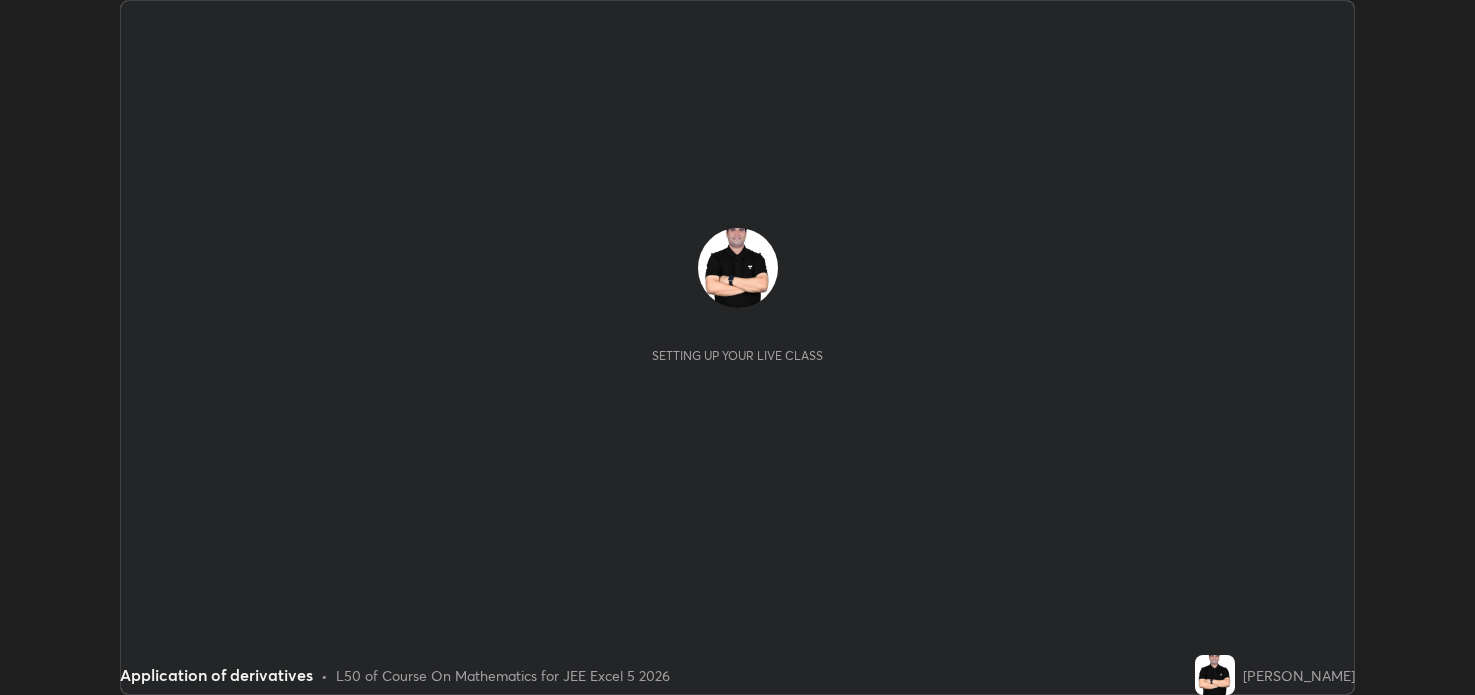scroll, scrollTop: 0, scrollLeft: 0, axis: both 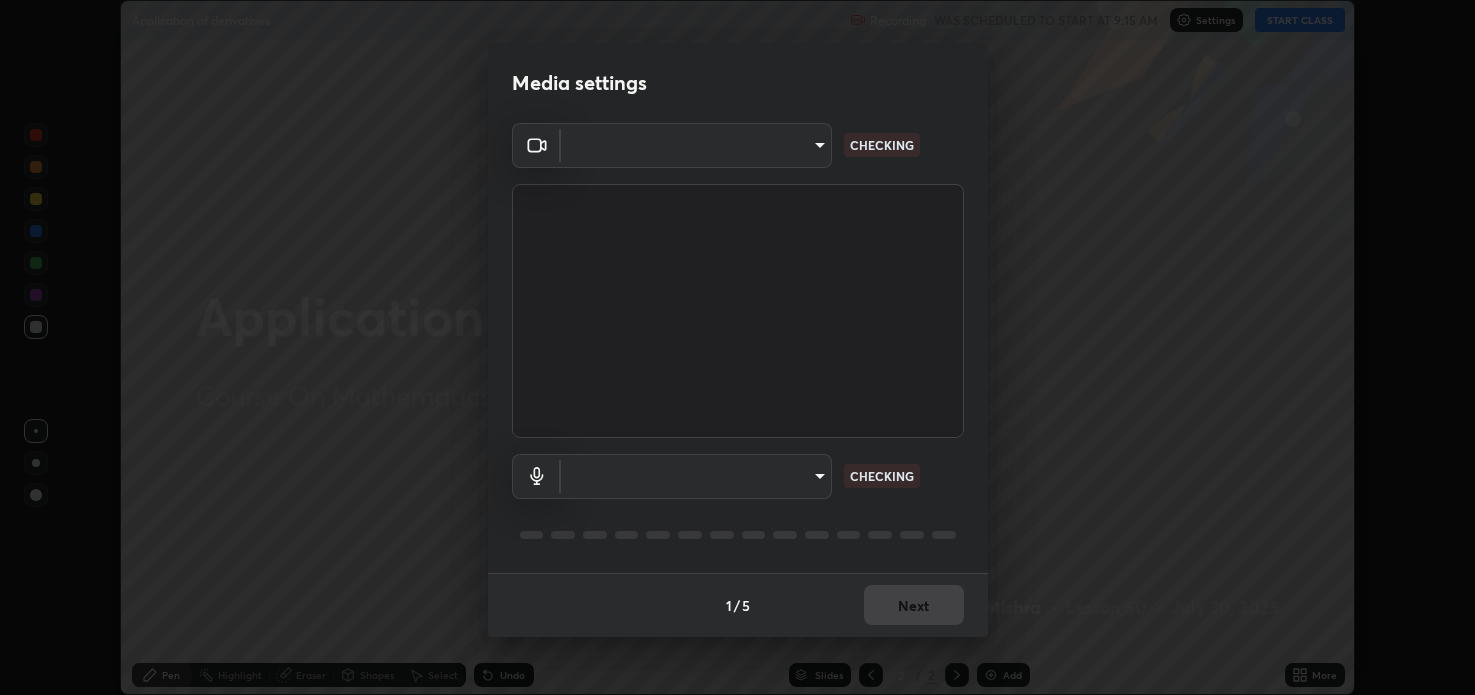type on "aa30e45b114c903434f162b434c69d4acb95b5bb8662bb25dc14f8925d63489c" 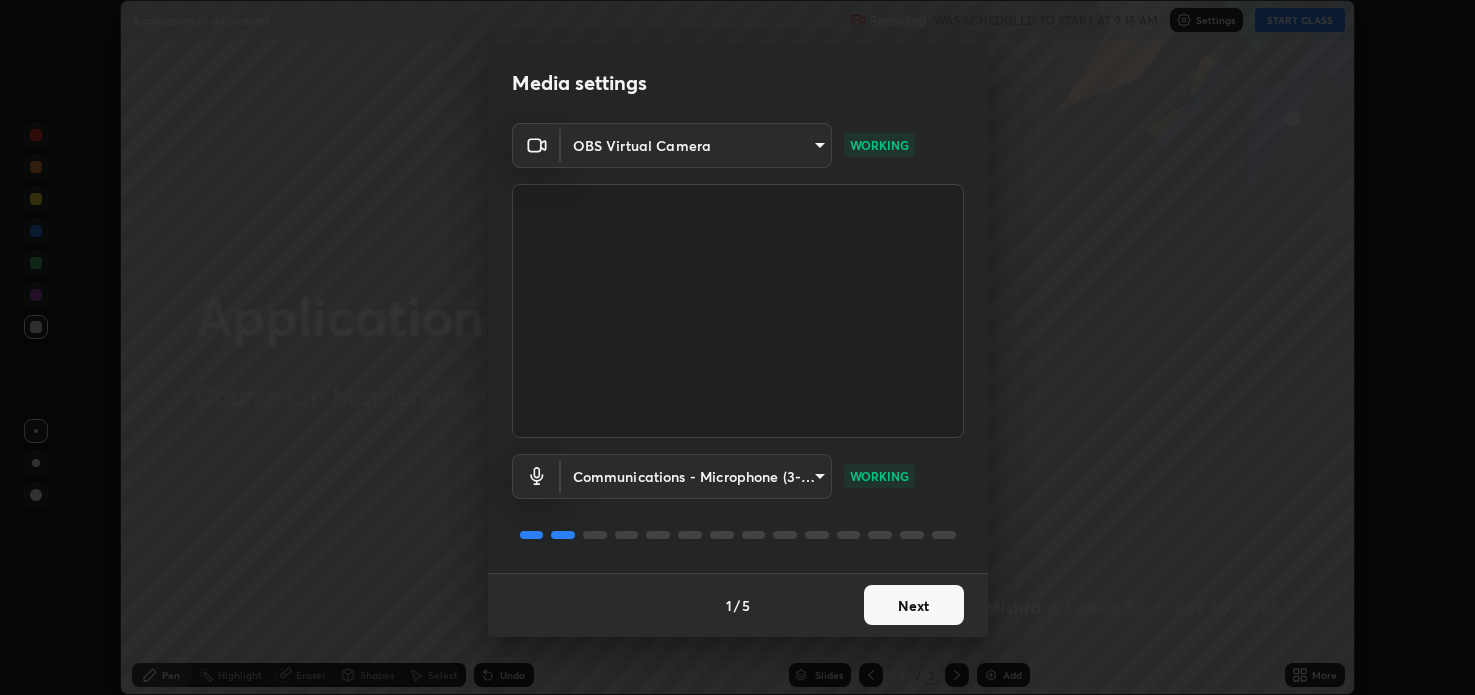 click on "Next" at bounding box center [914, 605] 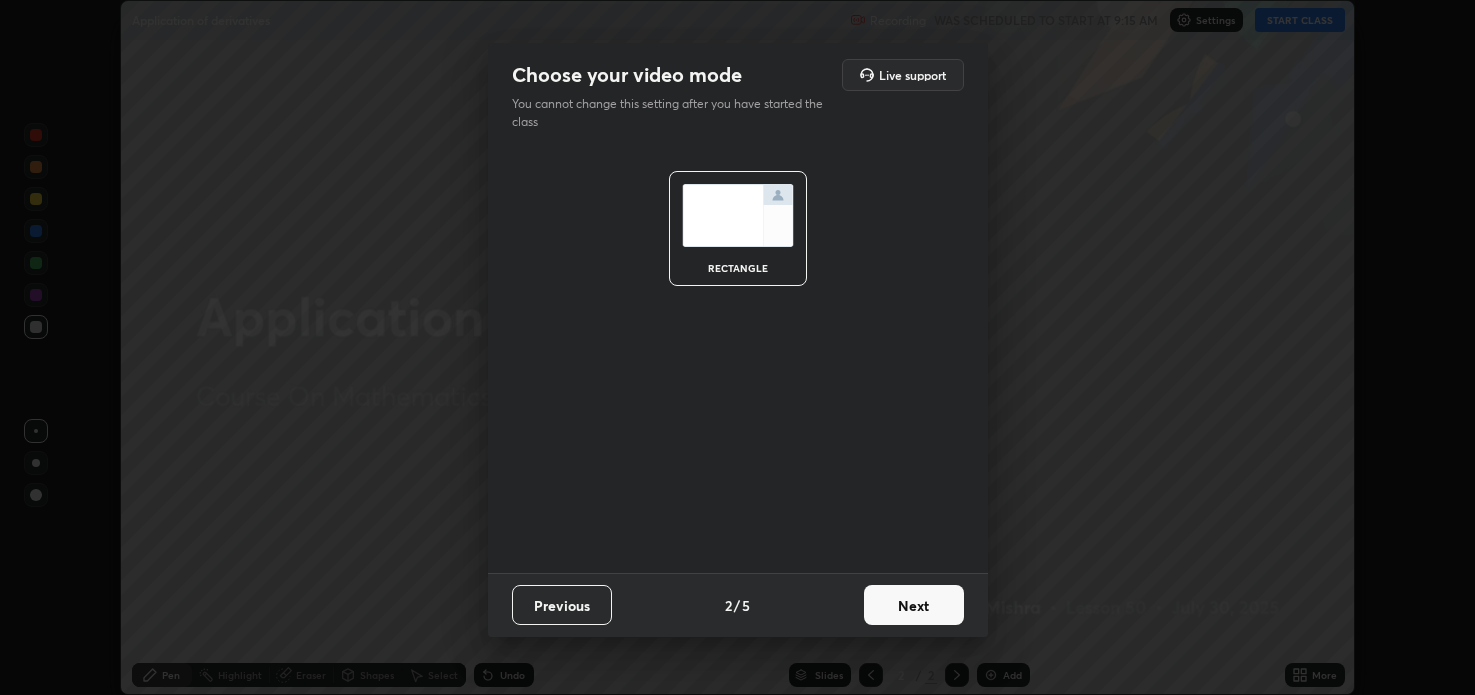 click on "Next" at bounding box center [914, 605] 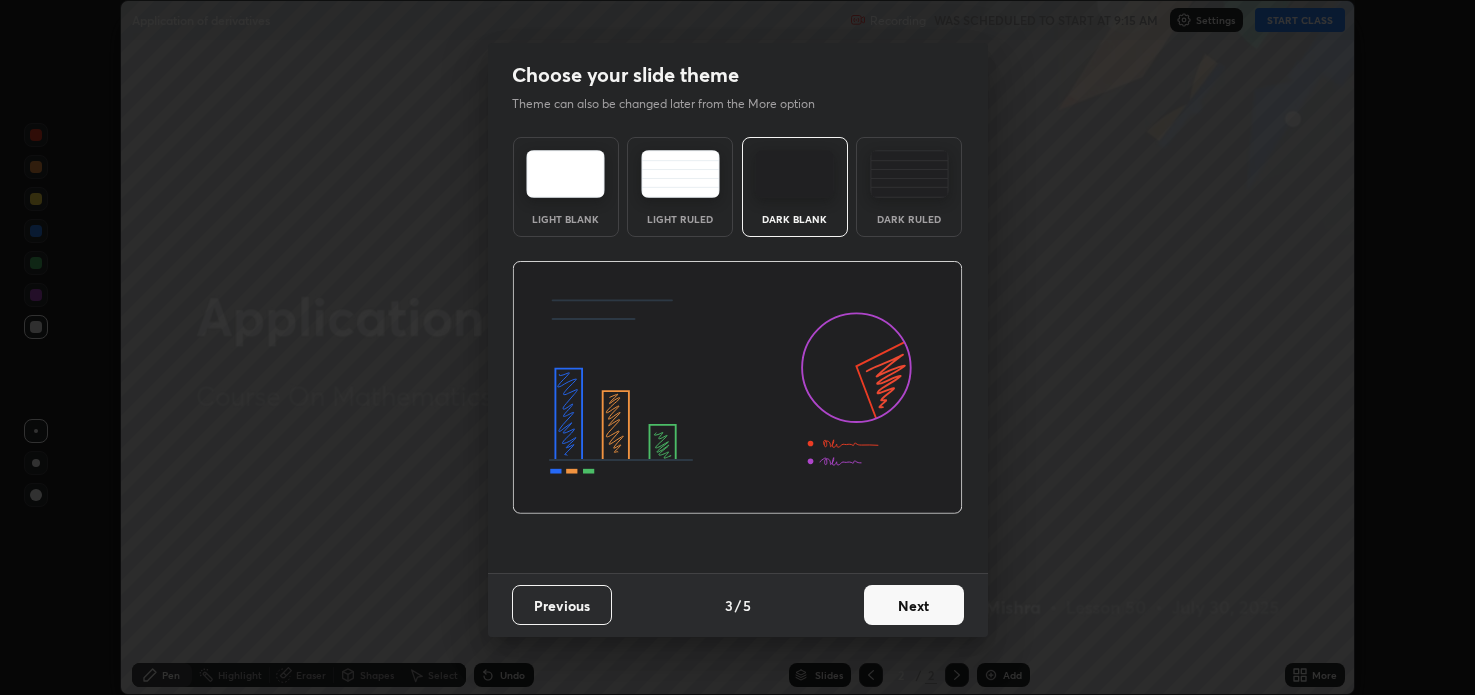 click on "Next" at bounding box center (914, 605) 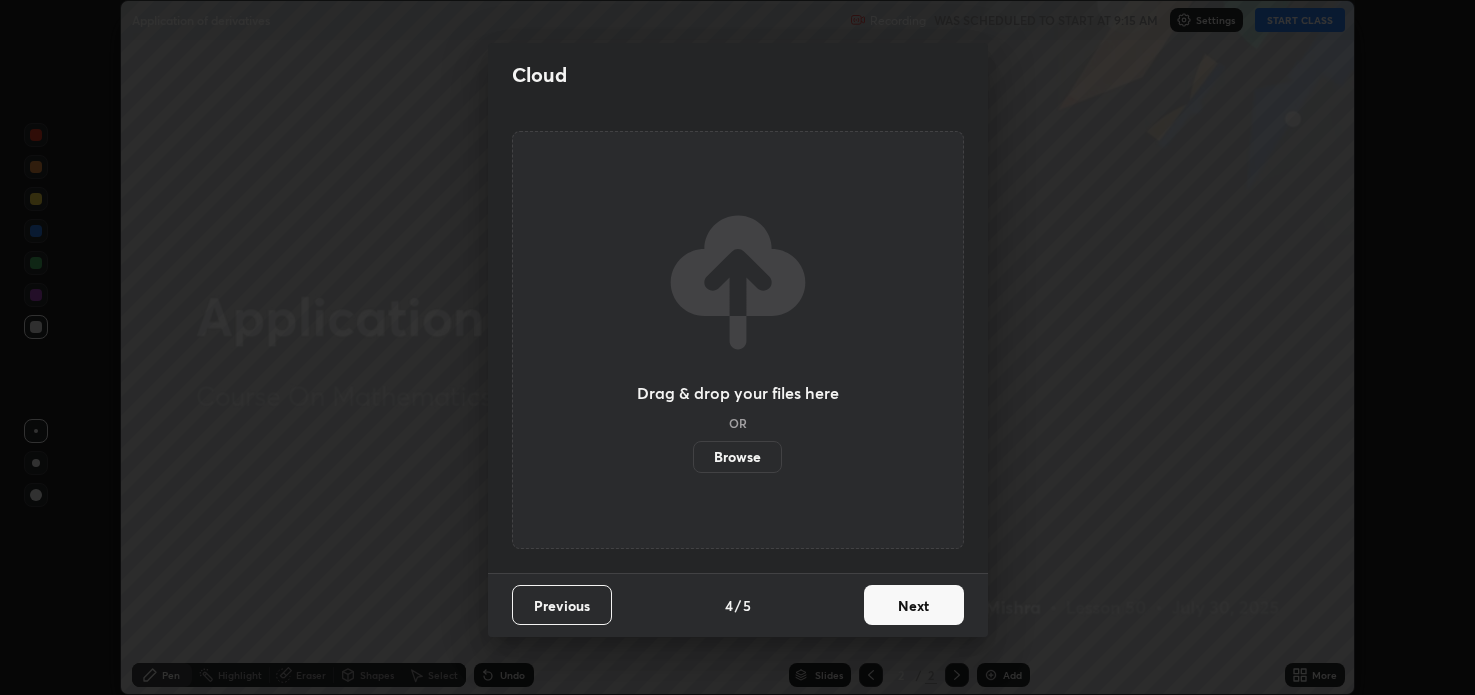 click on "Browse" at bounding box center (737, 457) 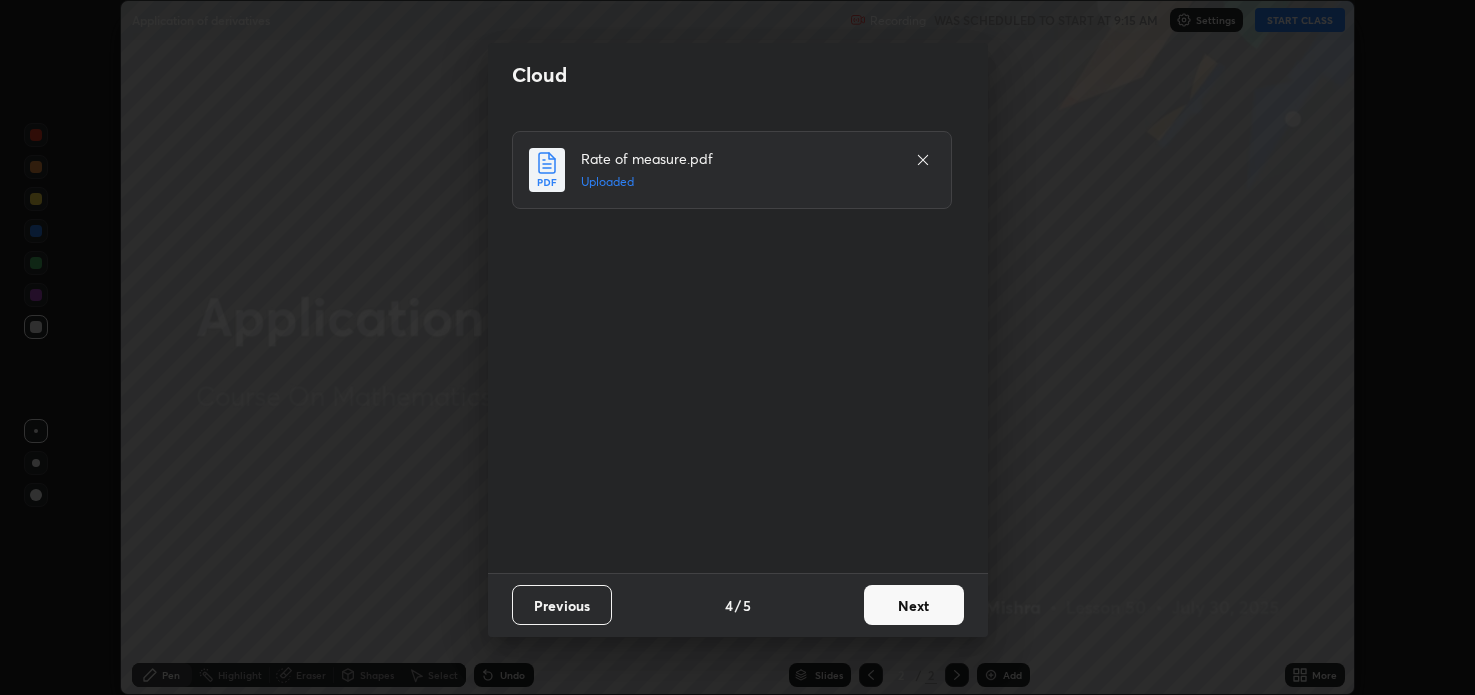 click on "Next" at bounding box center [914, 605] 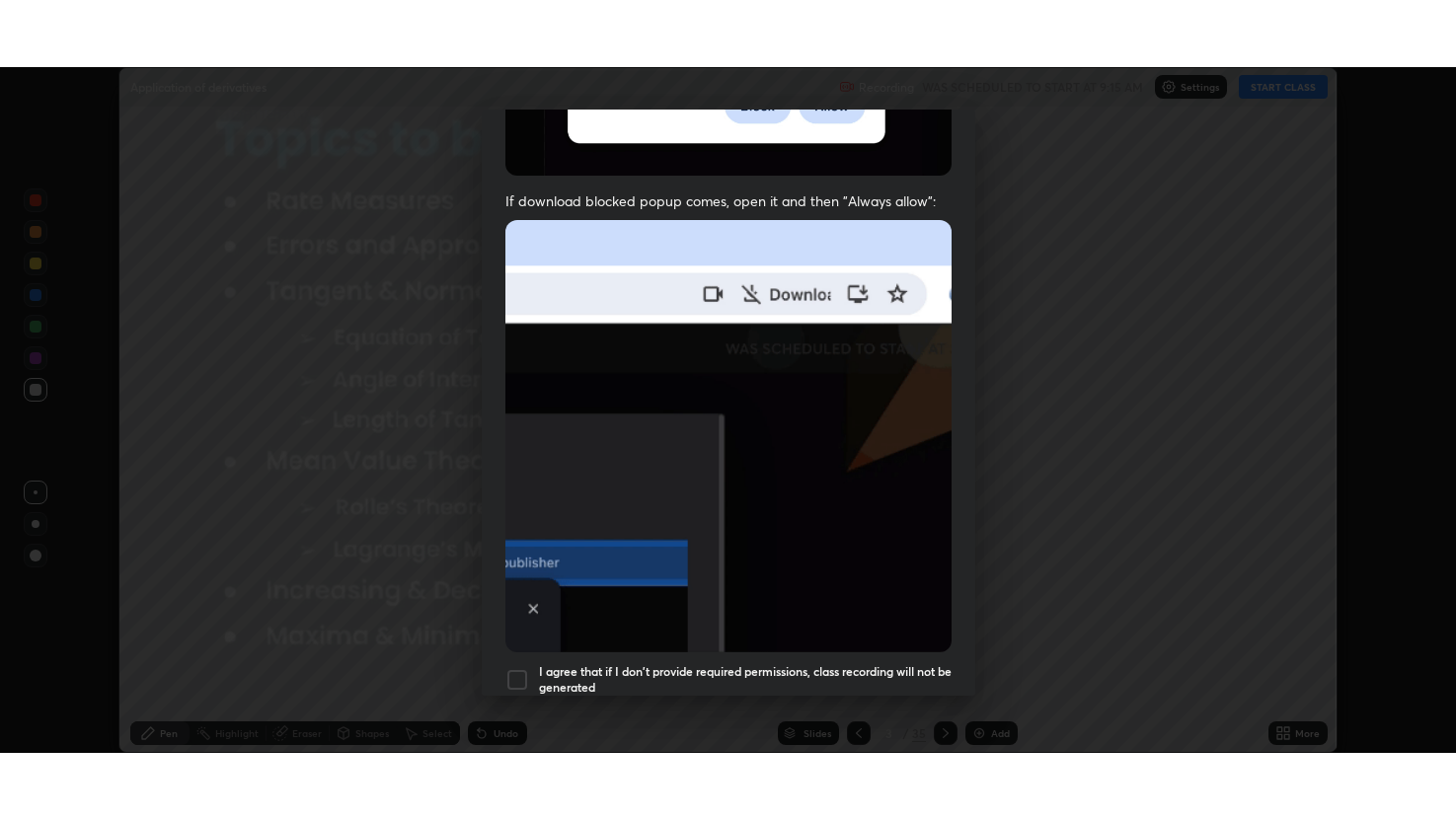 scroll, scrollTop: 400, scrollLeft: 0, axis: vertical 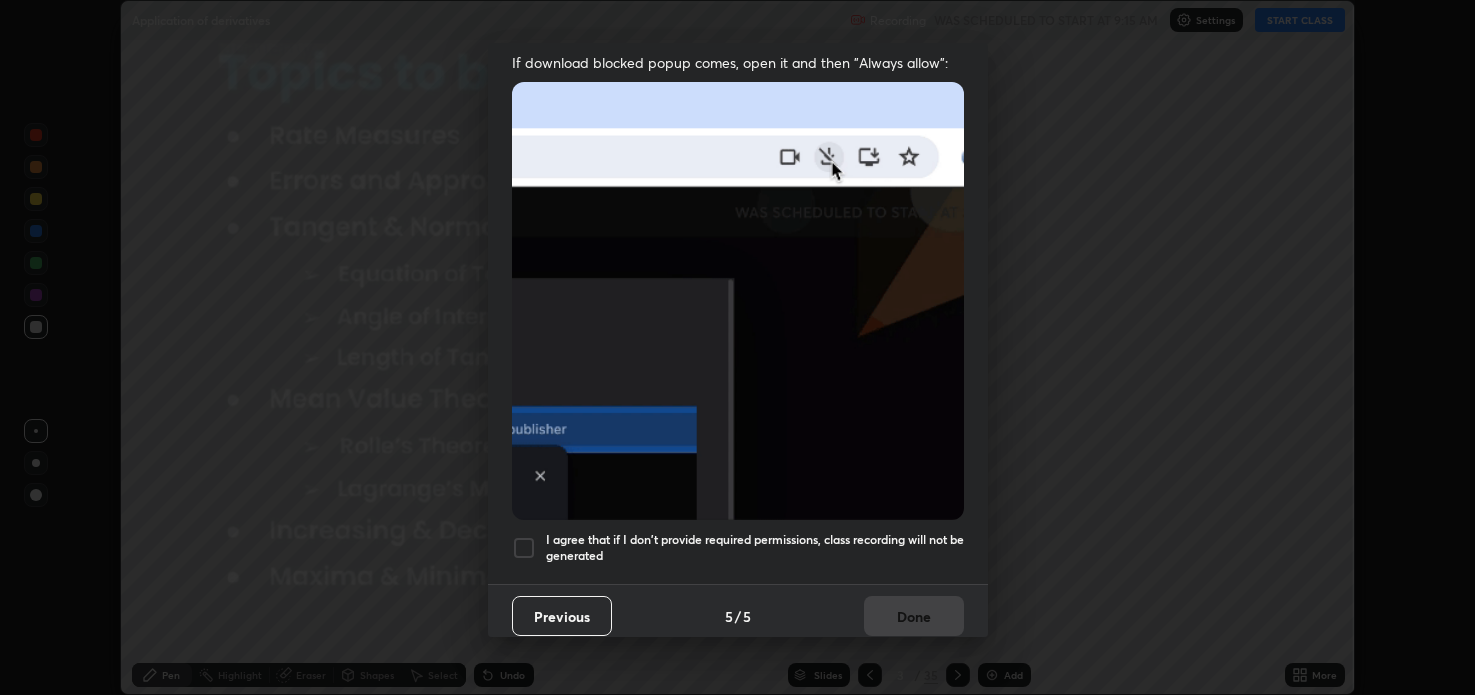 click at bounding box center [524, 548] 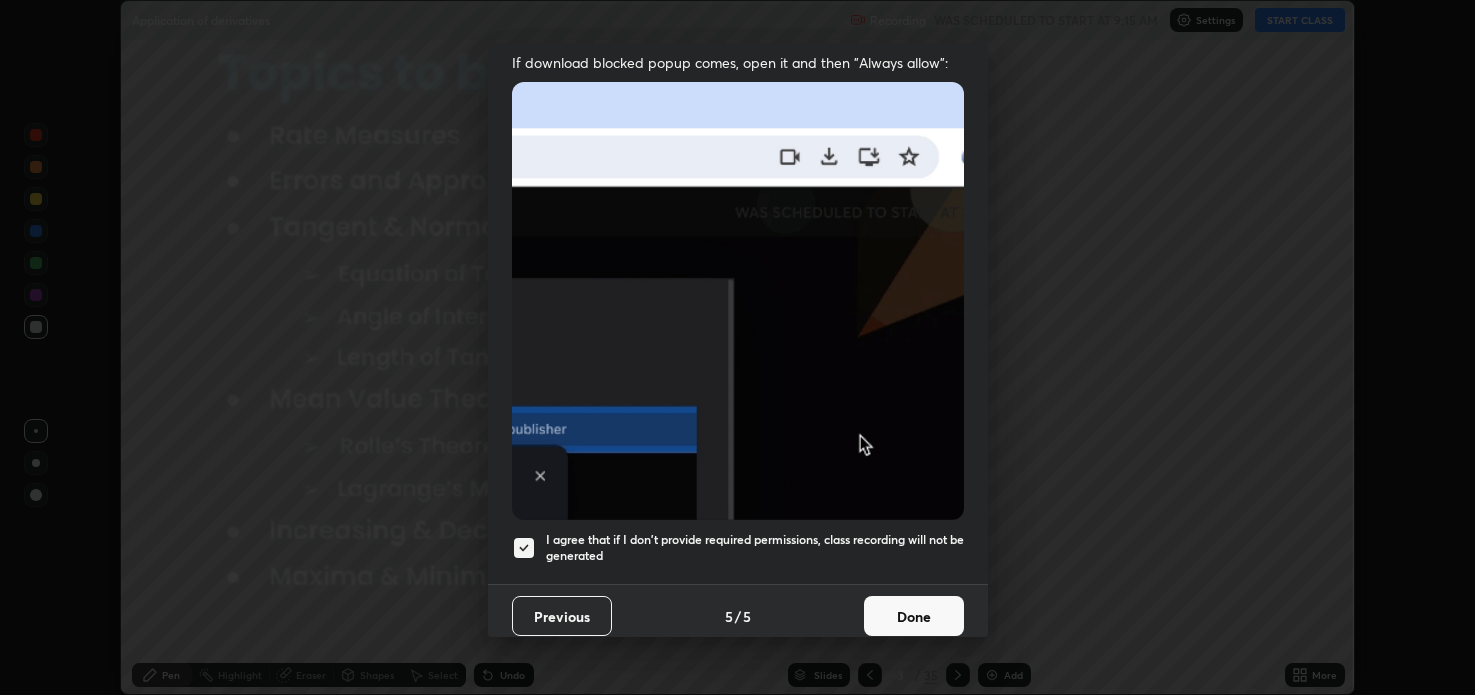 click on "Done" at bounding box center [914, 616] 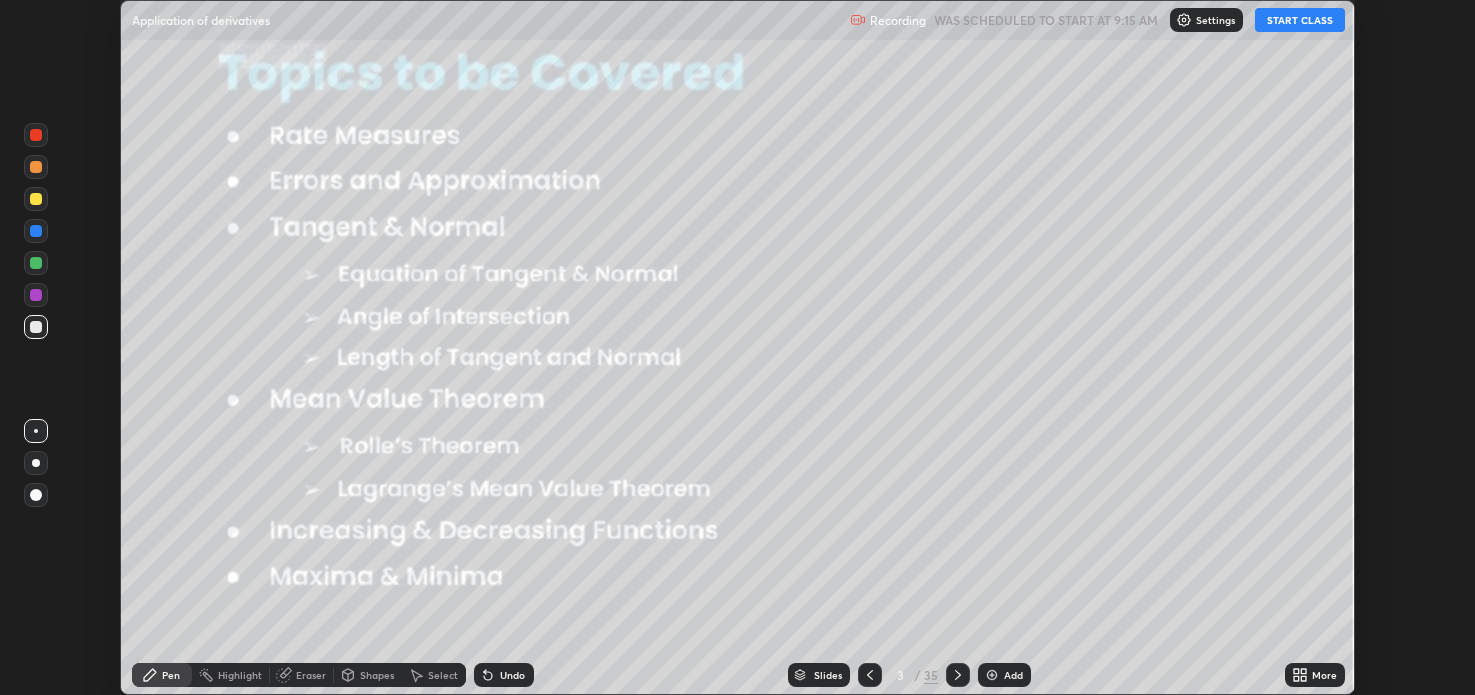 click on "START CLASS" at bounding box center [1300, 20] 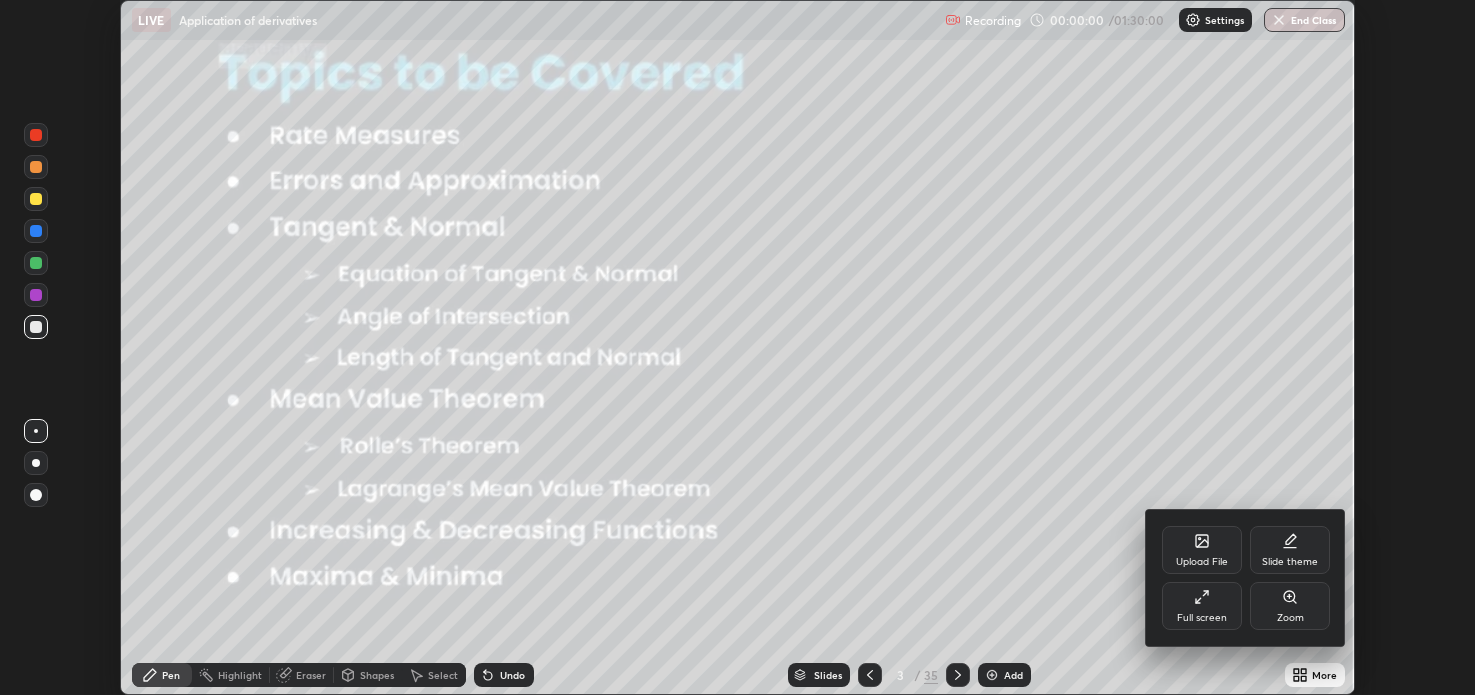 click on "Full screen" at bounding box center (1202, 606) 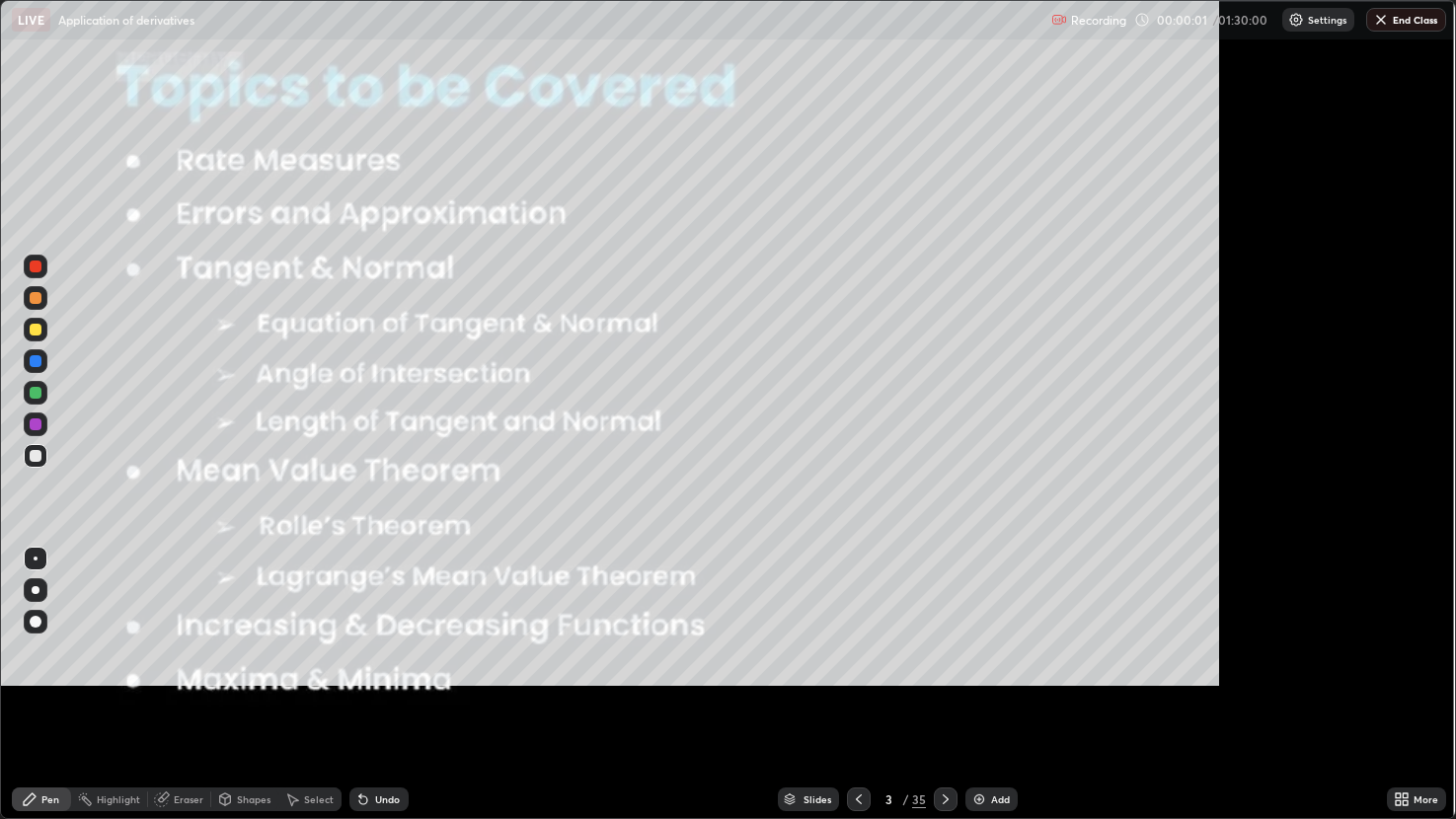 scroll, scrollTop: 97855, scrollLeft: 97255, axis: both 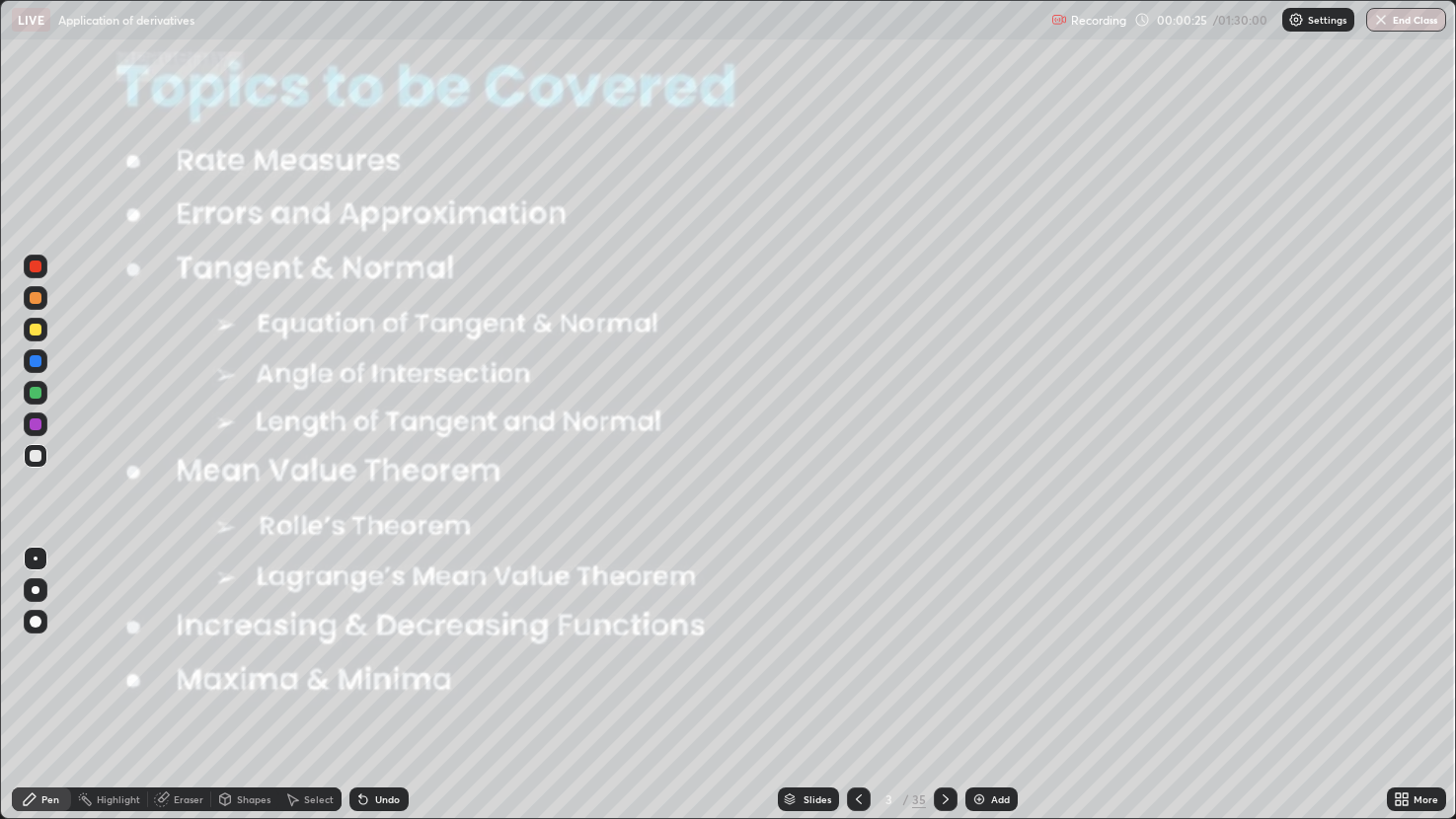 click at bounding box center (36, 330) 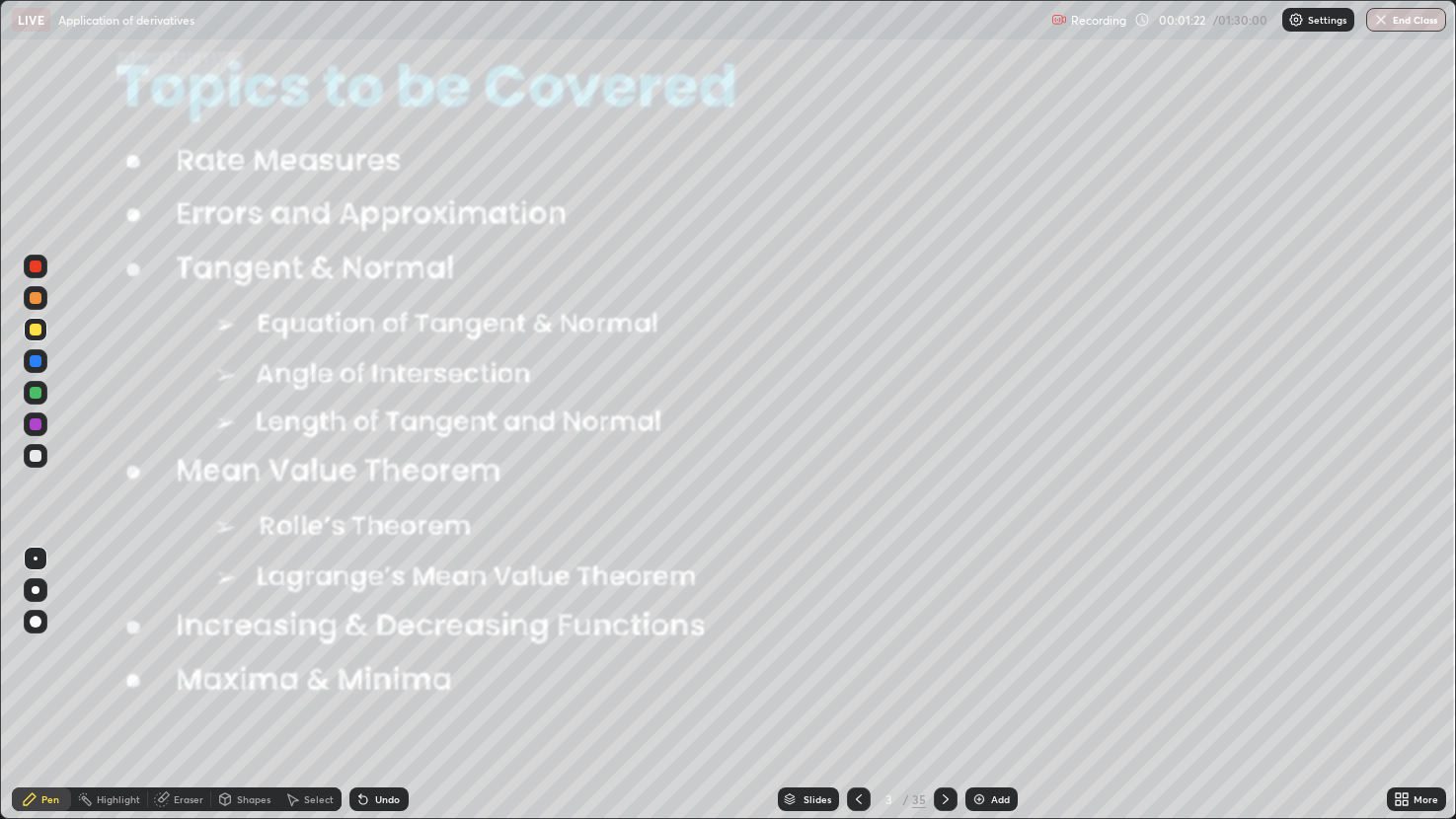 click 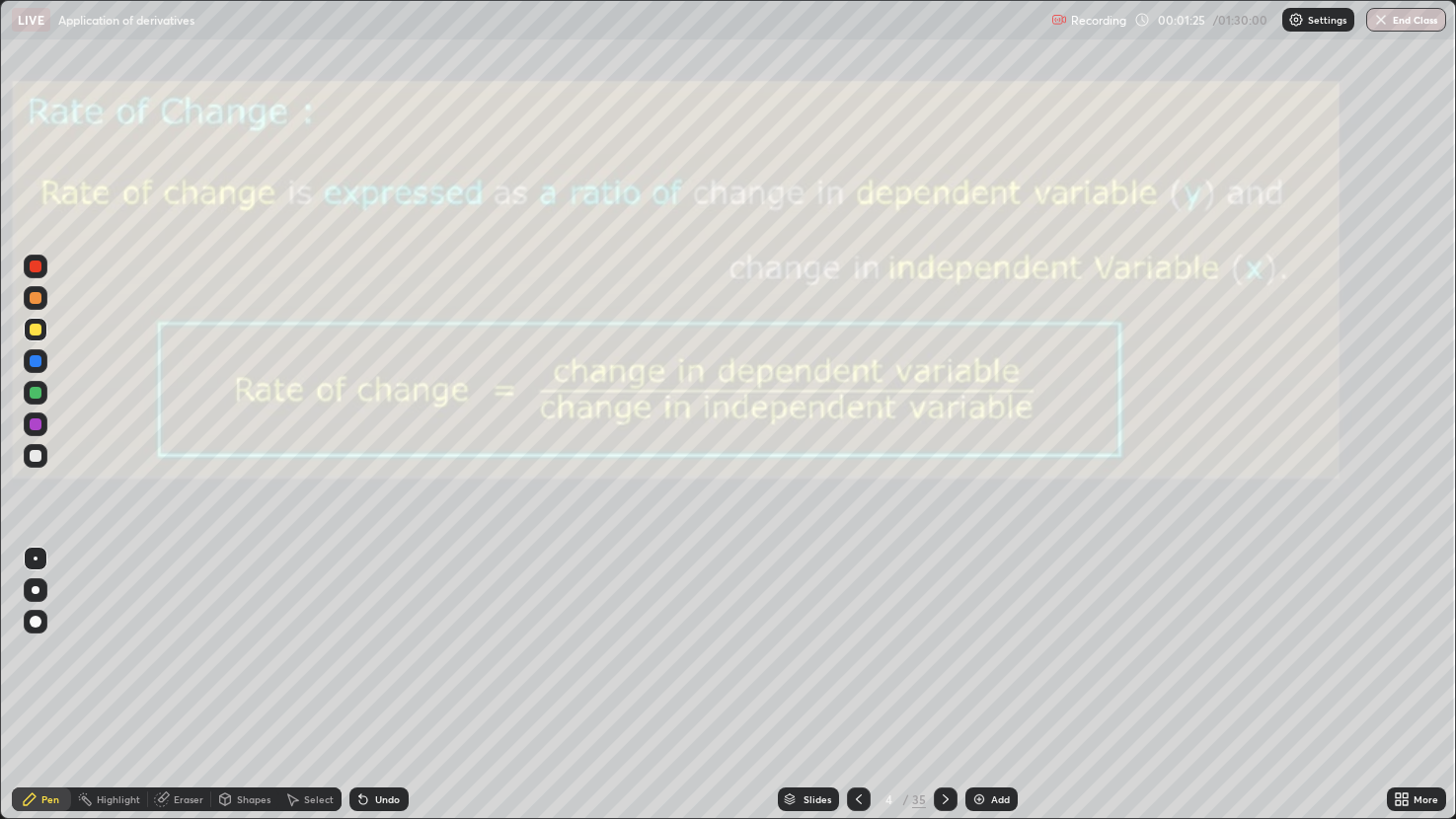 click 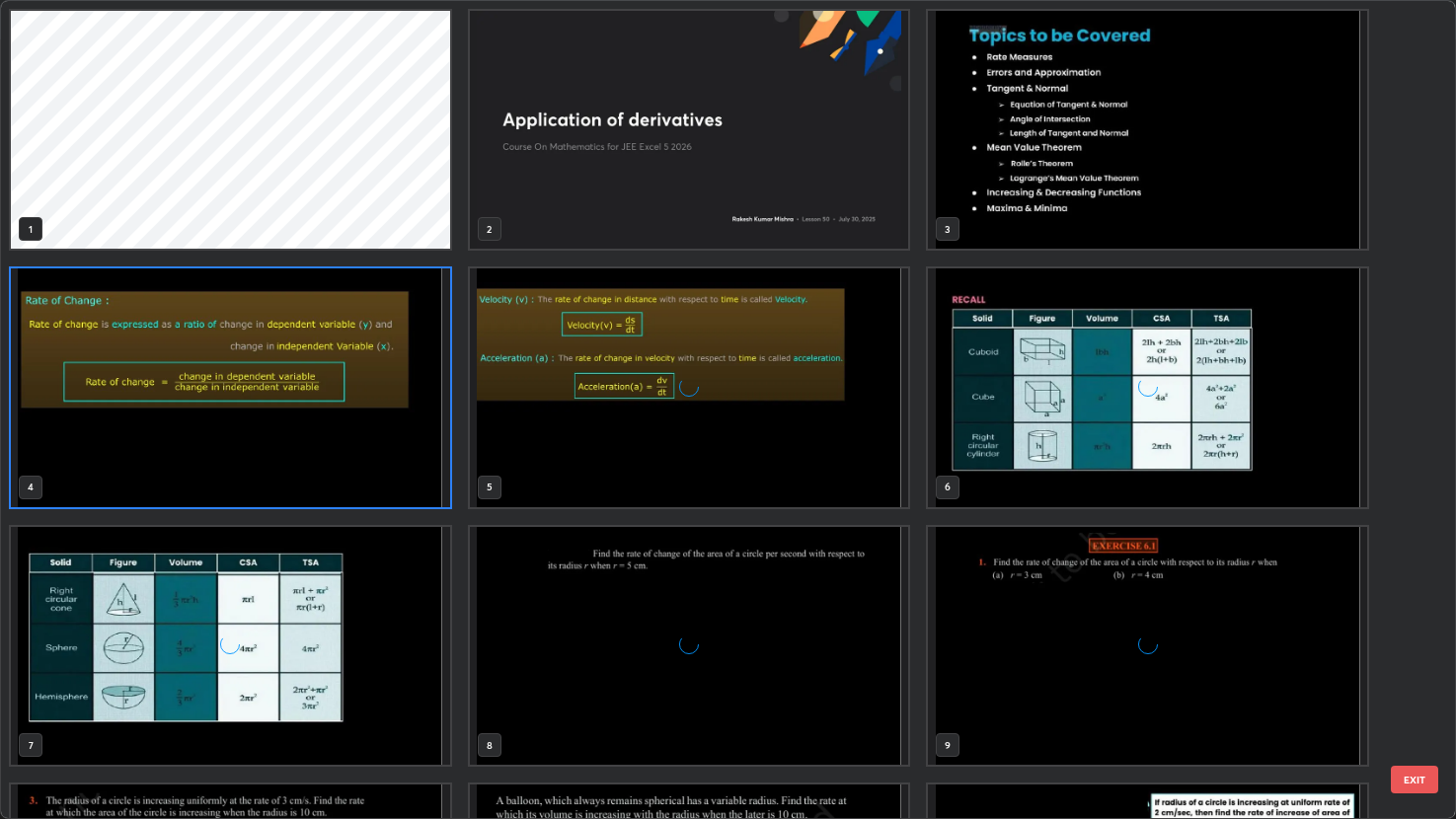 scroll, scrollTop: 6, scrollLeft: 11, axis: both 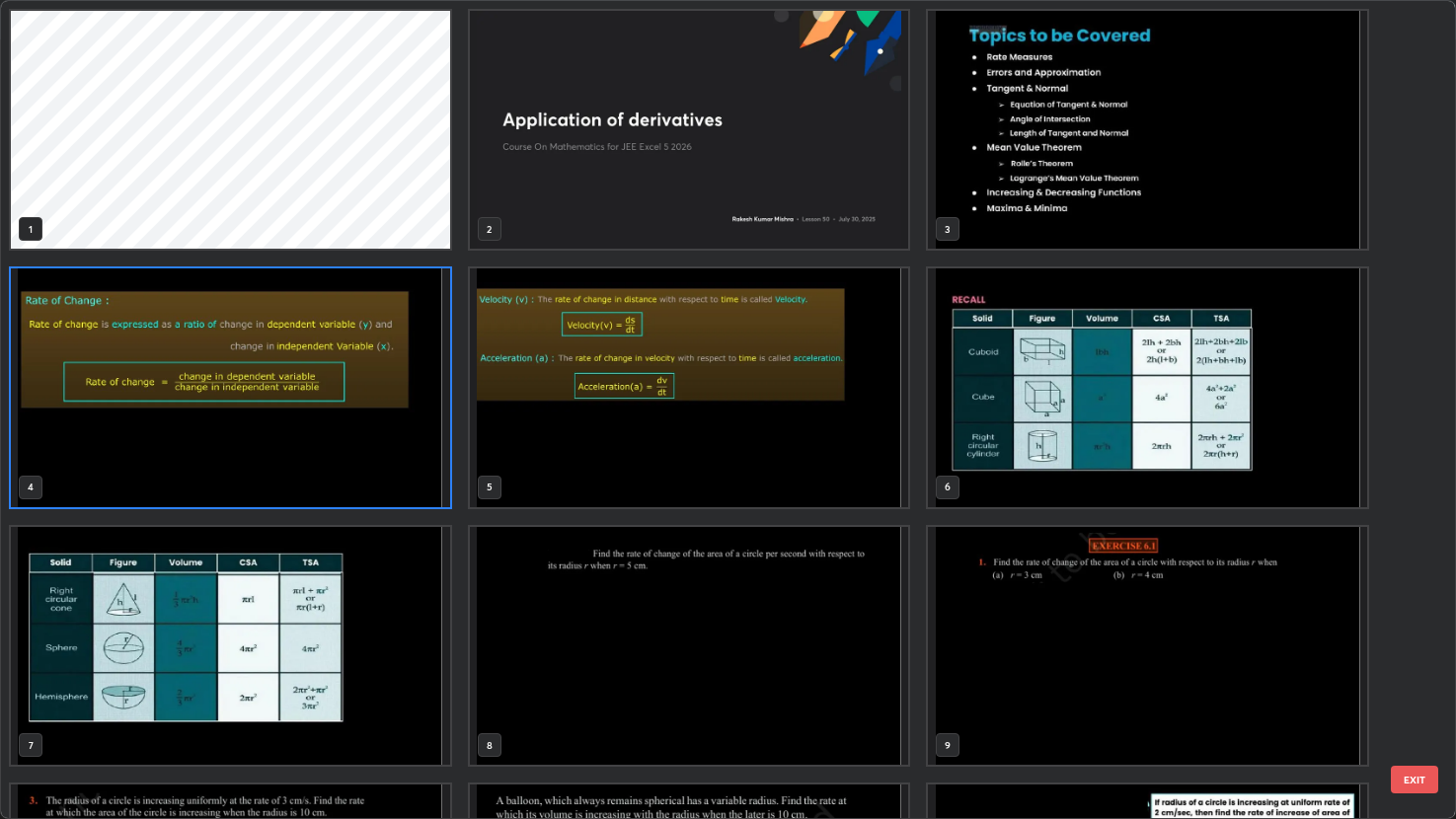 click at bounding box center (230, 645) 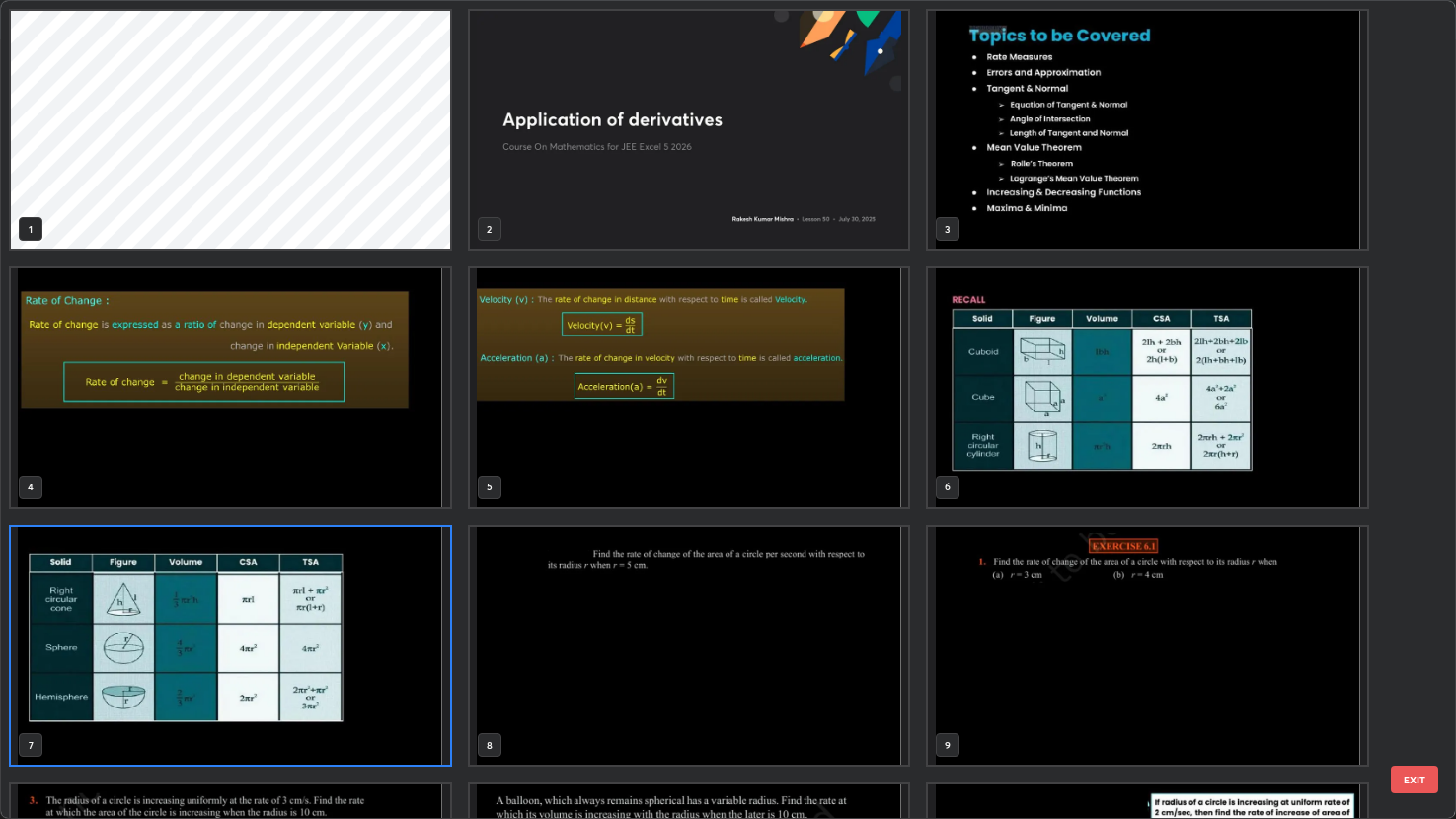 click at bounding box center (230, 645) 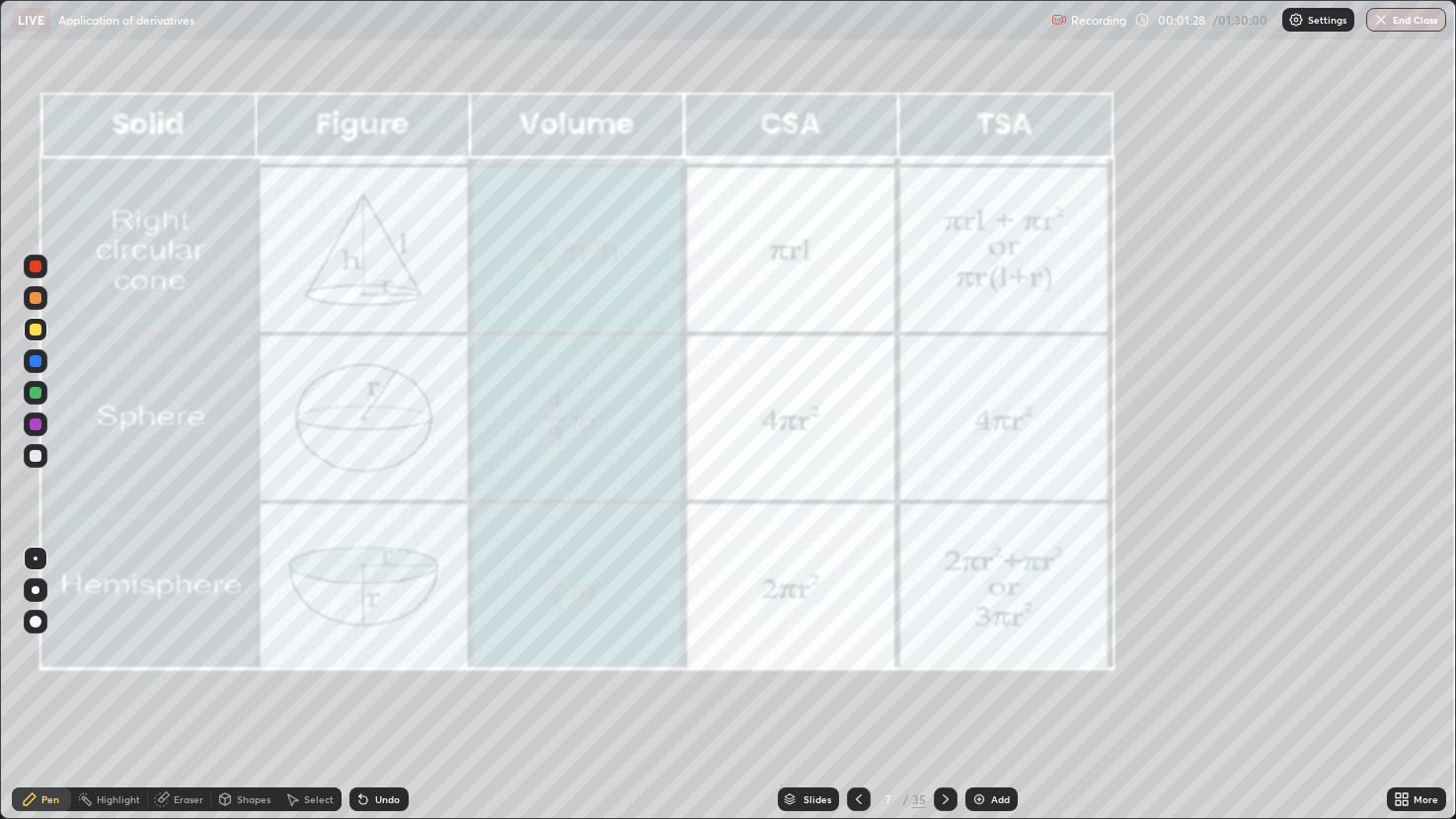 click at bounding box center (230, 645) 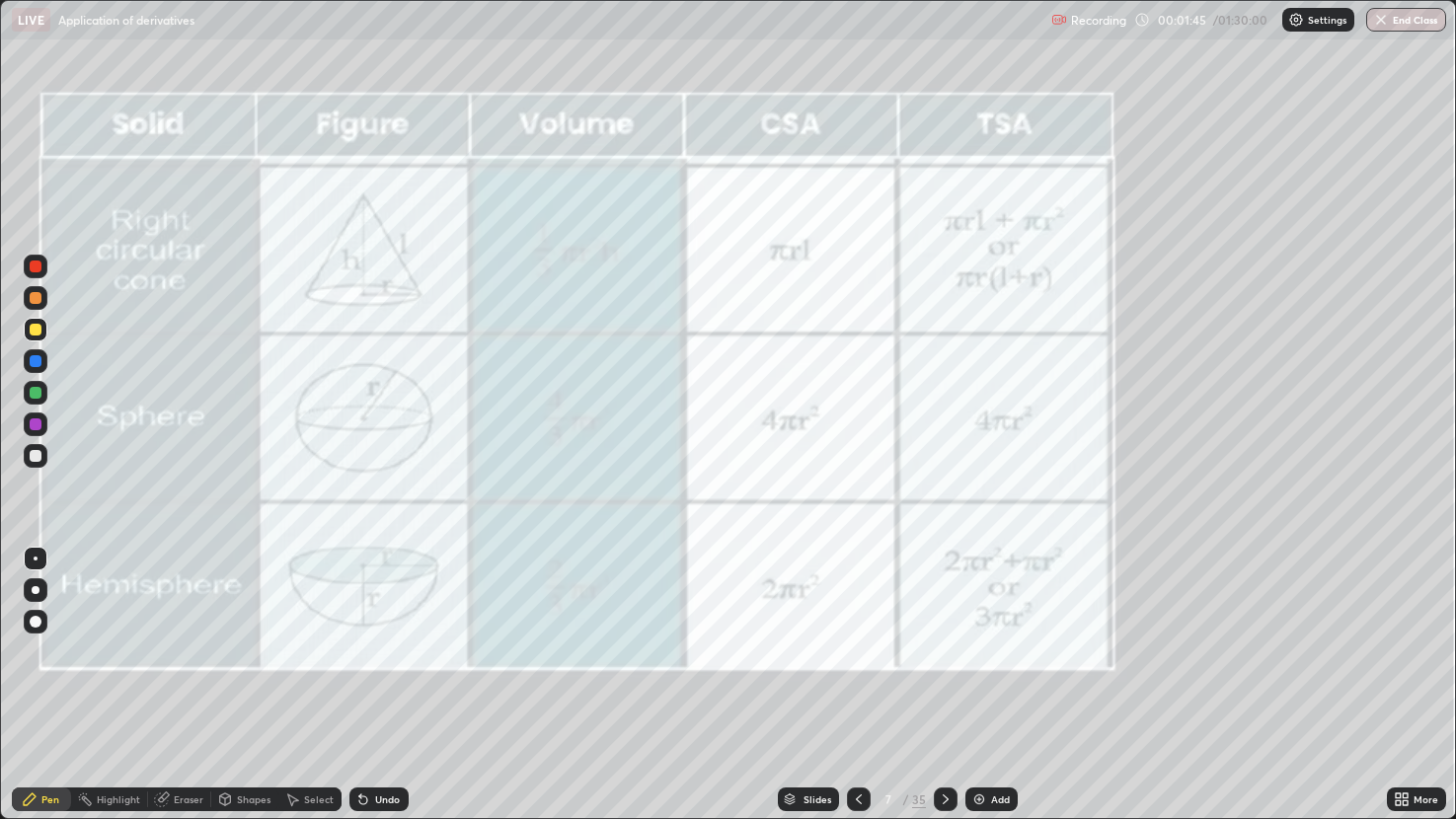 click at bounding box center (36, 361) 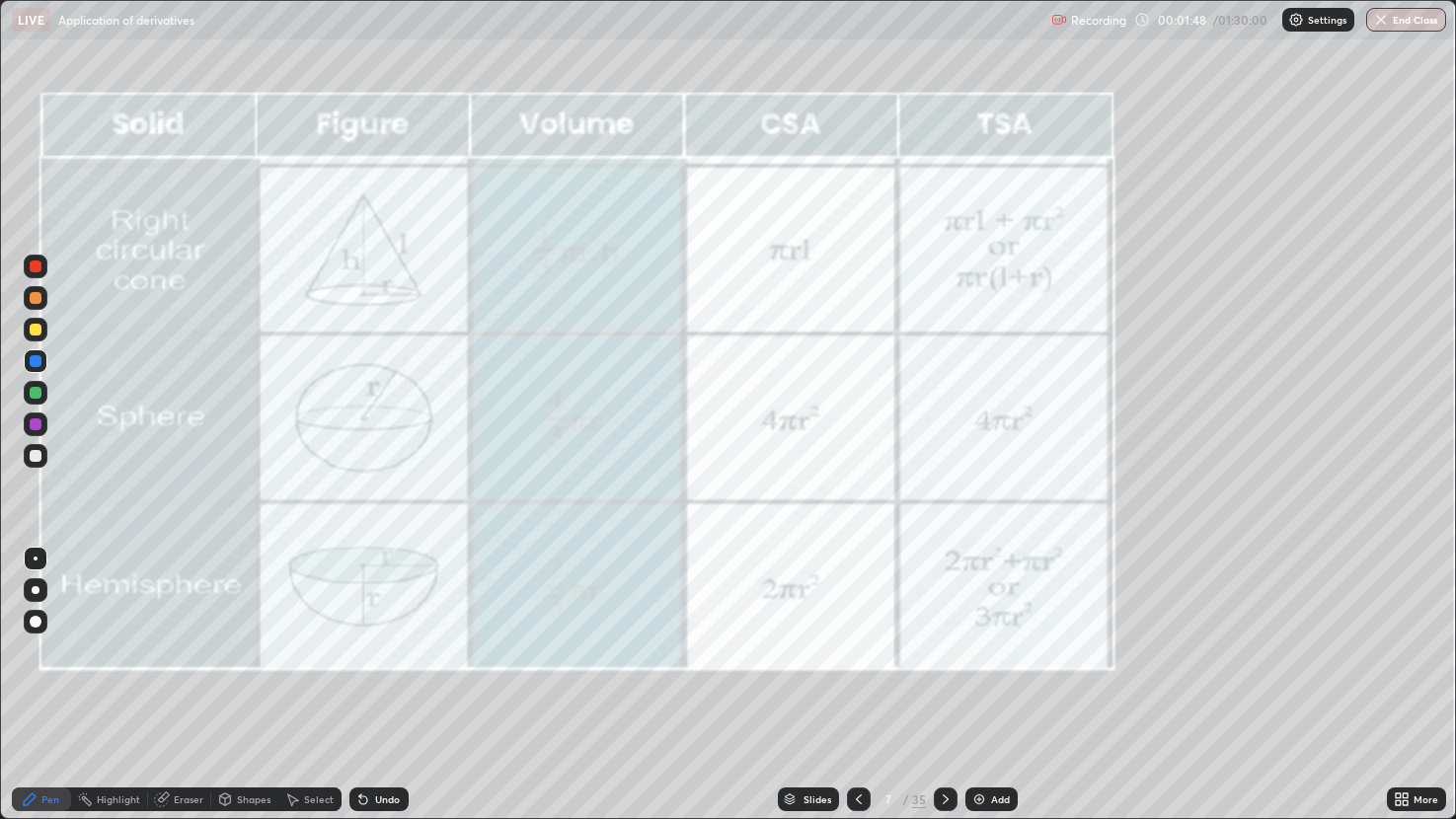 click at bounding box center [36, 266] 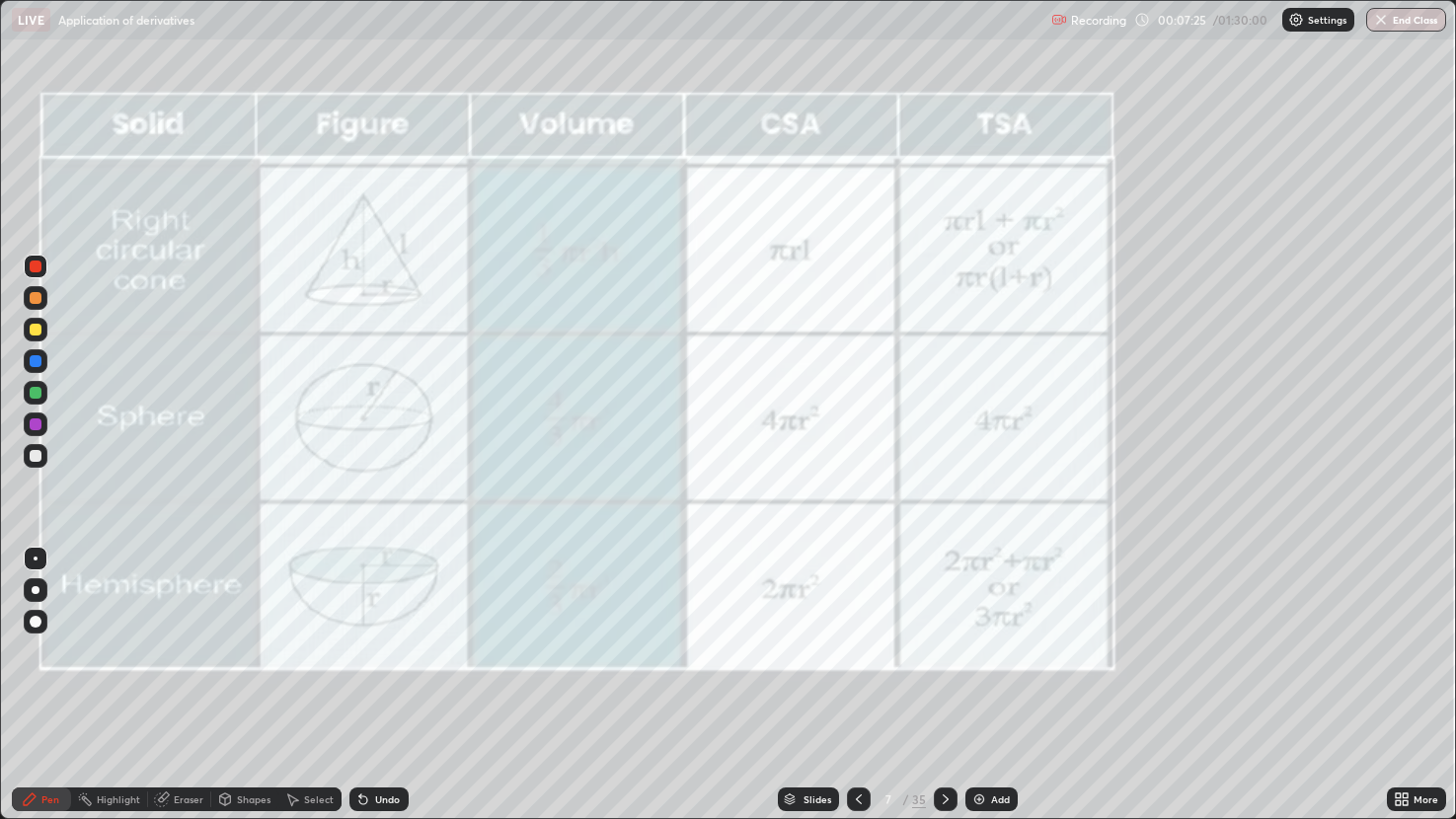 click 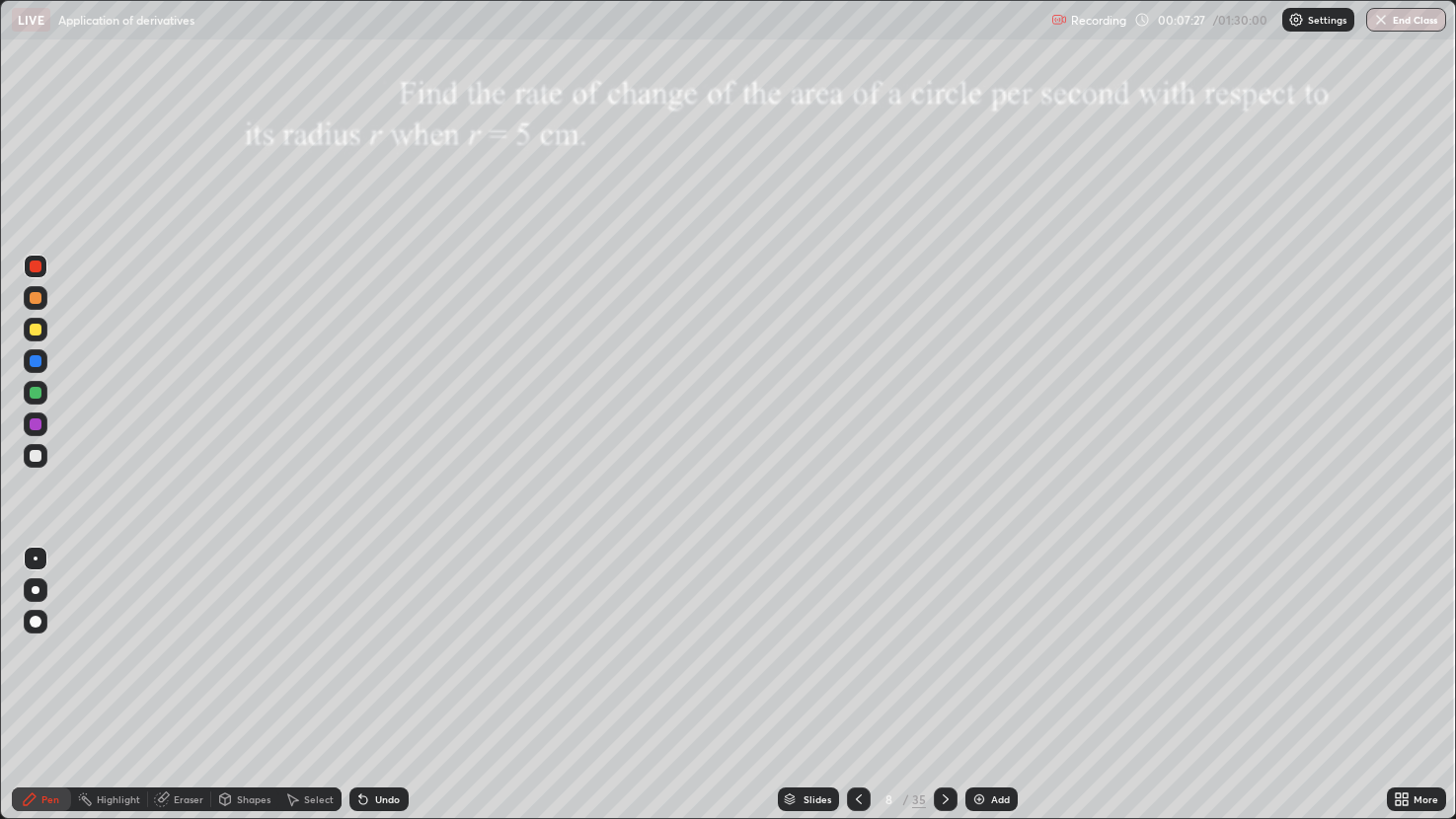click 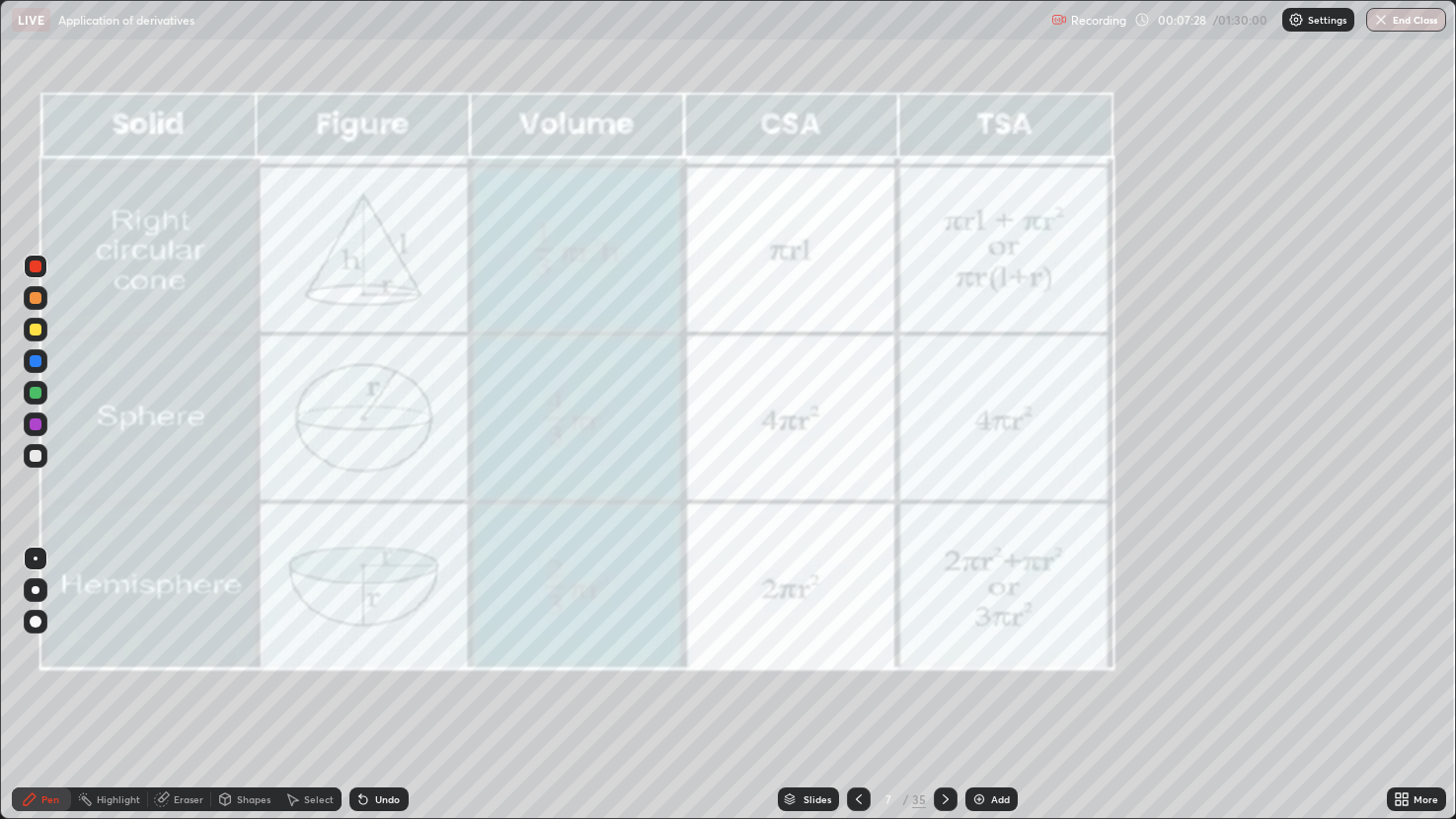 click at bounding box center [859, 799] 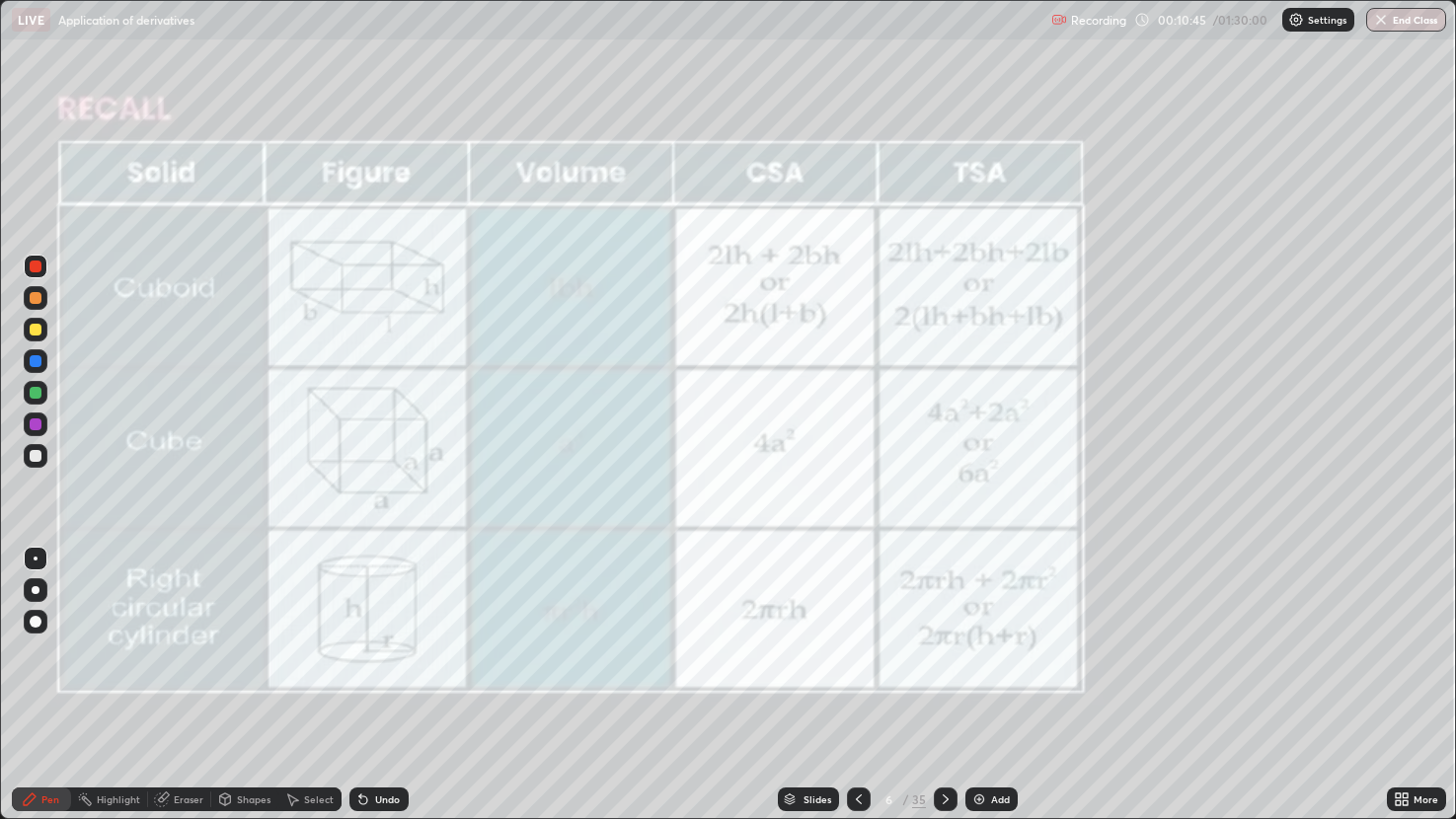 click 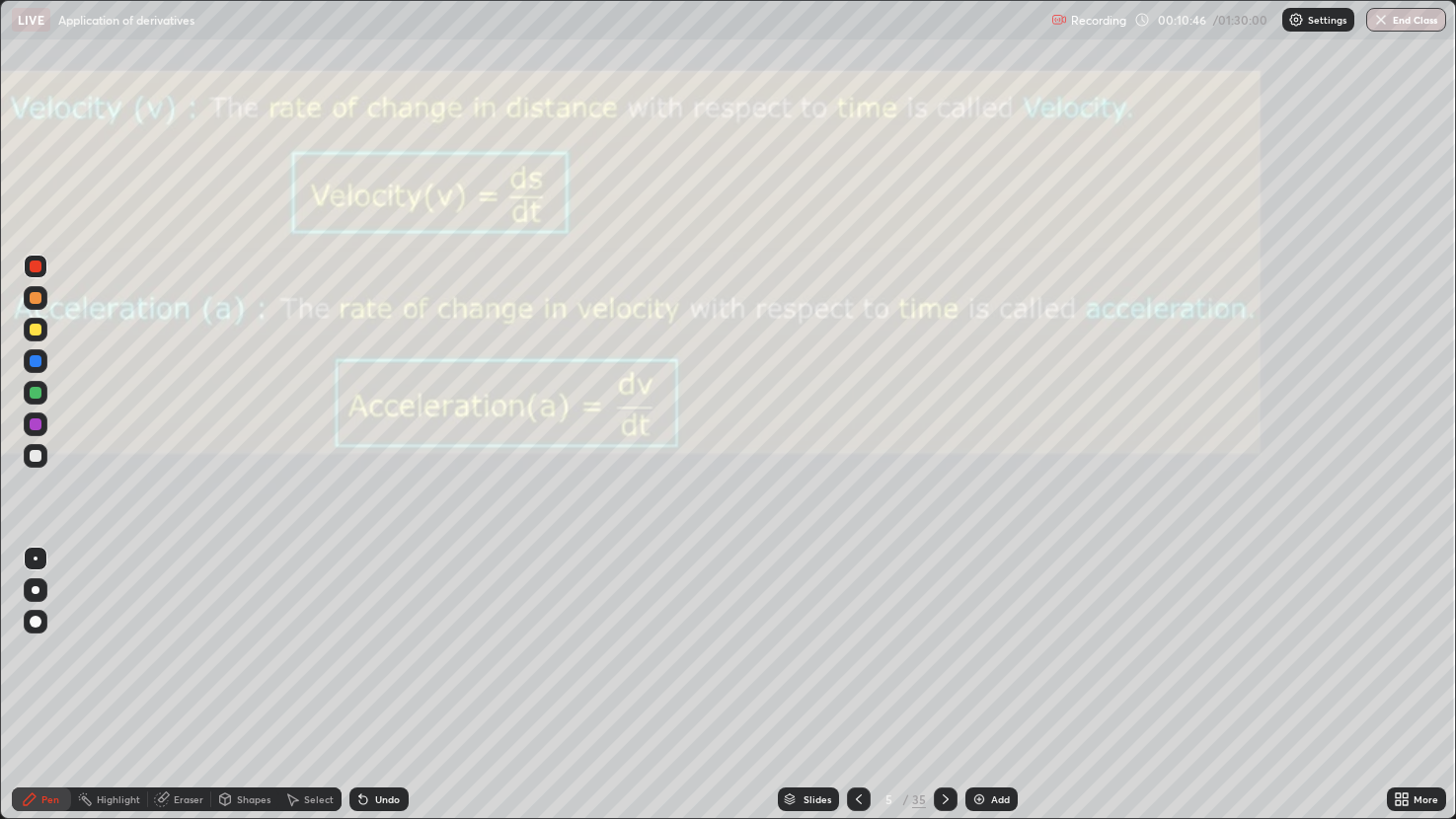 click 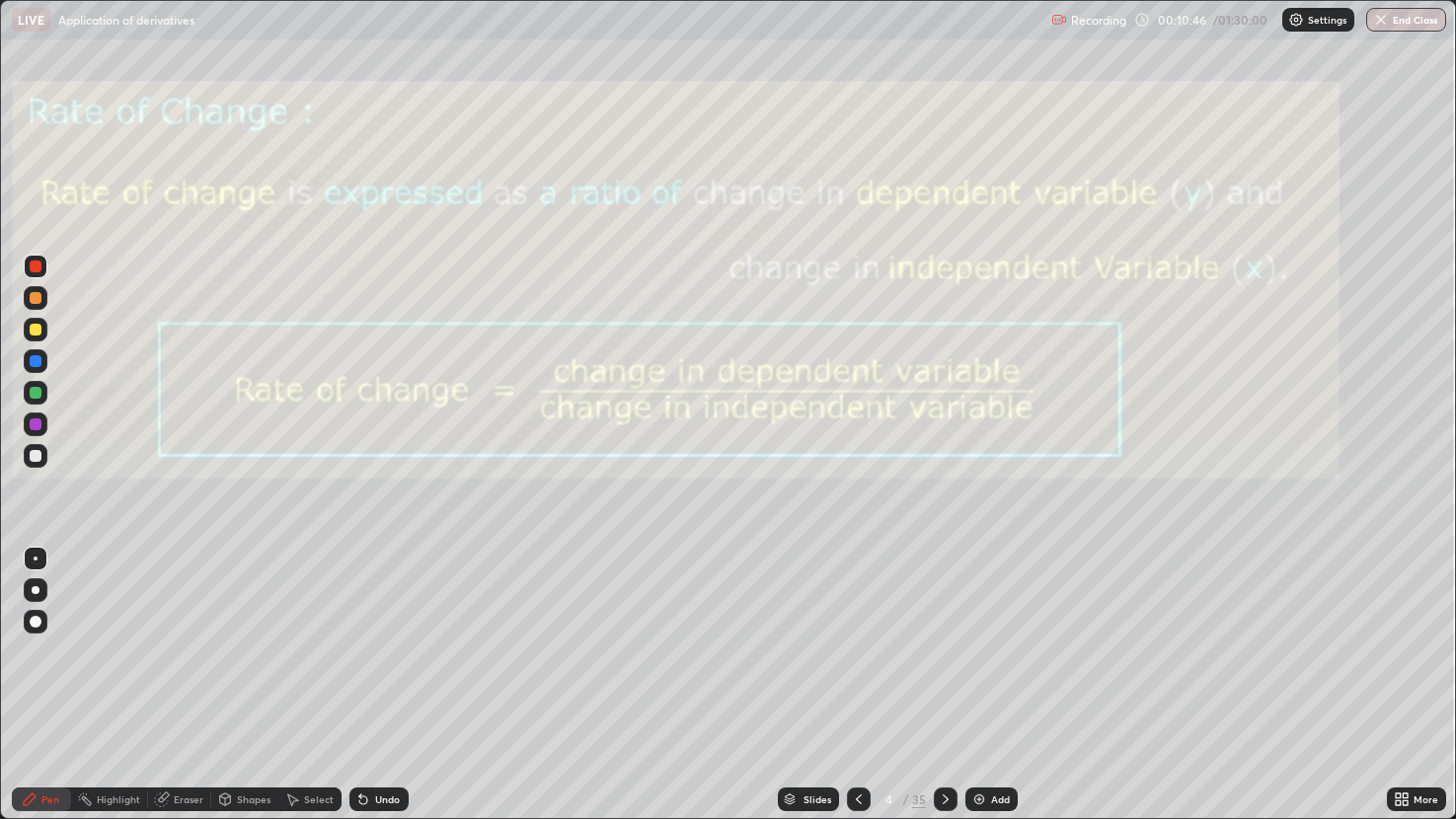 click 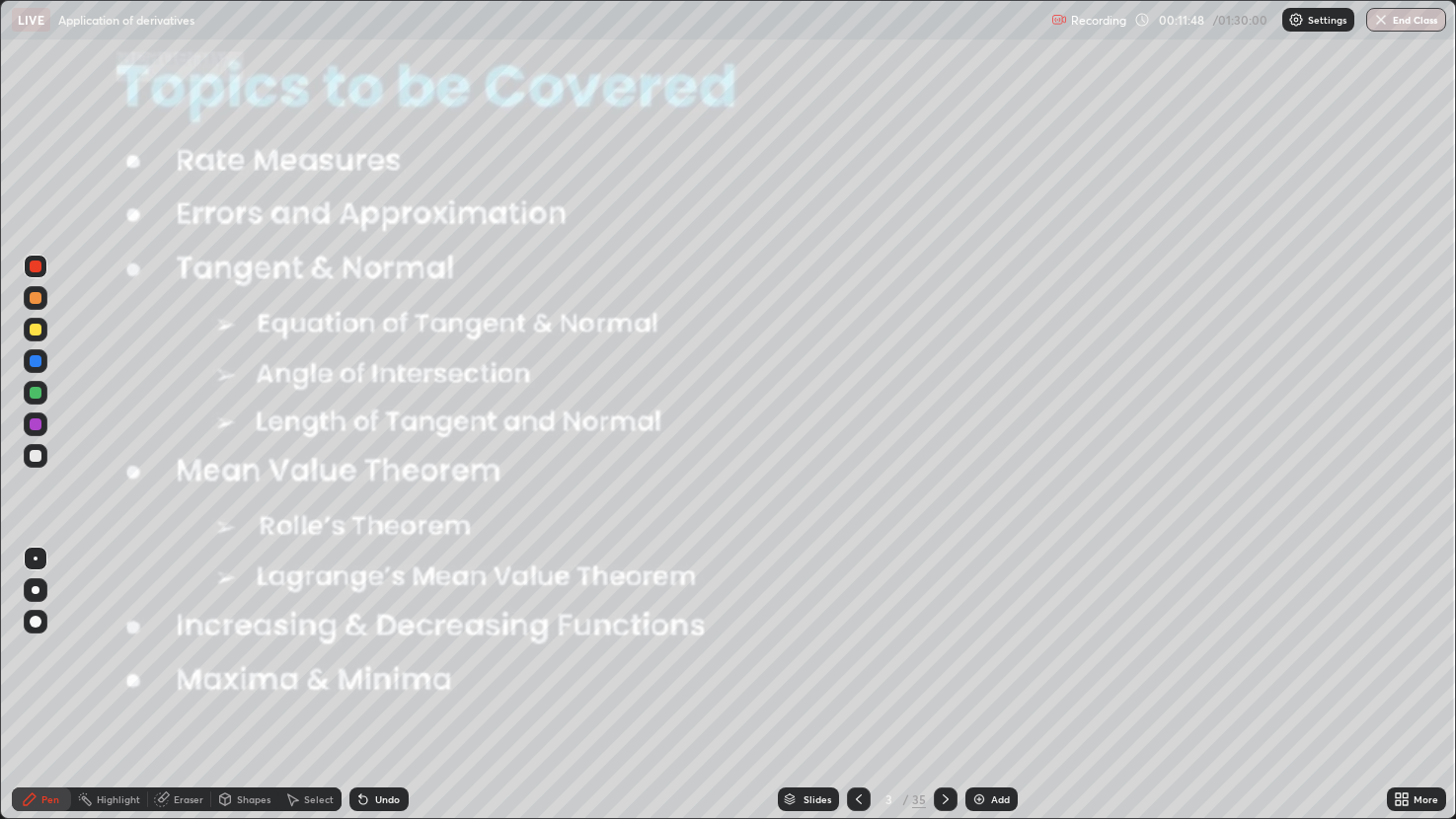 click on "Add" at bounding box center [991, 799] 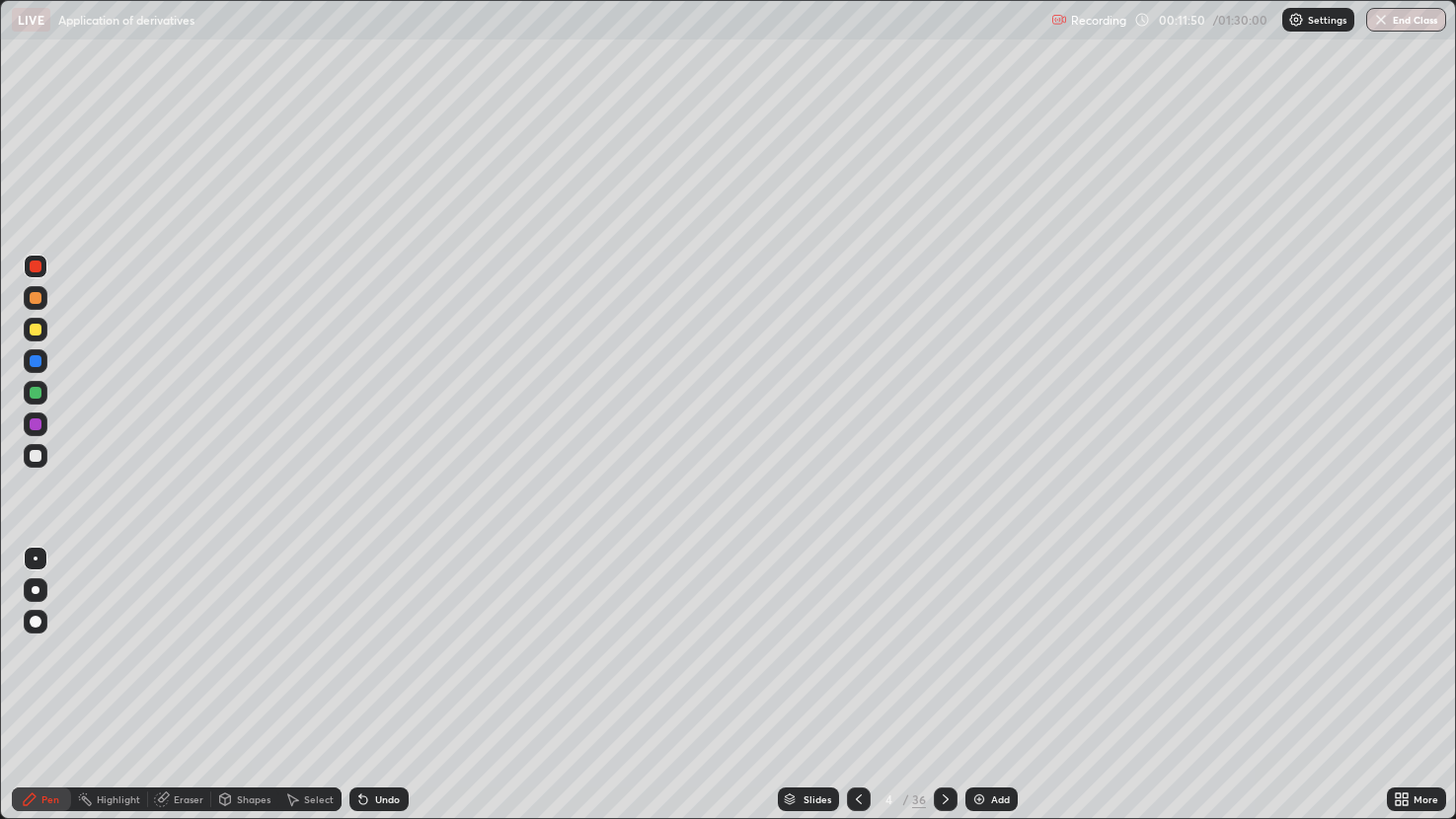 click on "Shapes" at bounding box center (254, 799) 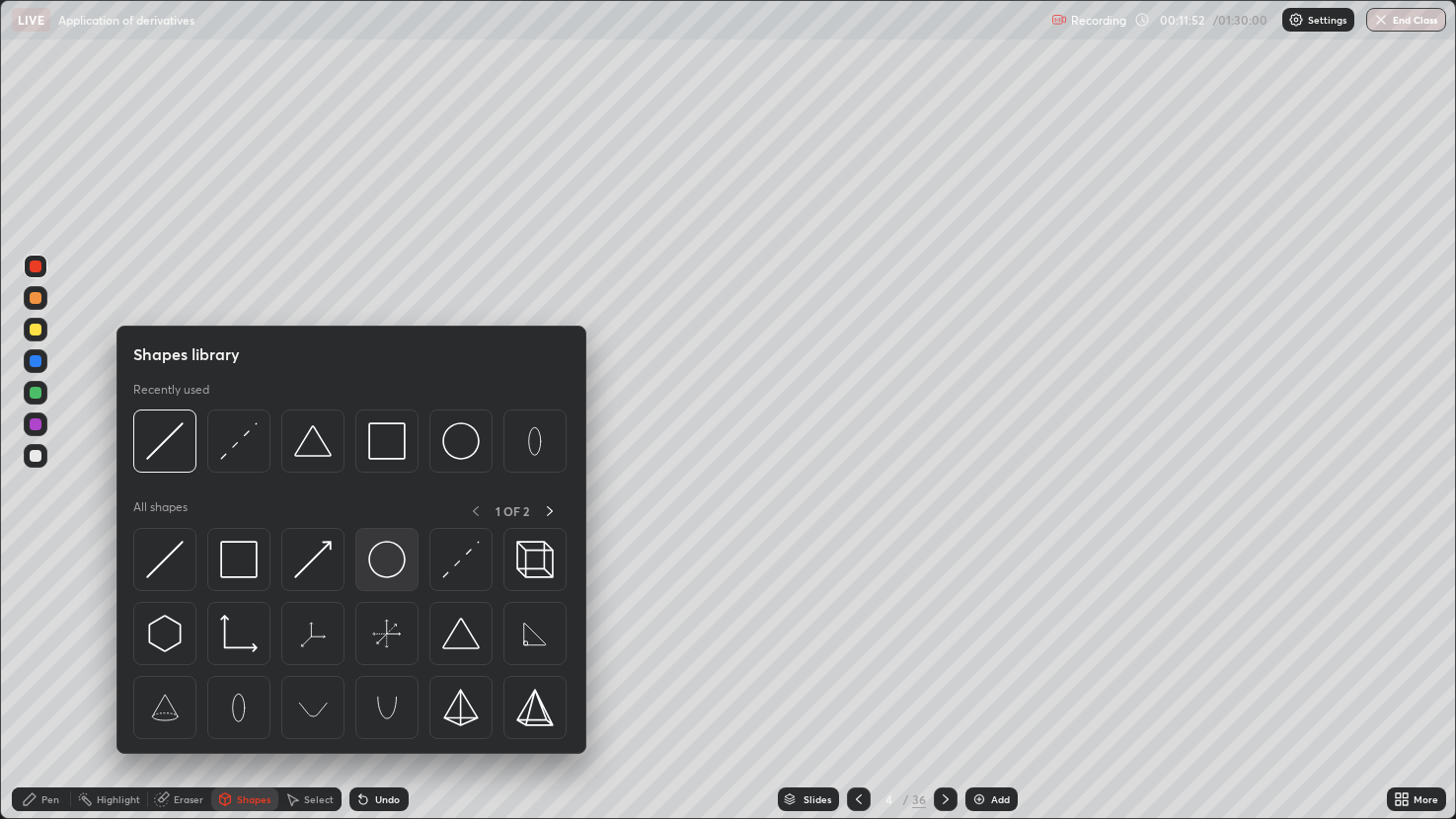 click at bounding box center (387, 559) 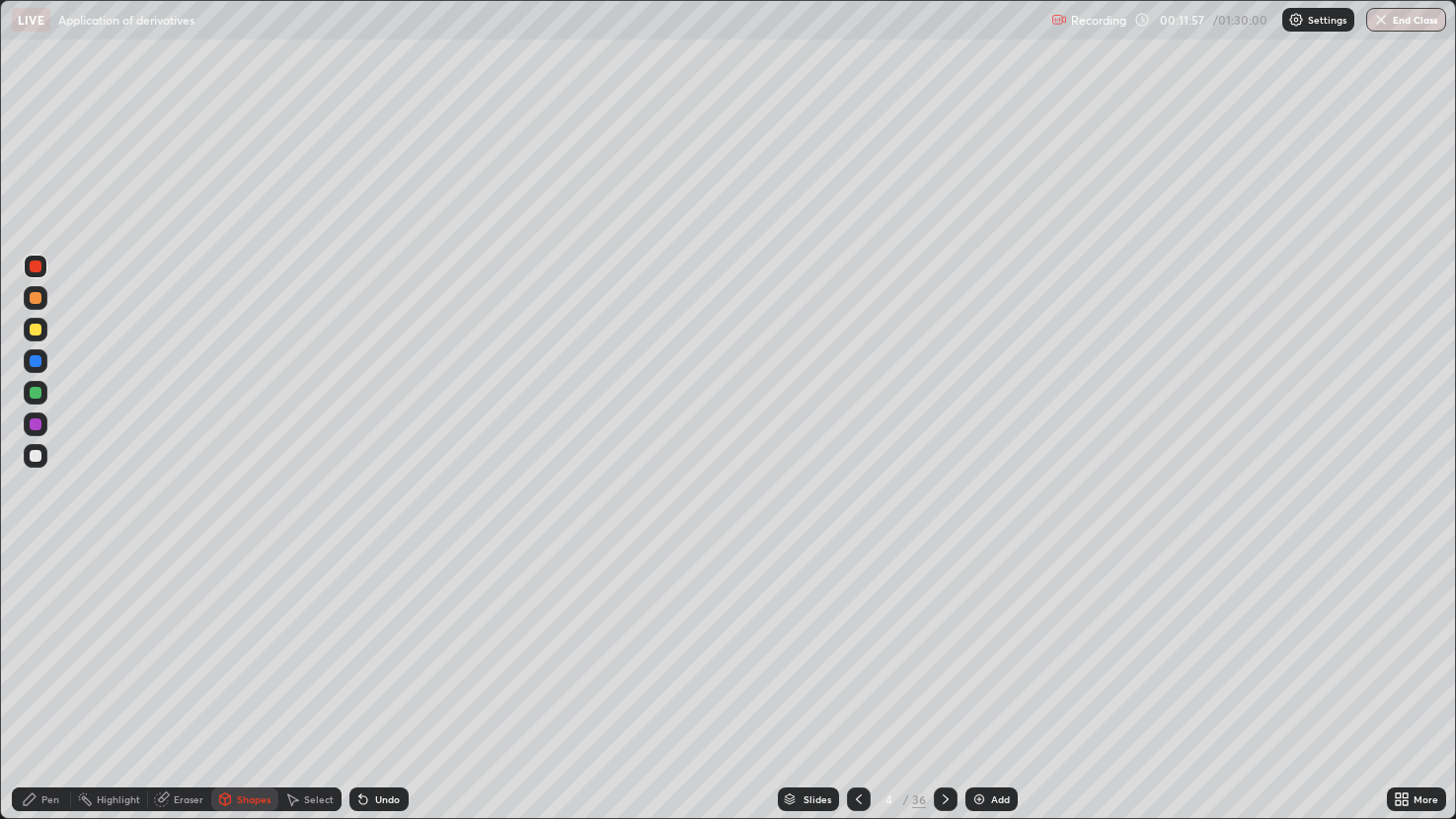 click at bounding box center [36, 330] 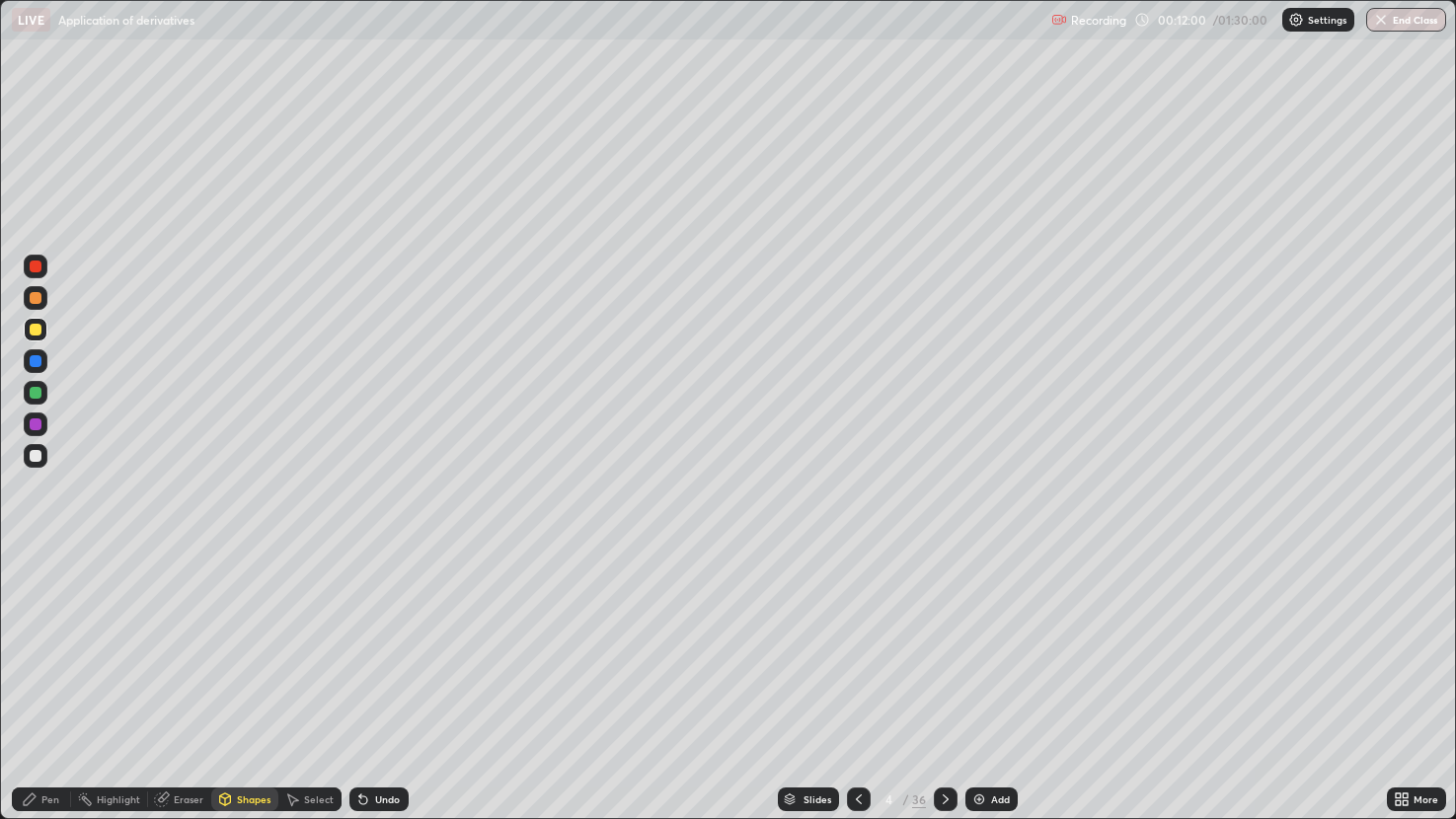 click on "Undo" at bounding box center (387, 799) 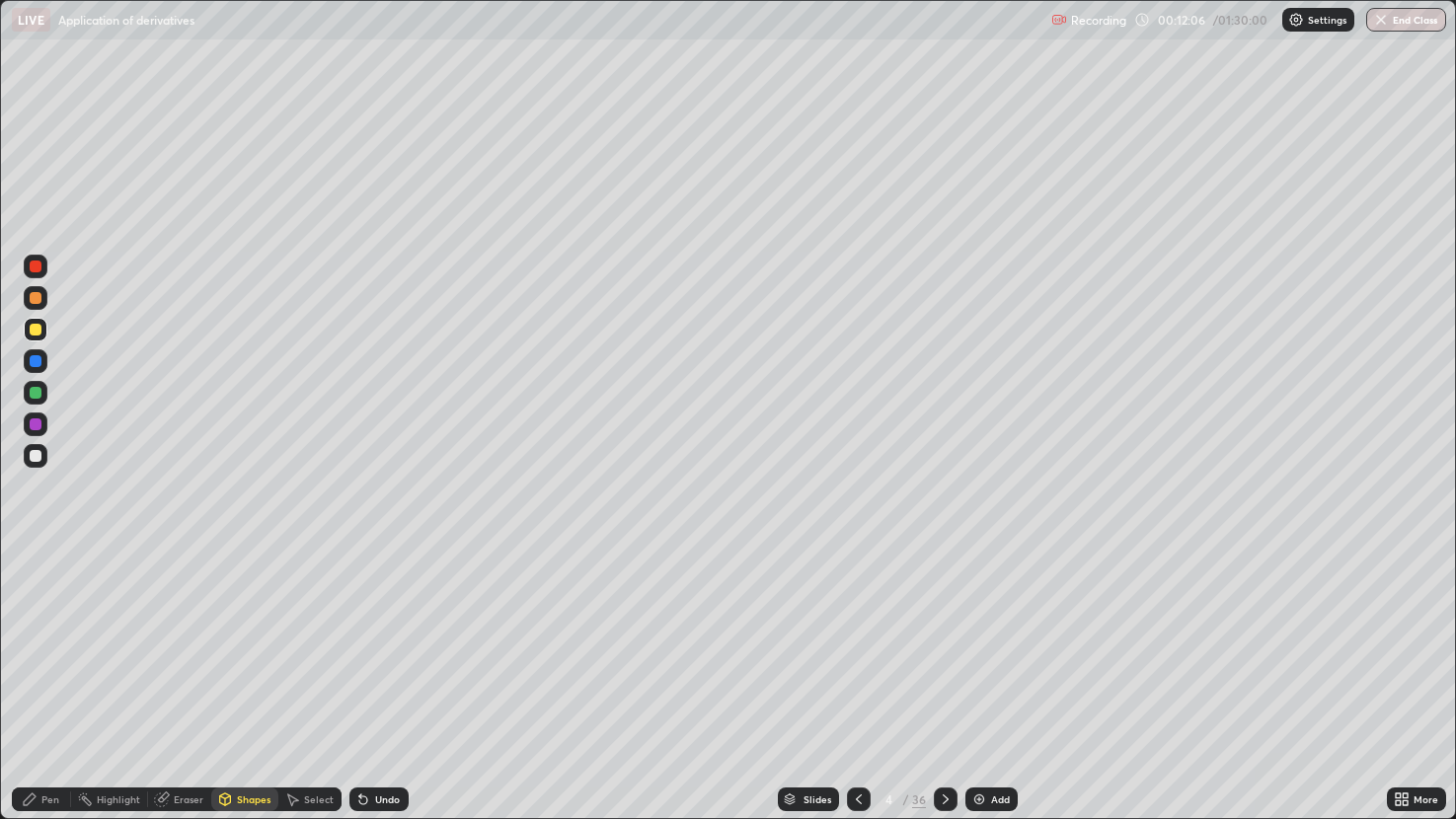 click on "Pen" at bounding box center [50, 799] 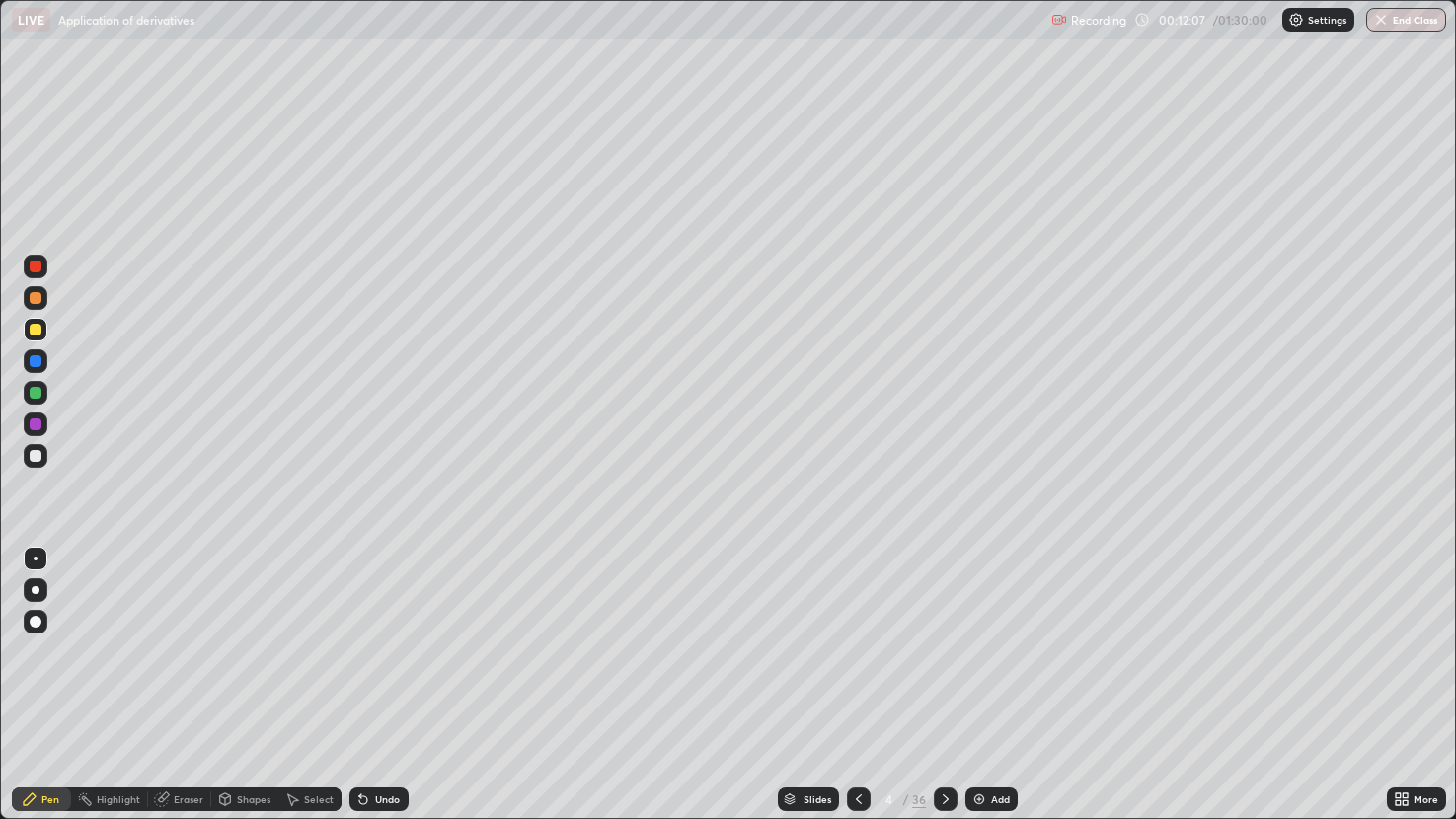 click at bounding box center (36, 330) 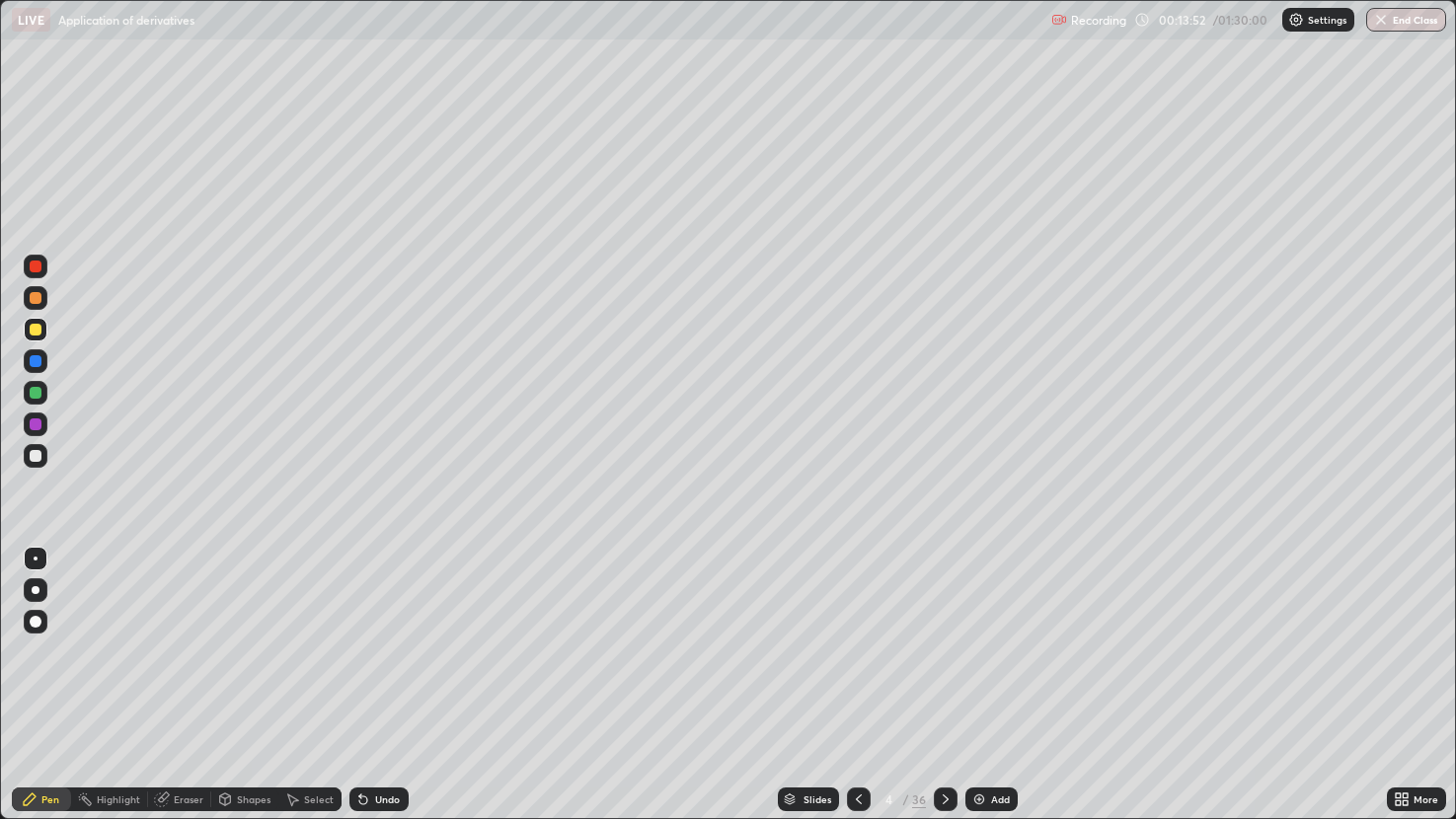 click at bounding box center [946, 799] 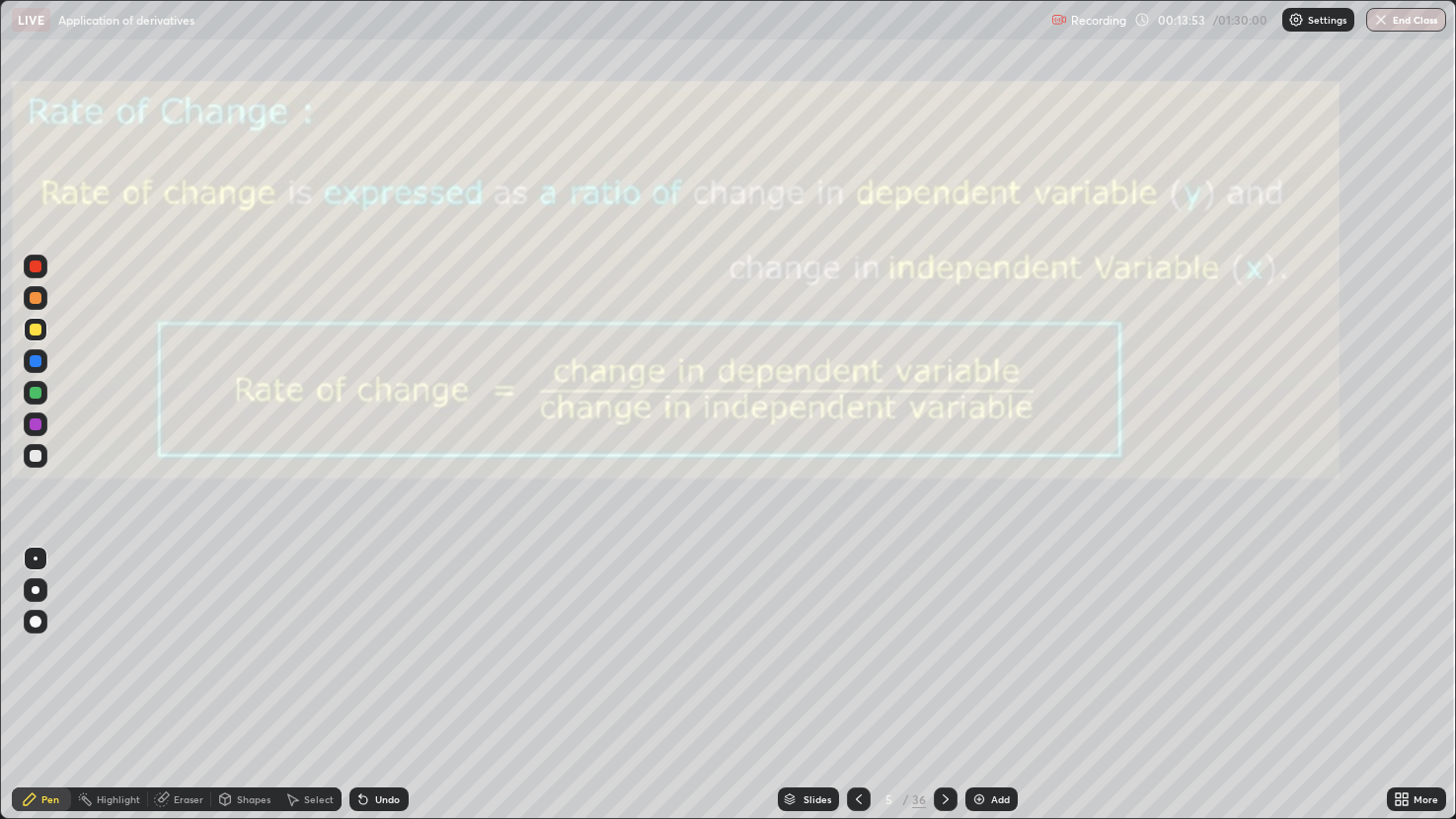 click 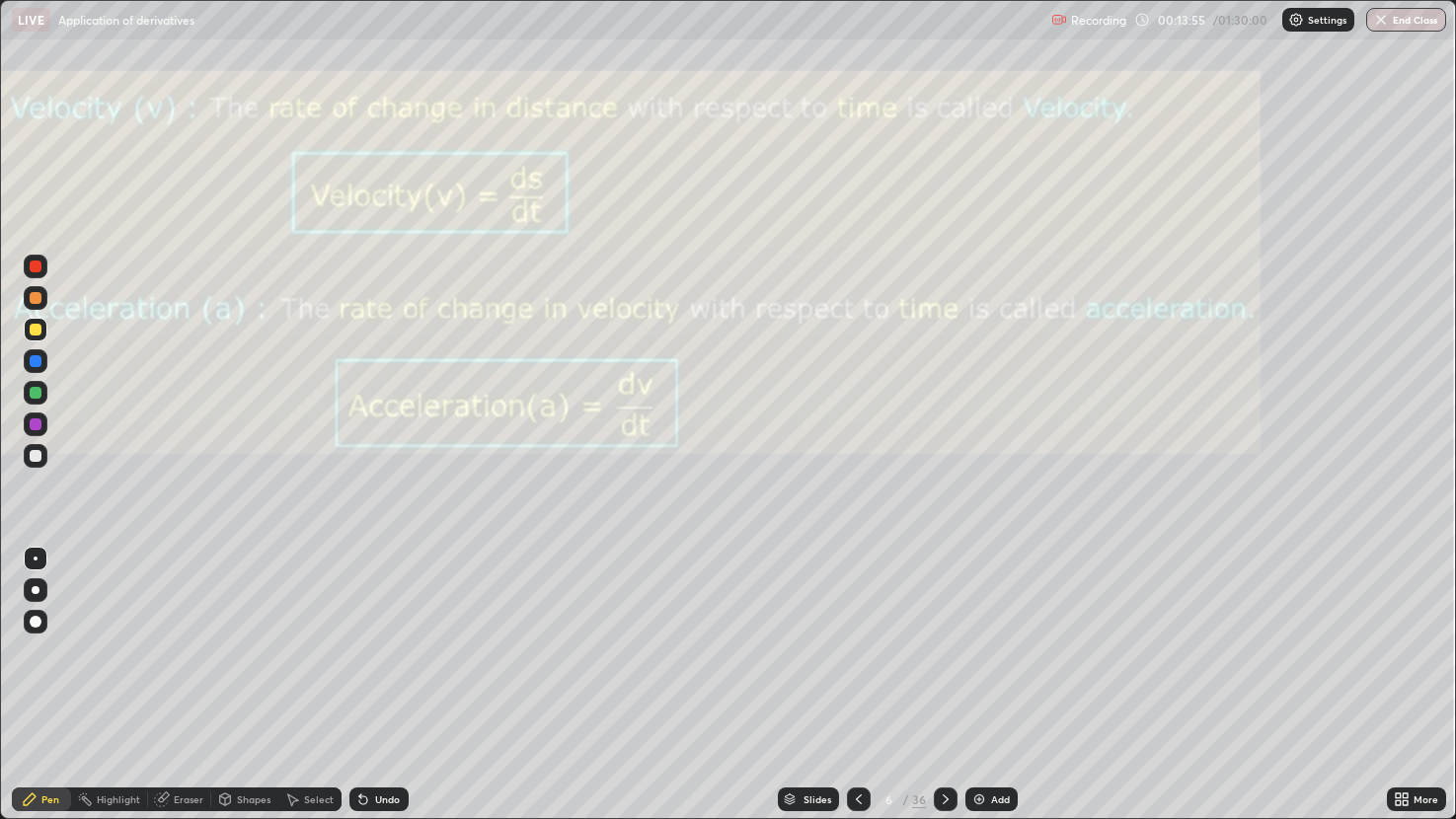 click at bounding box center [36, 266] 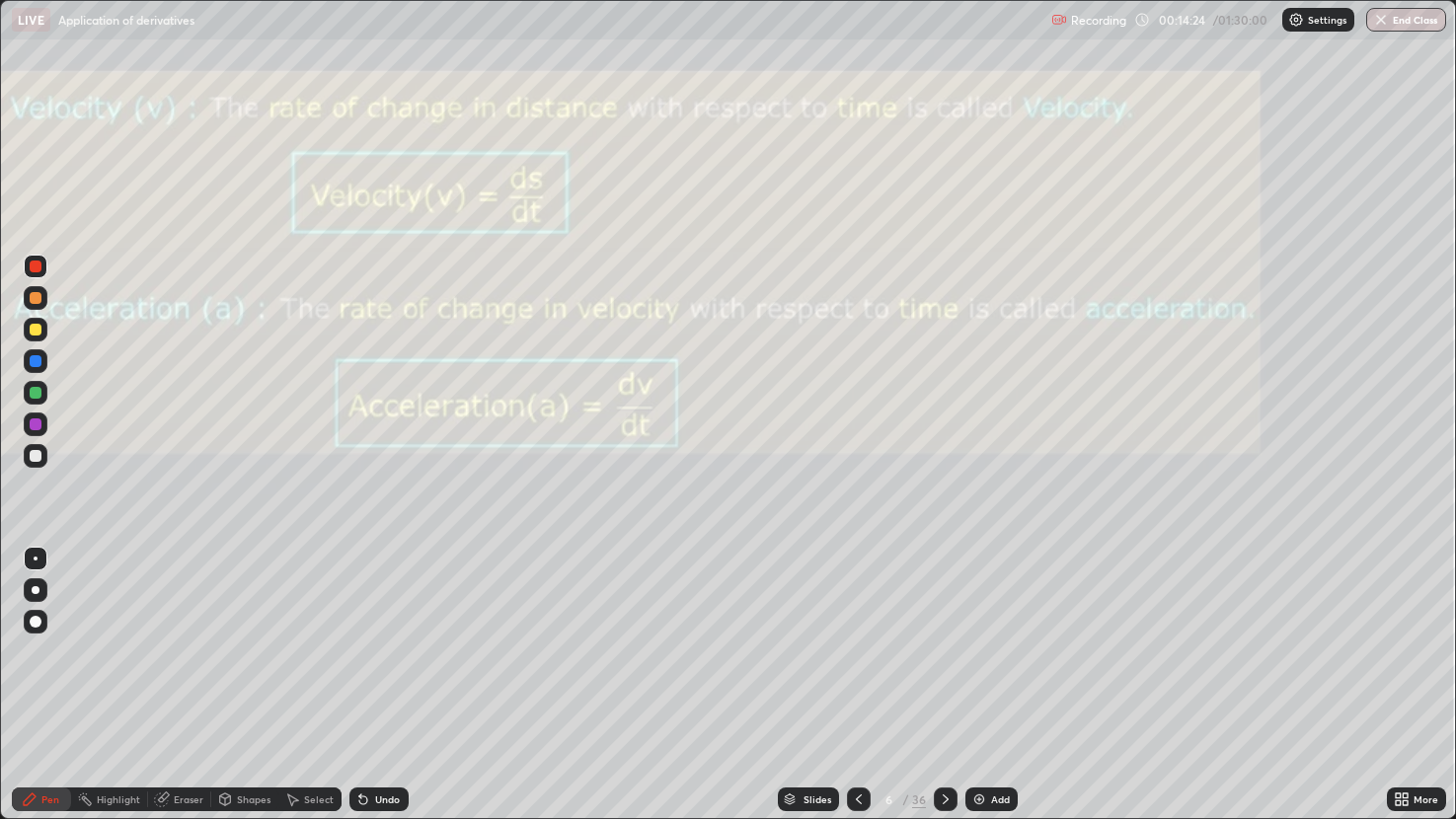 click 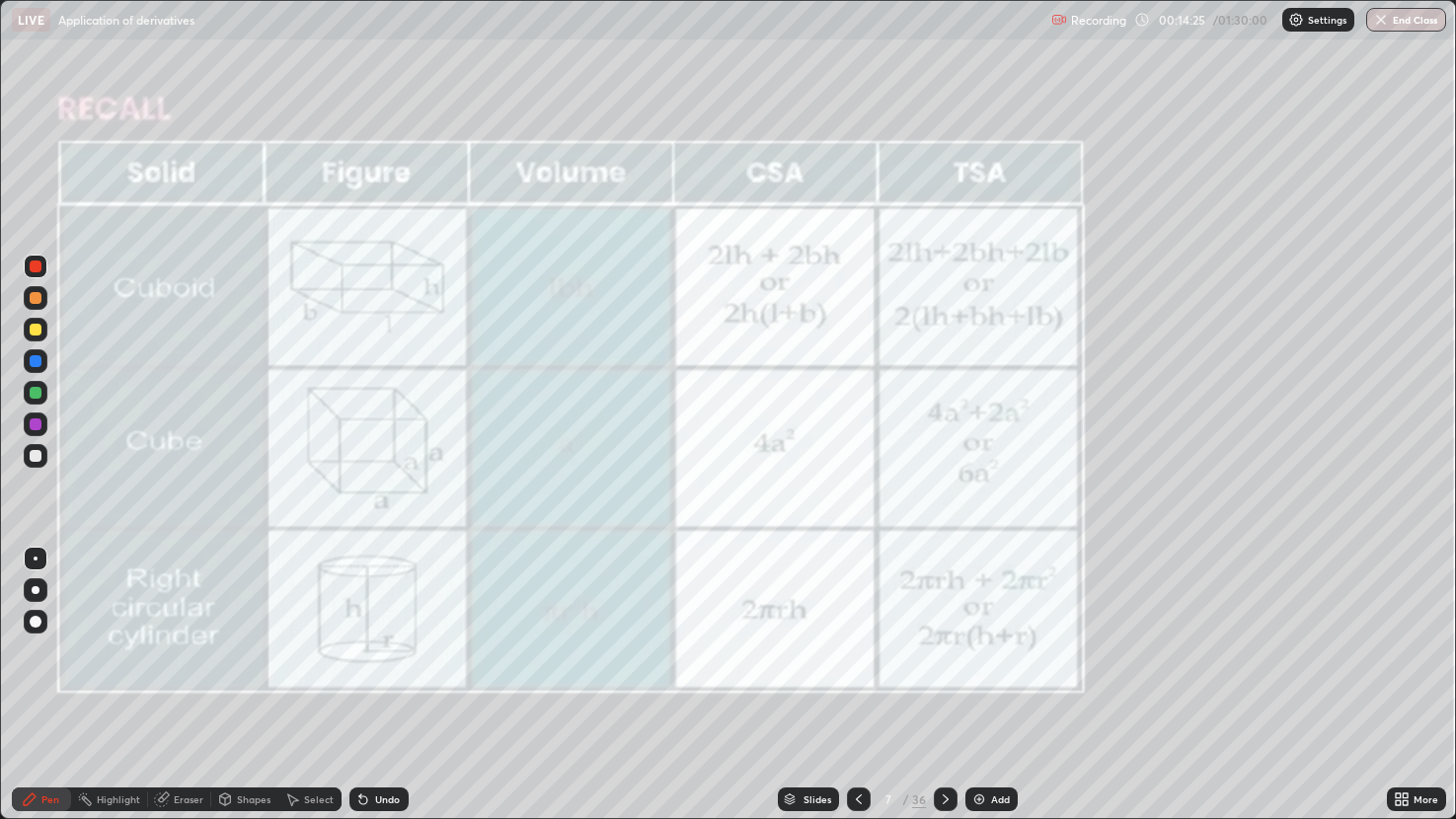 click at bounding box center [946, 799] 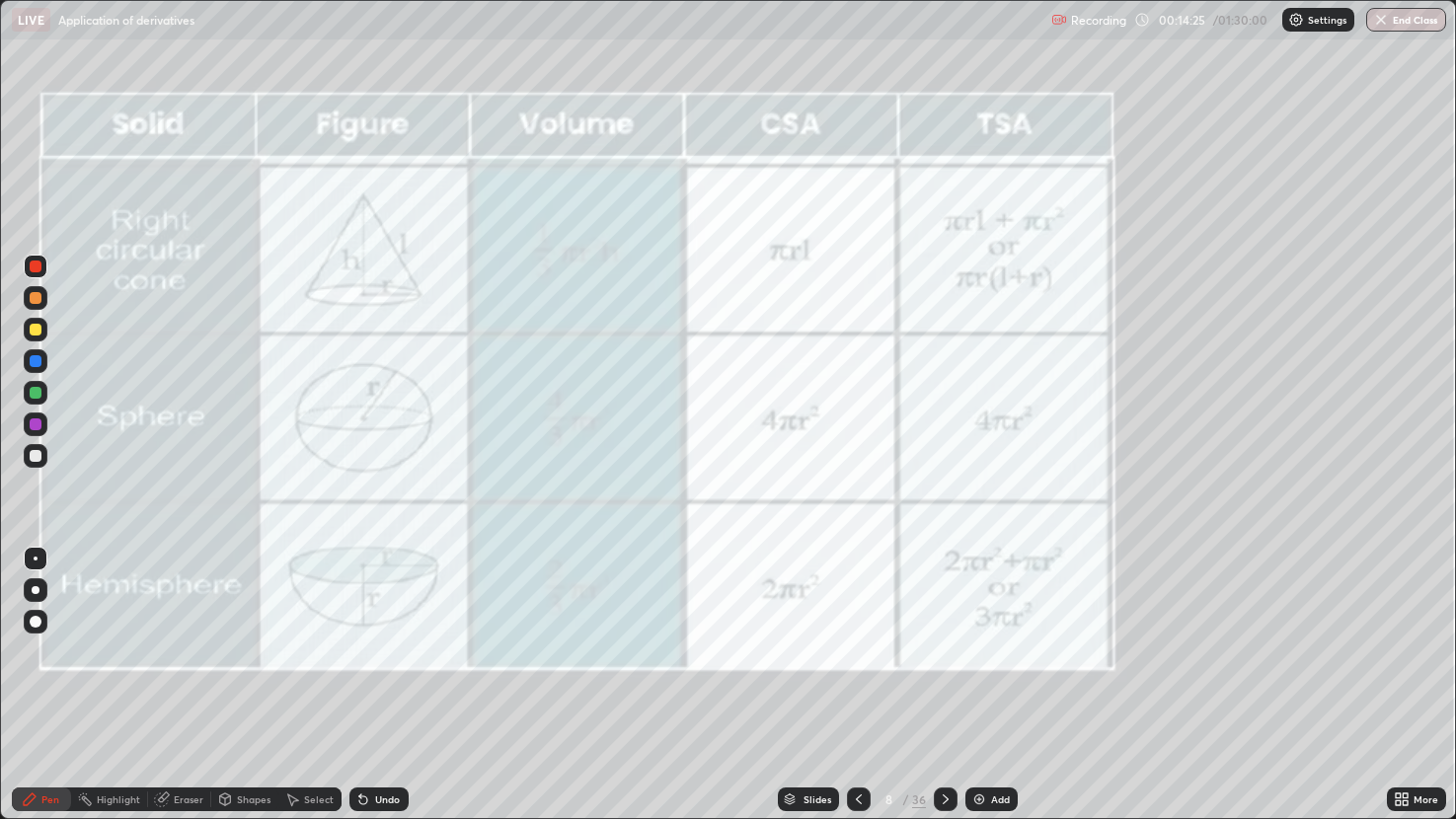 click 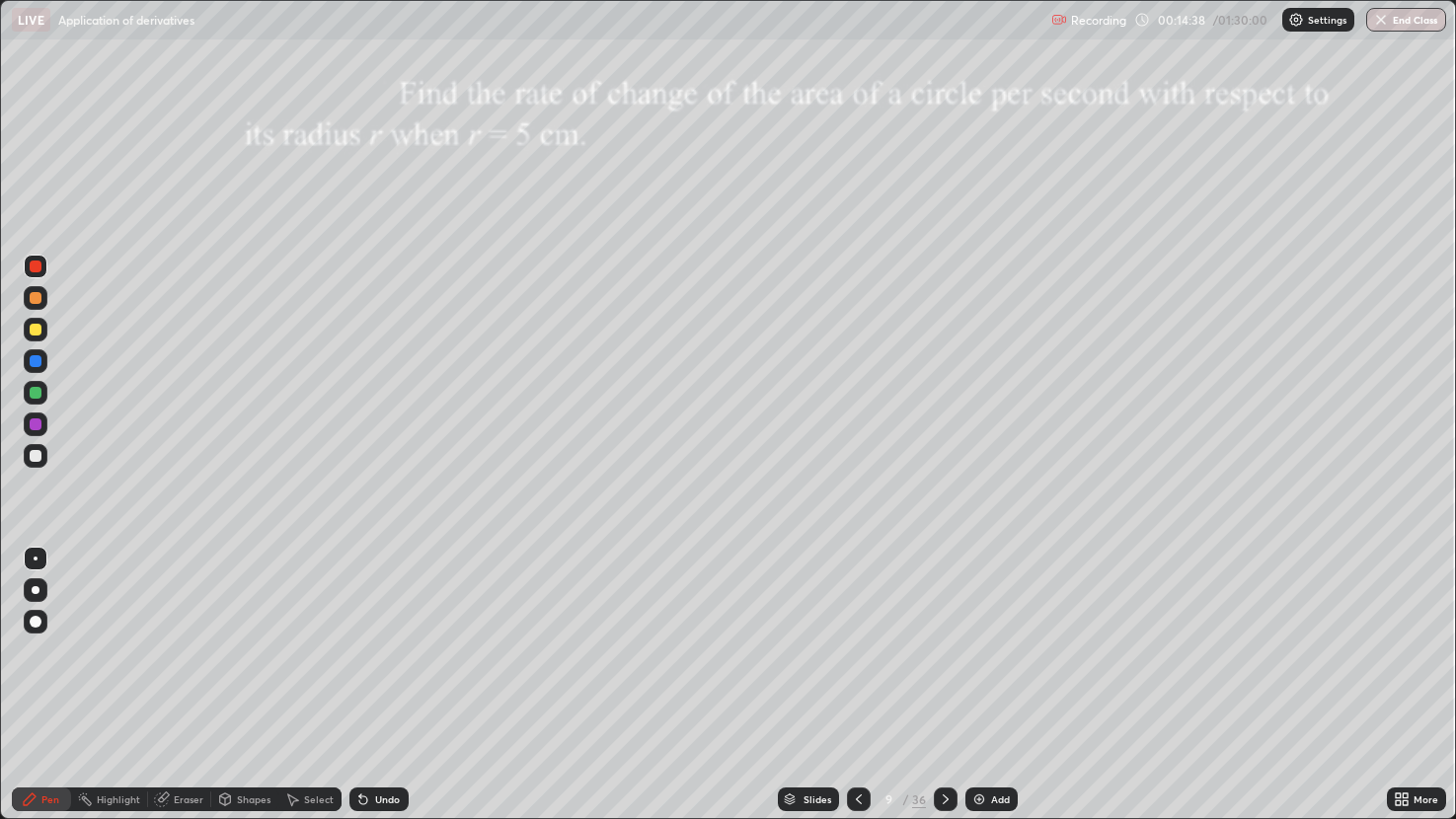 click at bounding box center (36, 424) 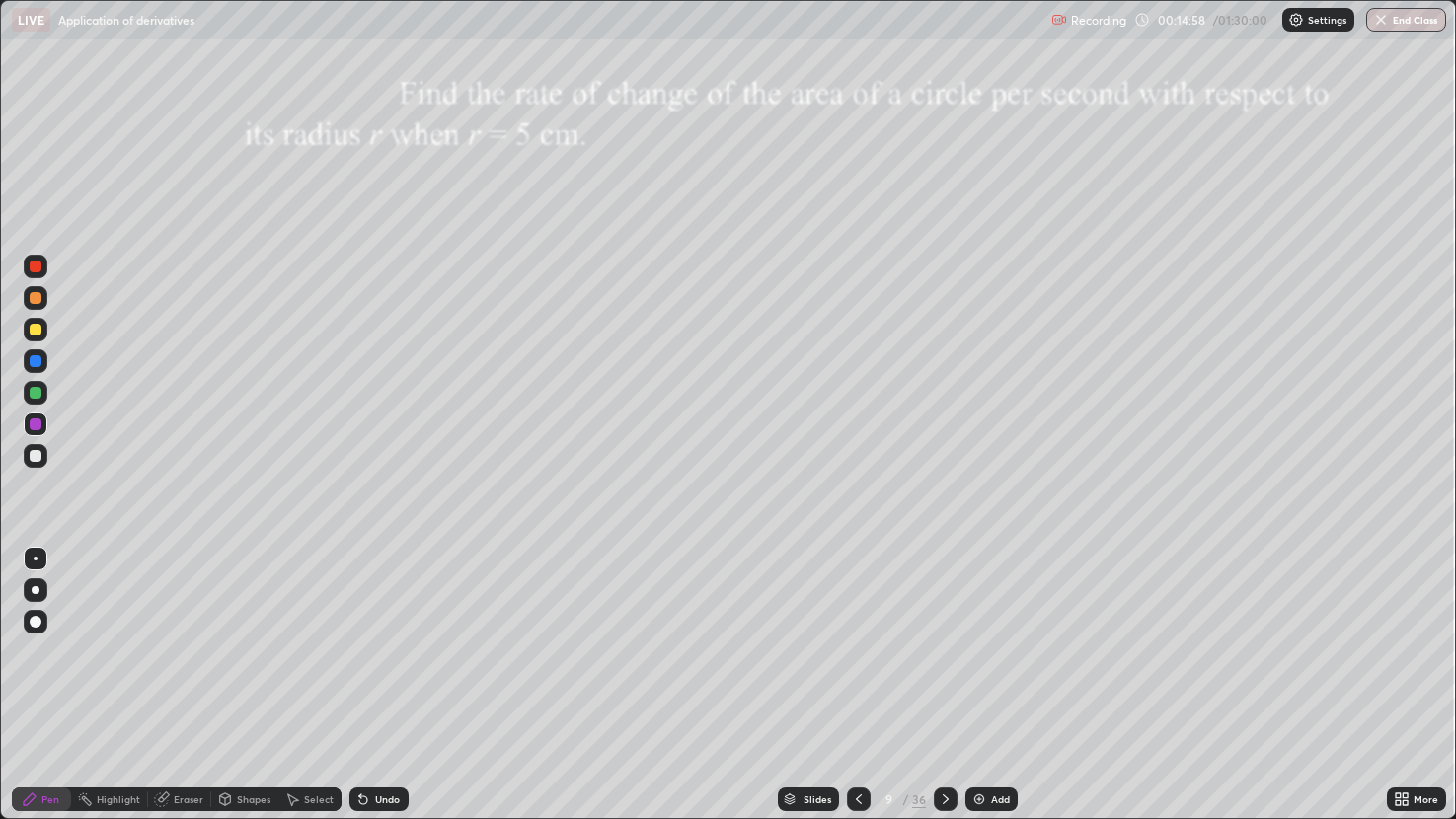 click at bounding box center (36, 330) 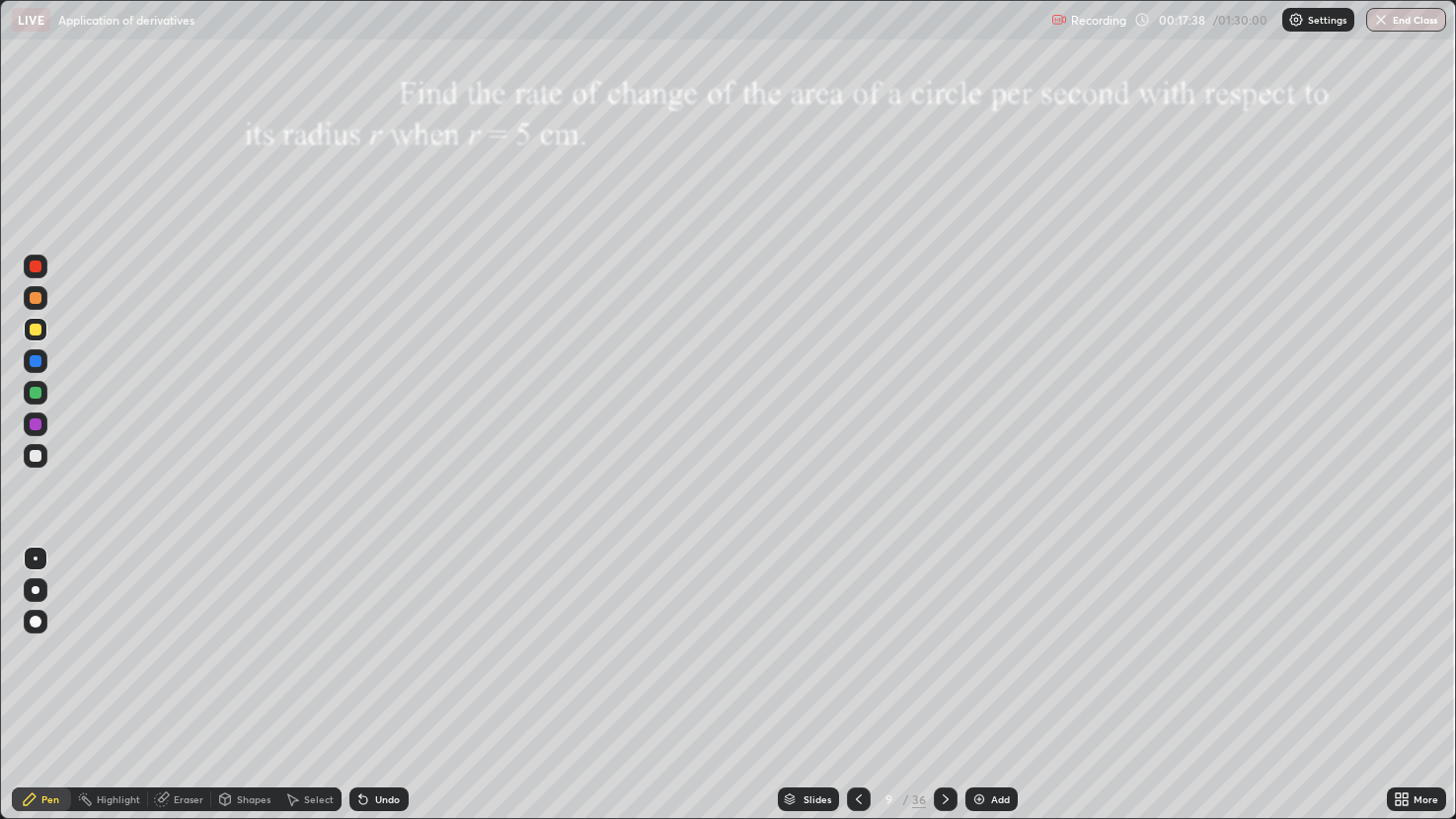 click at bounding box center (946, 799) 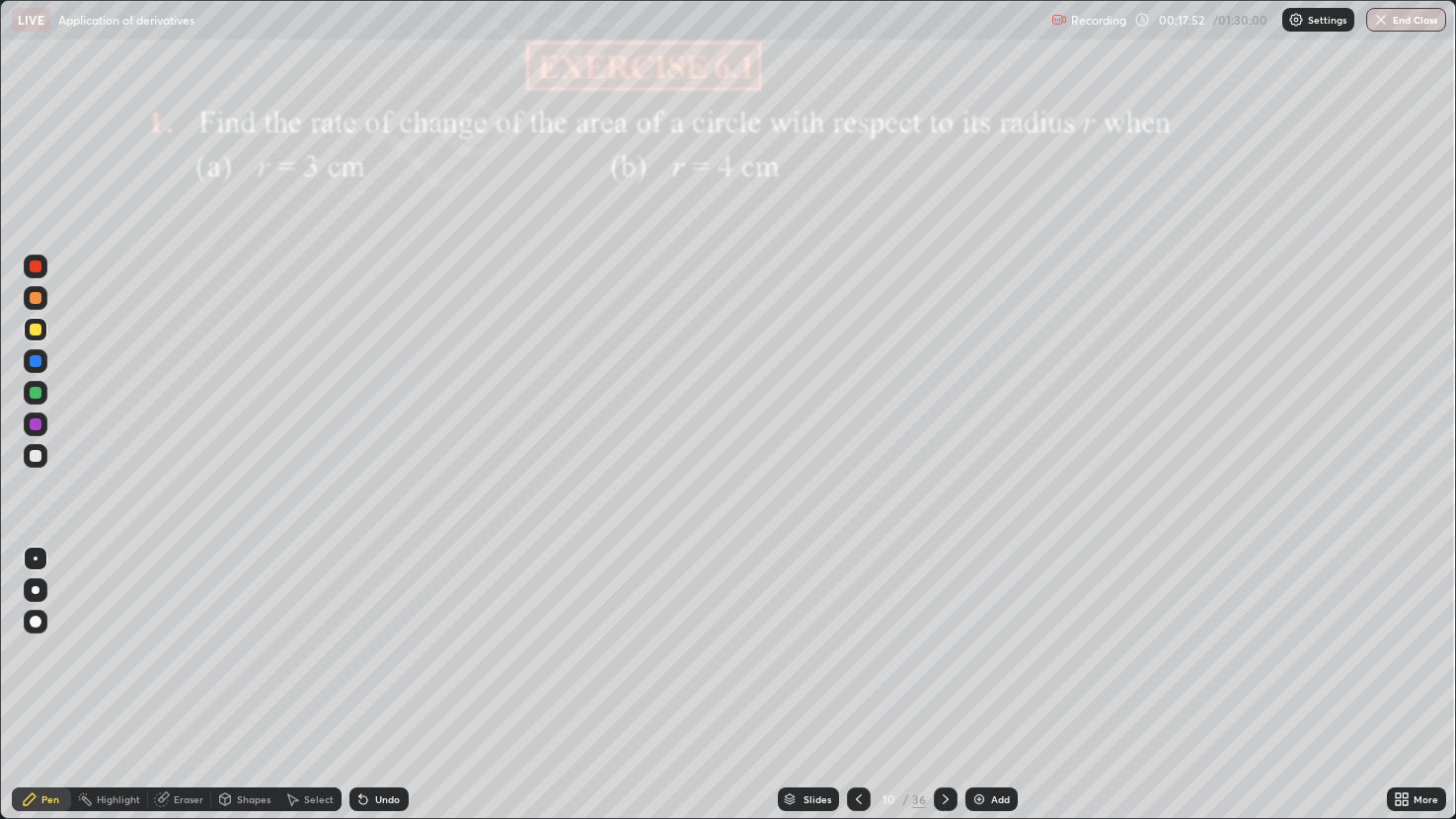 click 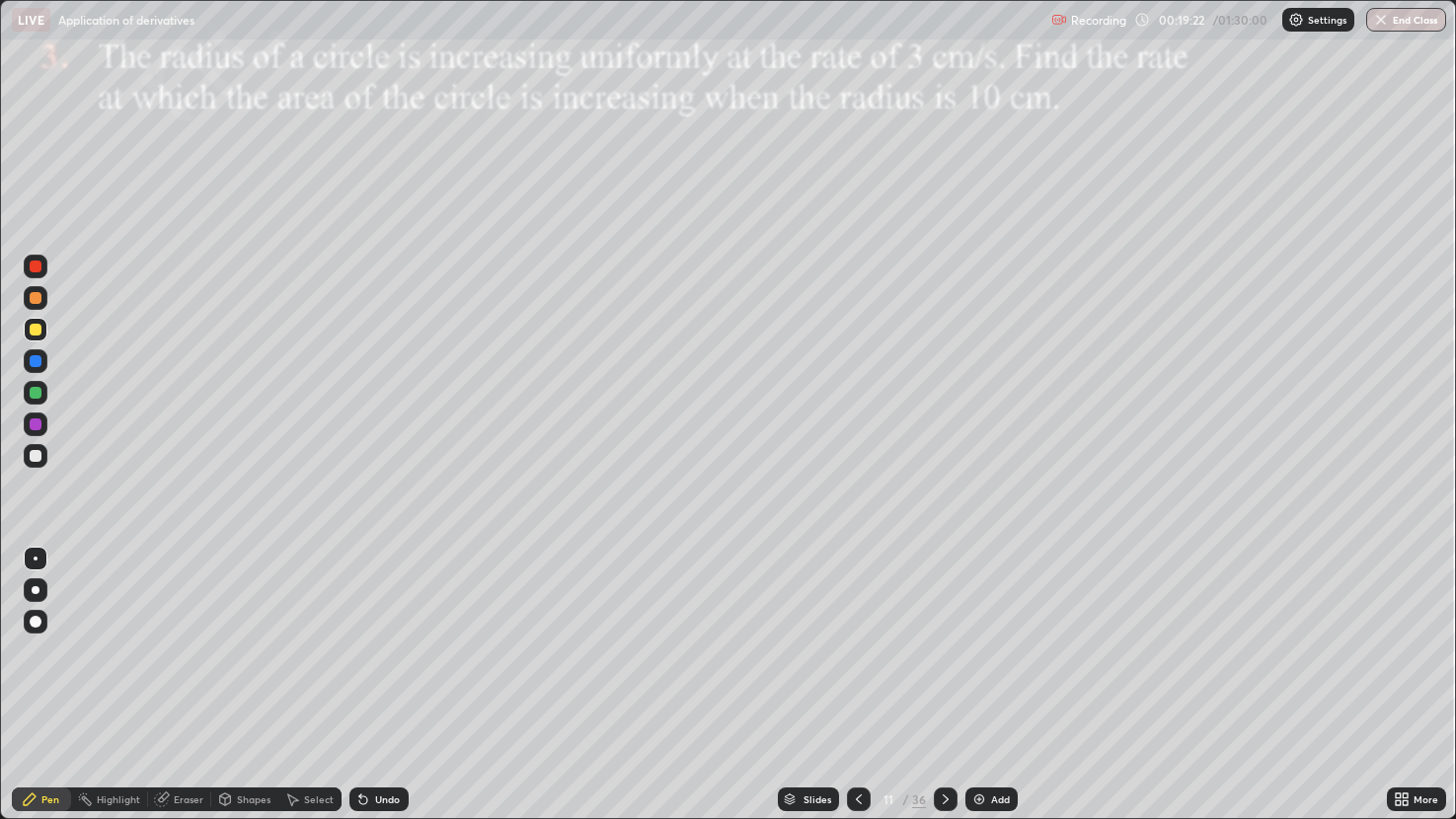 click at bounding box center (36, 456) 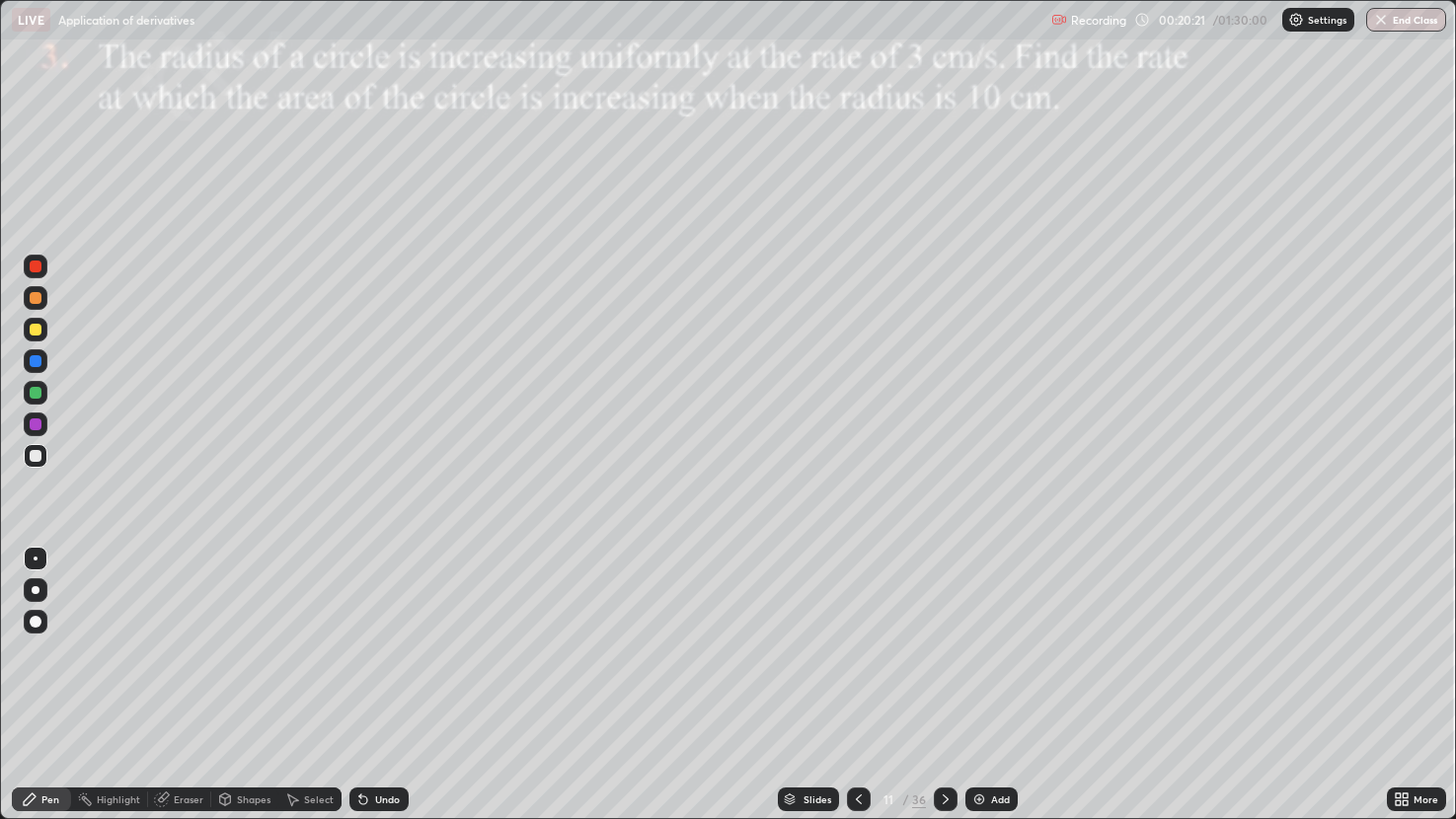 click on "Undo" at bounding box center [387, 799] 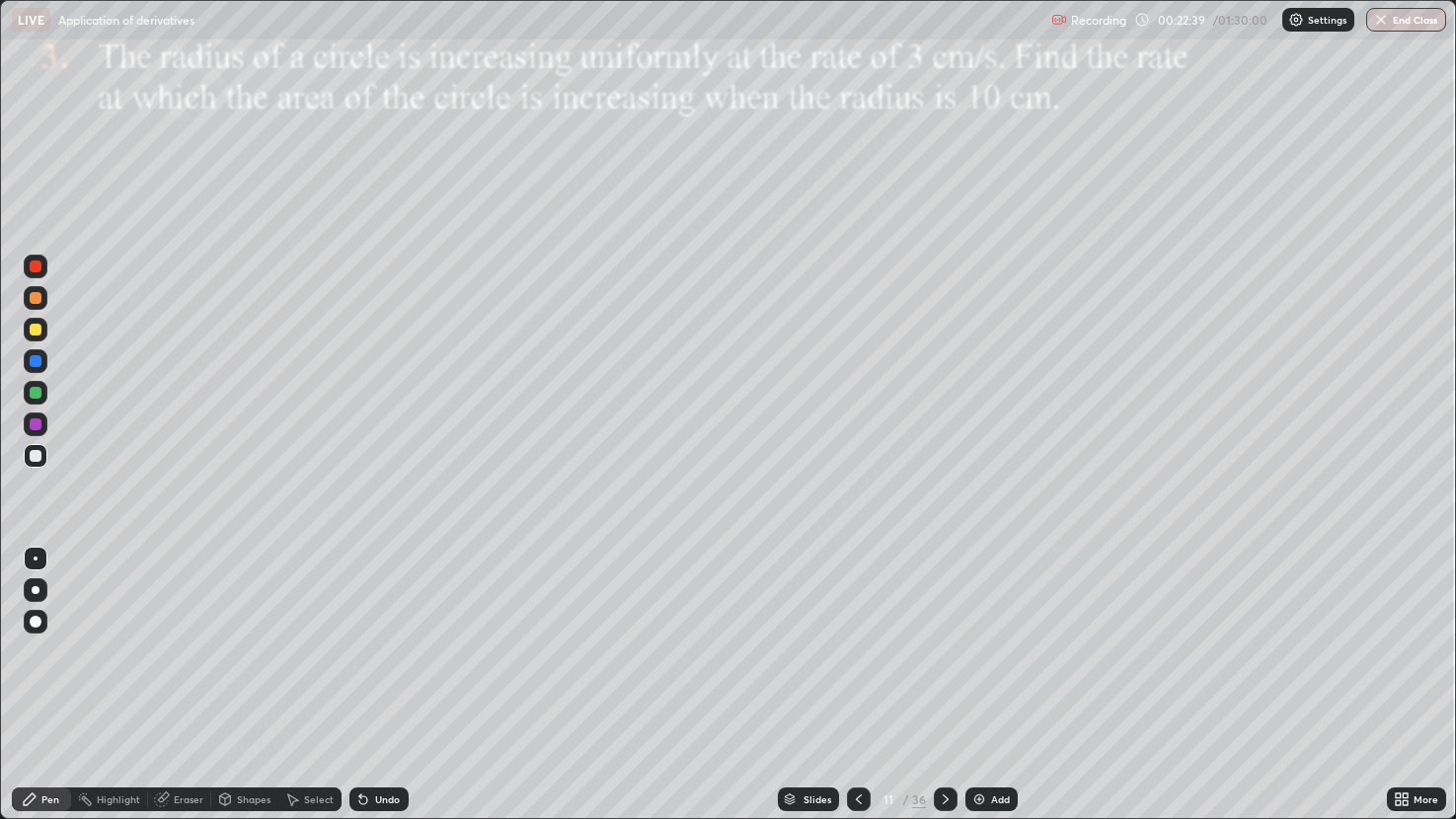 click at bounding box center [946, 799] 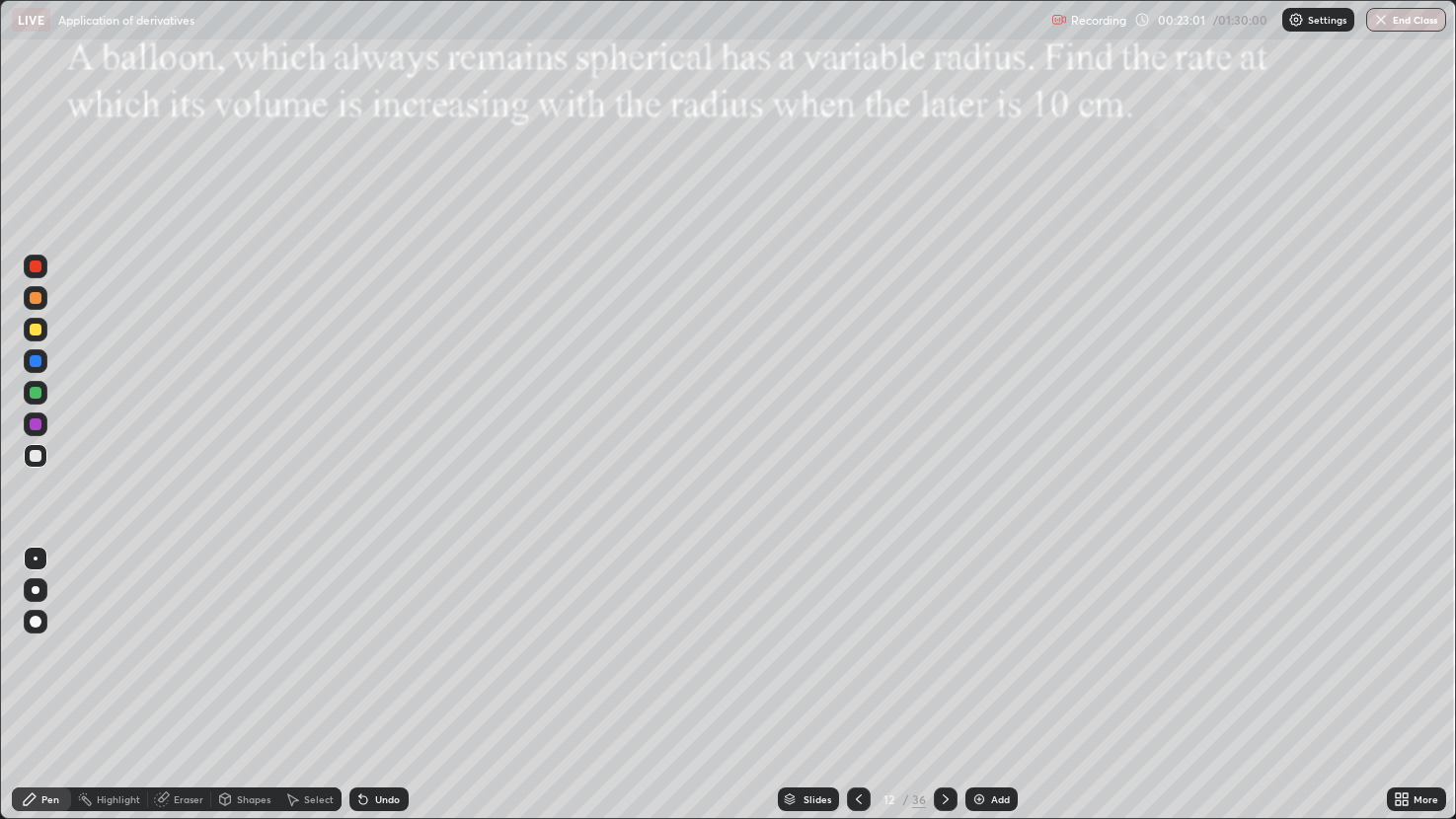 click at bounding box center (36, 330) 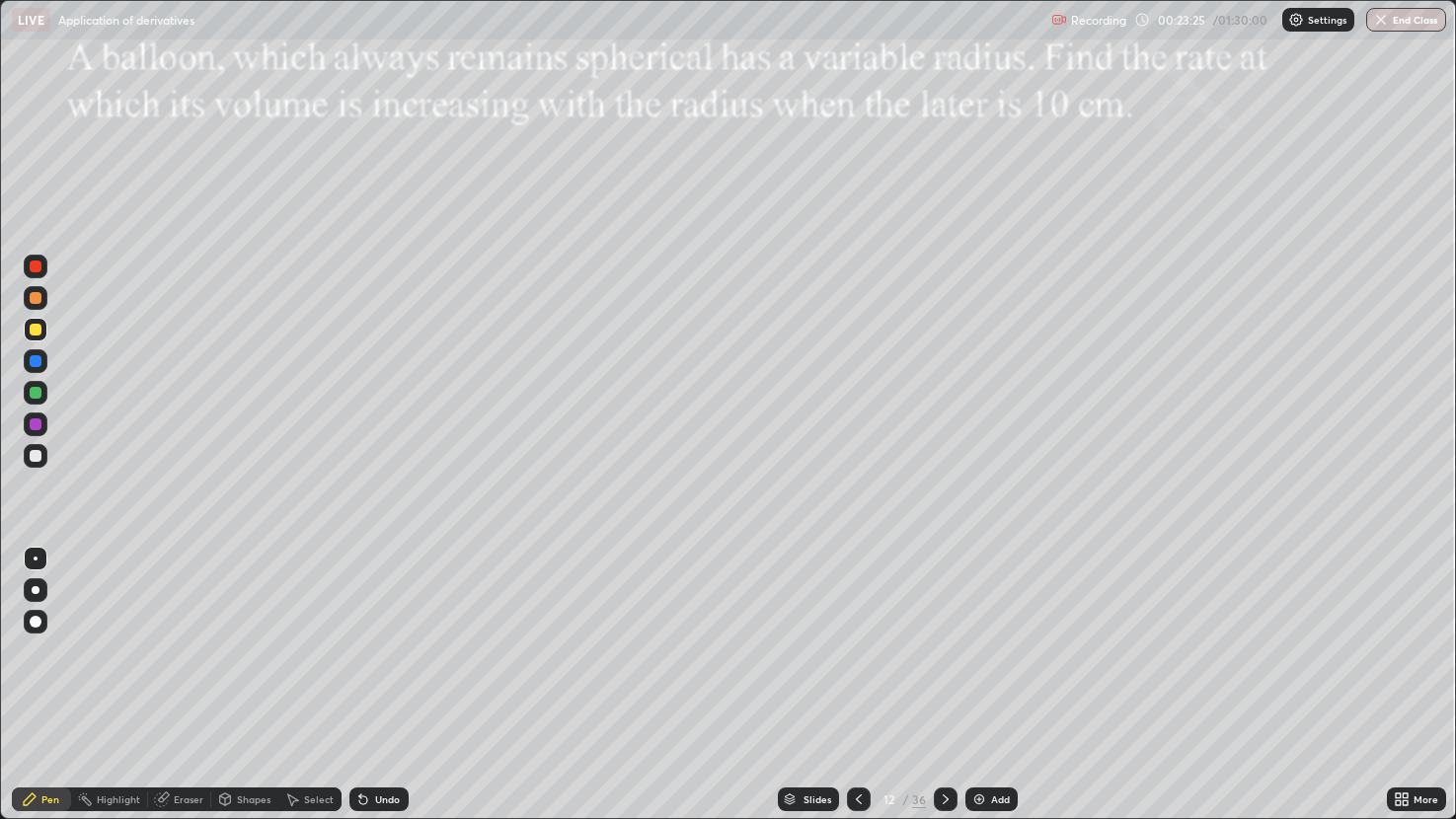 click at bounding box center (36, 361) 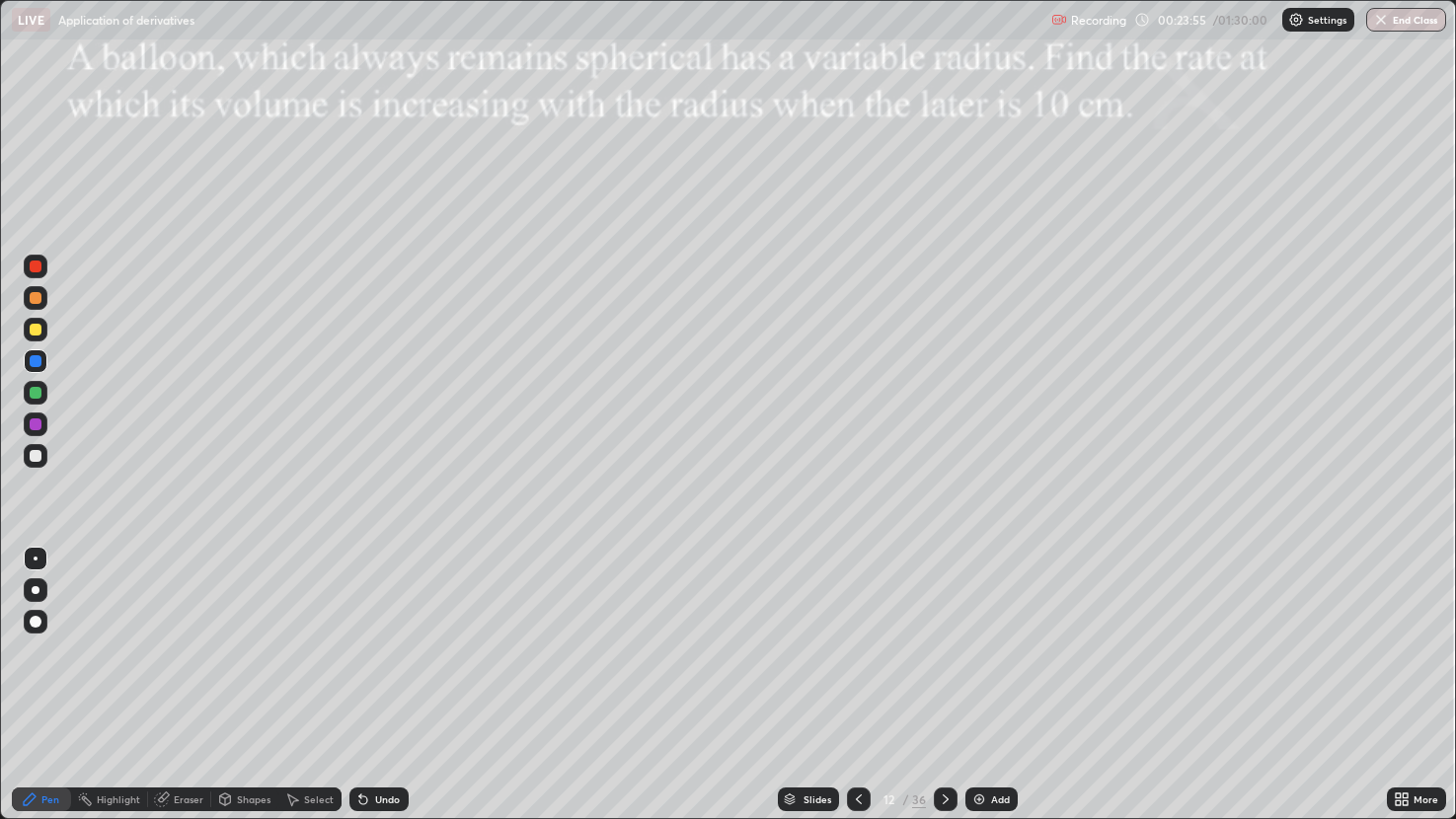 click on "Eraser" at bounding box center (189, 799) 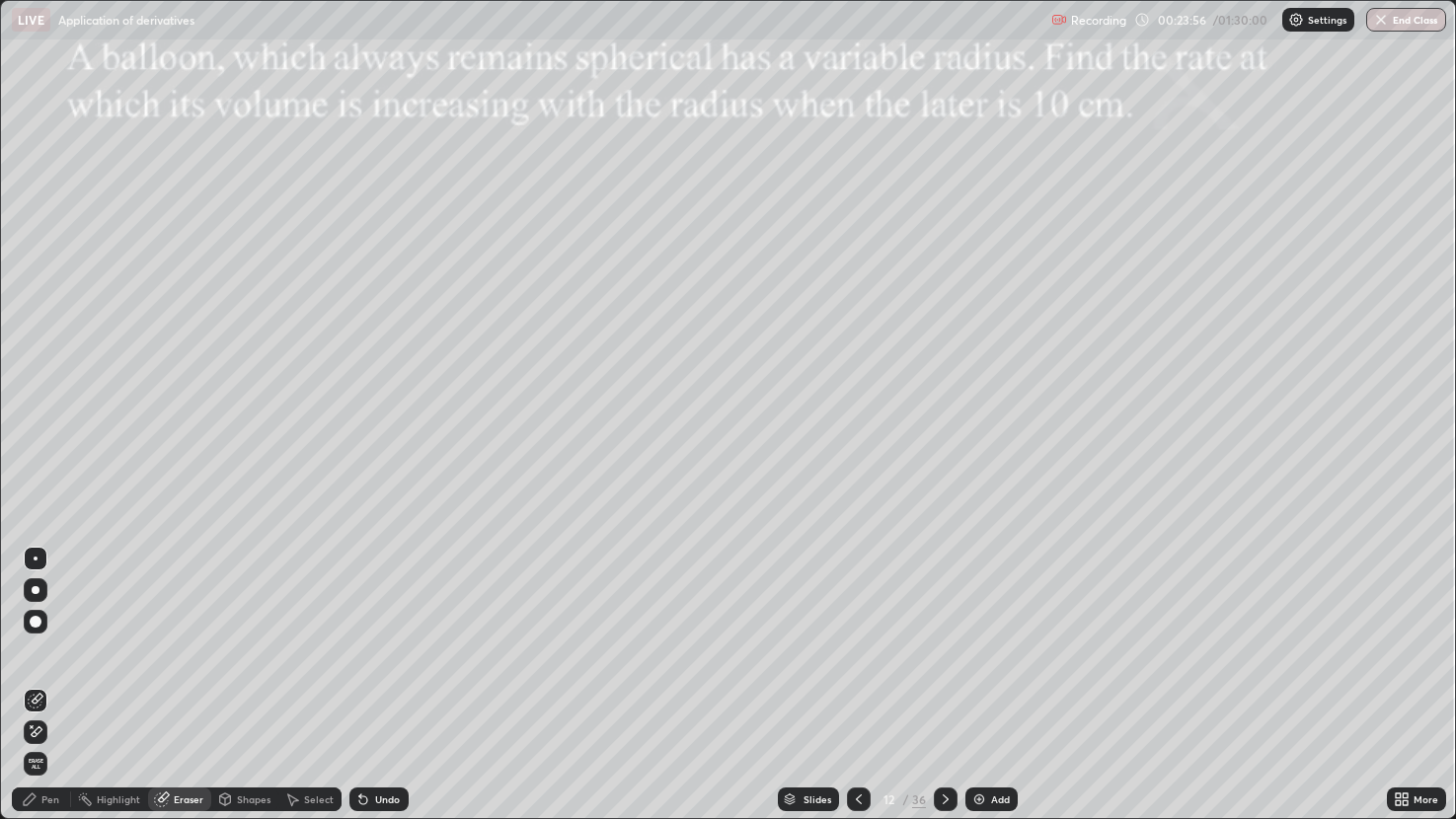 click 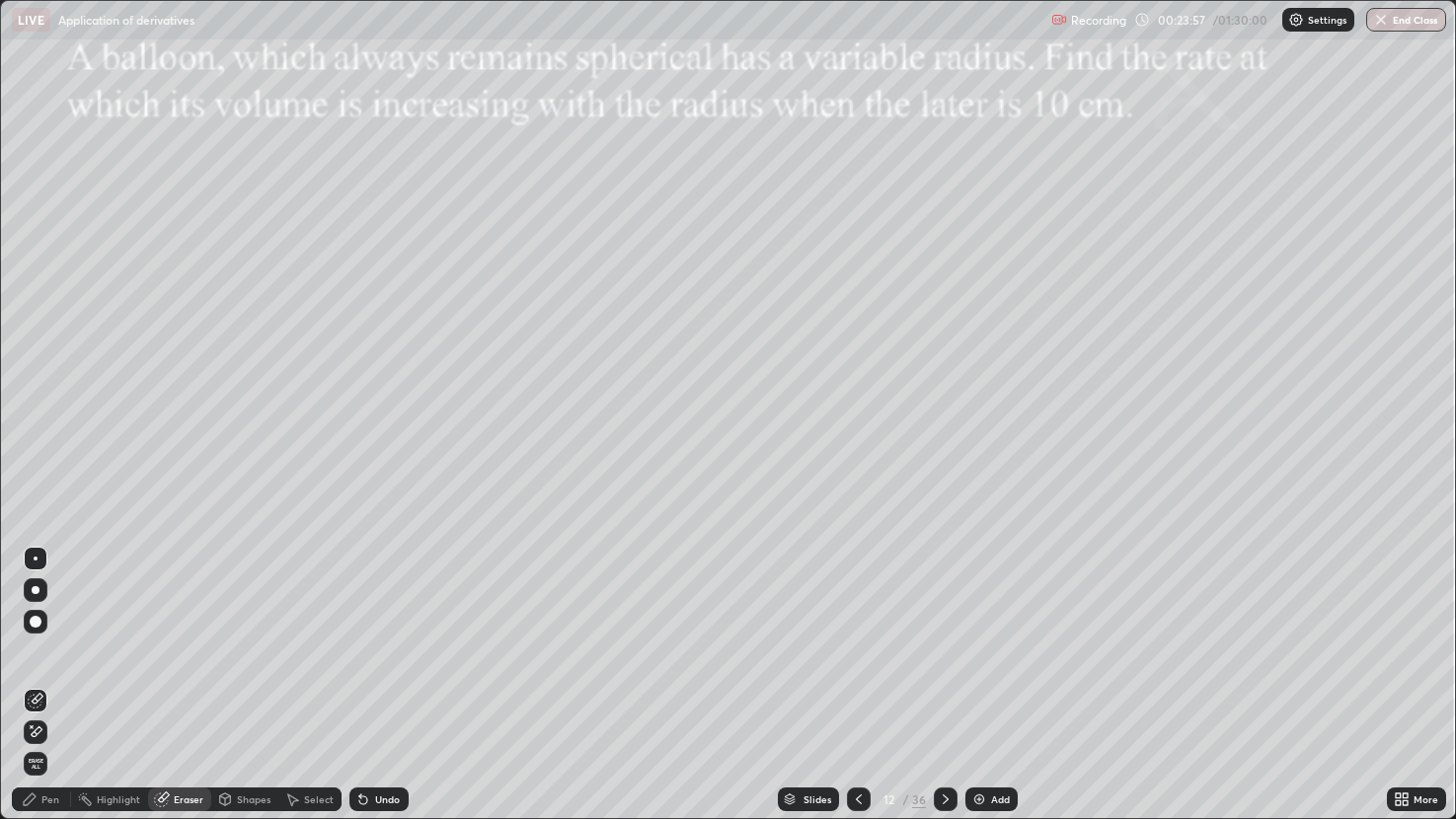 click on "Undo" at bounding box center [387, 799] 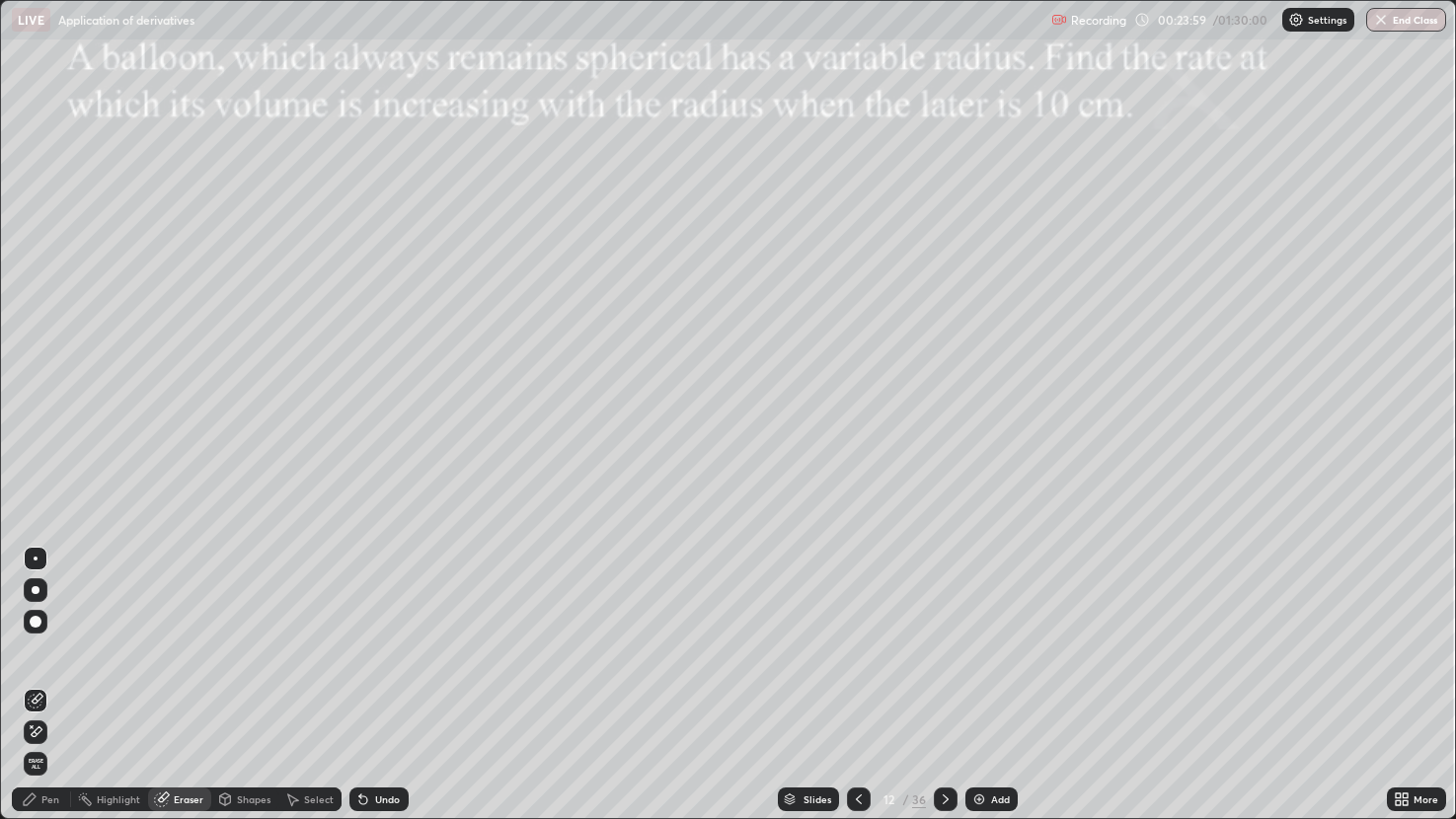 click on "Undo" at bounding box center [375, 799] 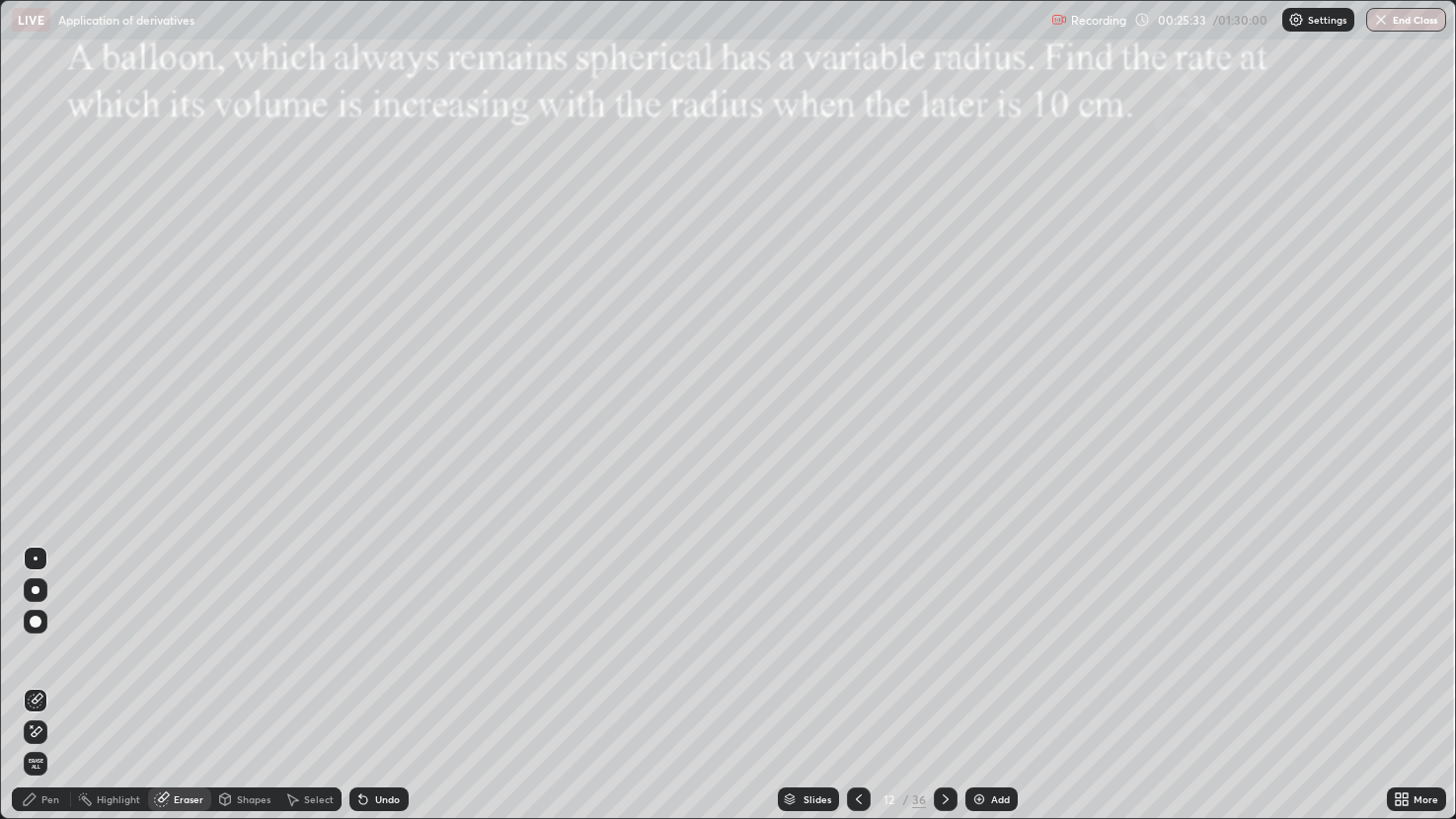 click 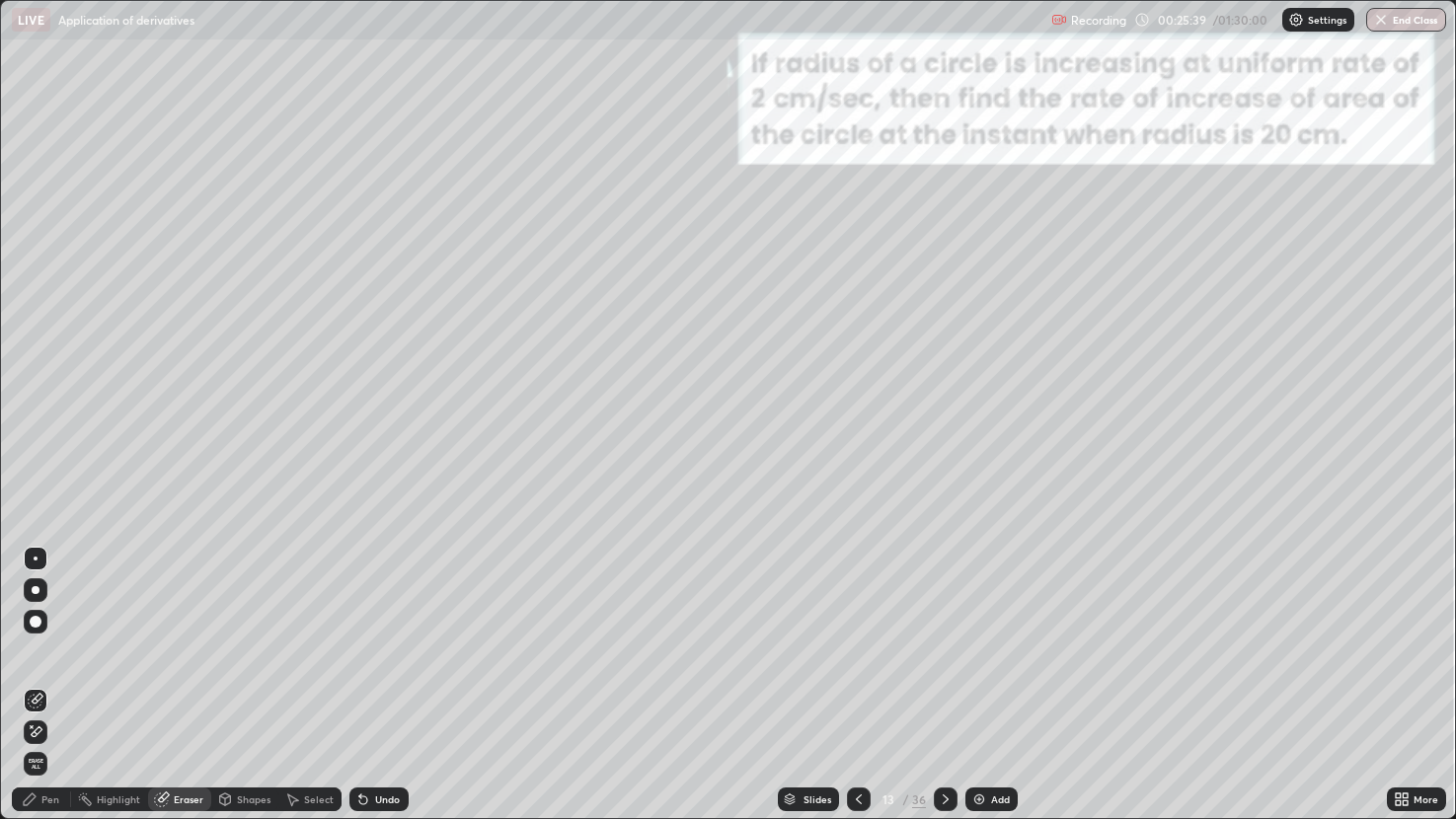 click at bounding box center [946, 799] 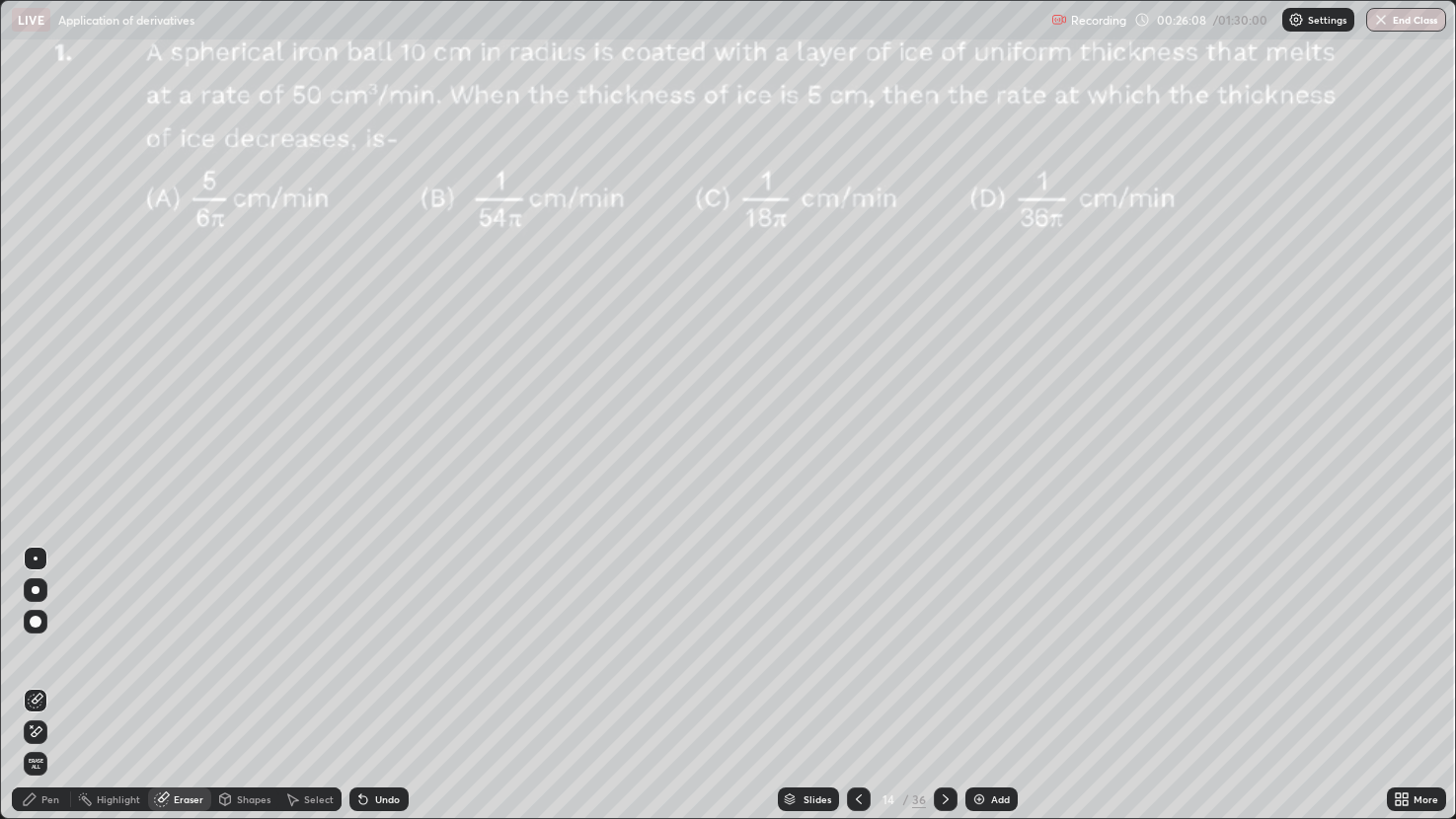 click on "Slides" at bounding box center (808, 799) 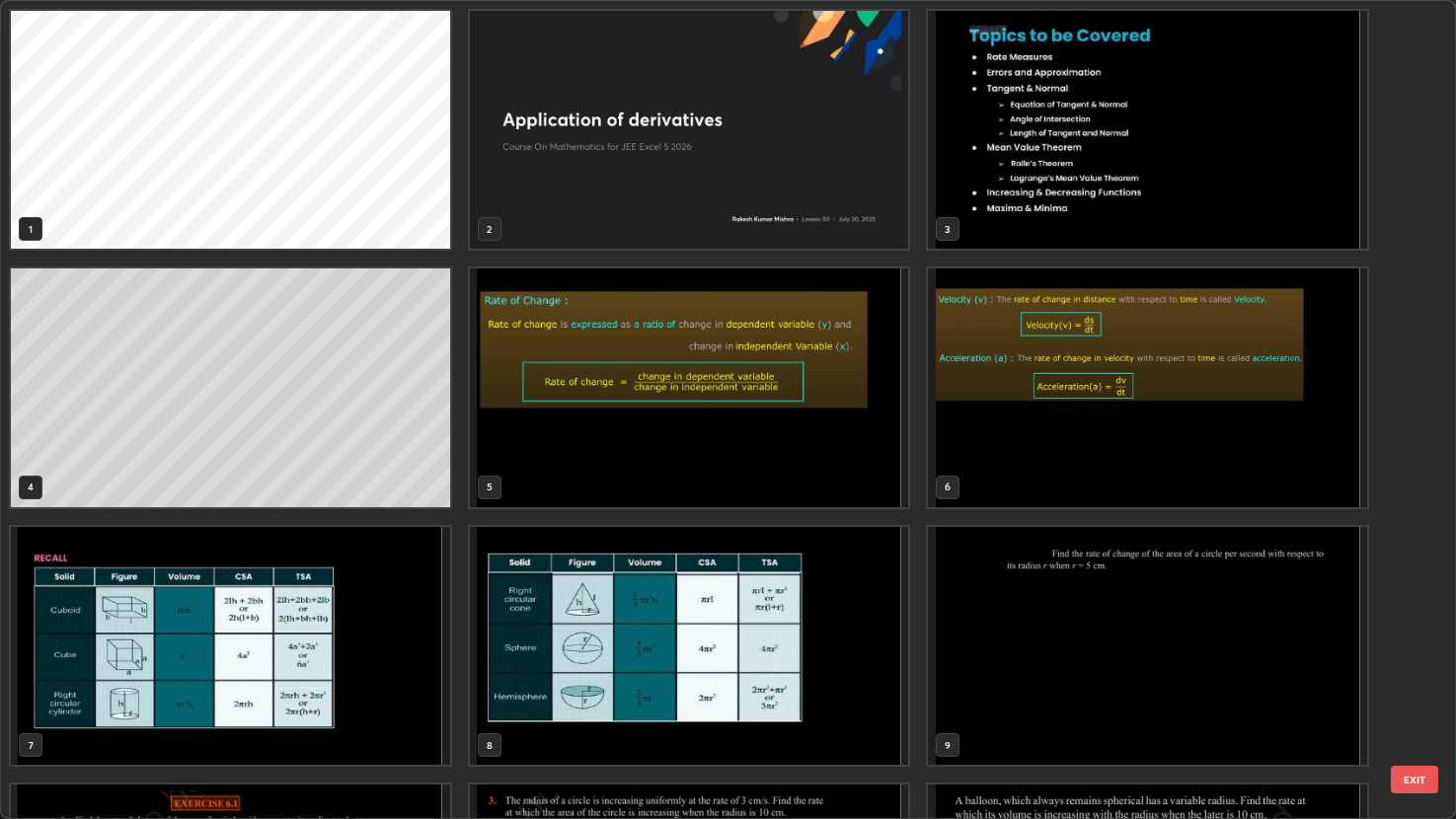 scroll, scrollTop: 472, scrollLeft: 0, axis: vertical 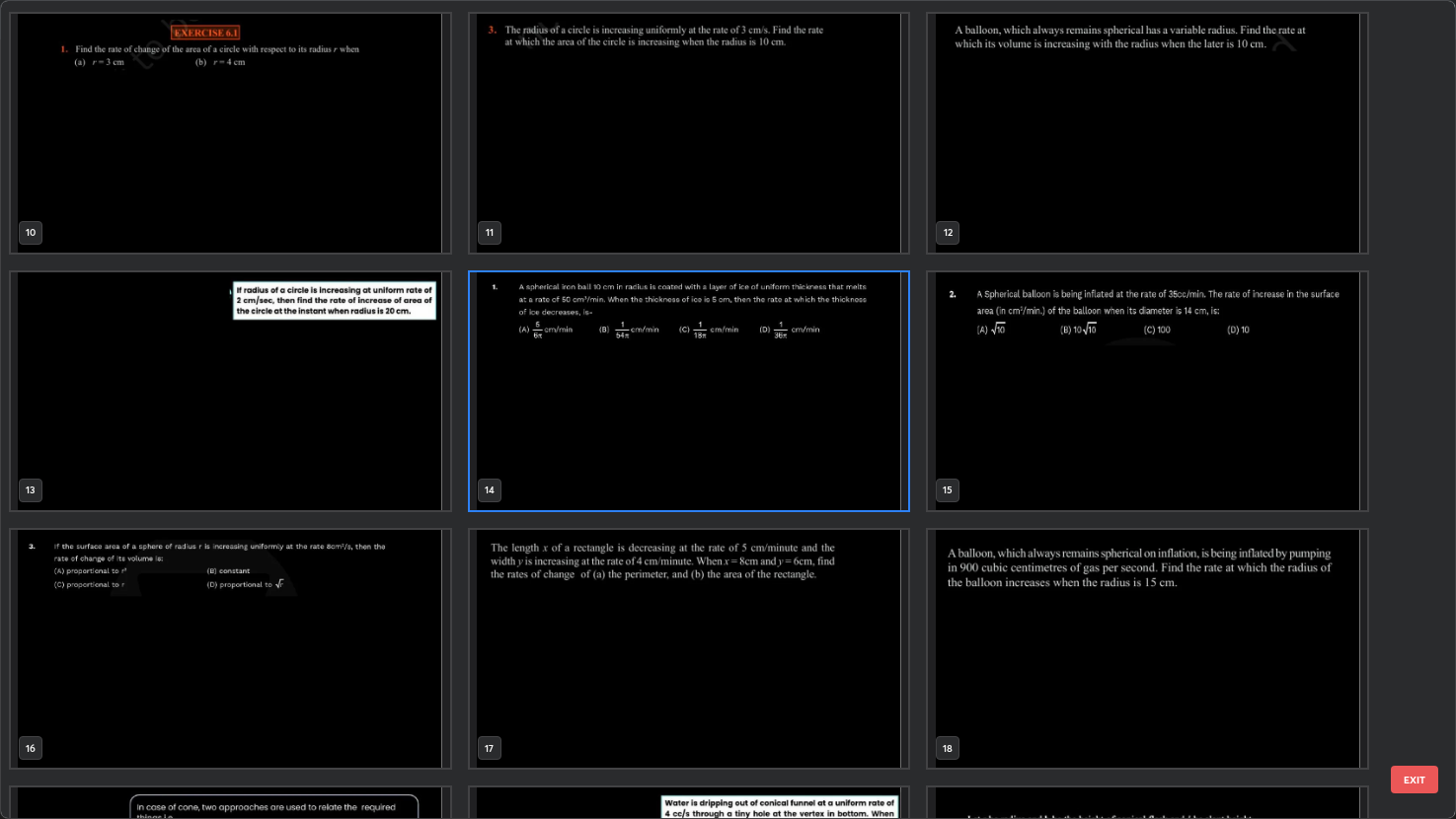 click at bounding box center [689, 648] 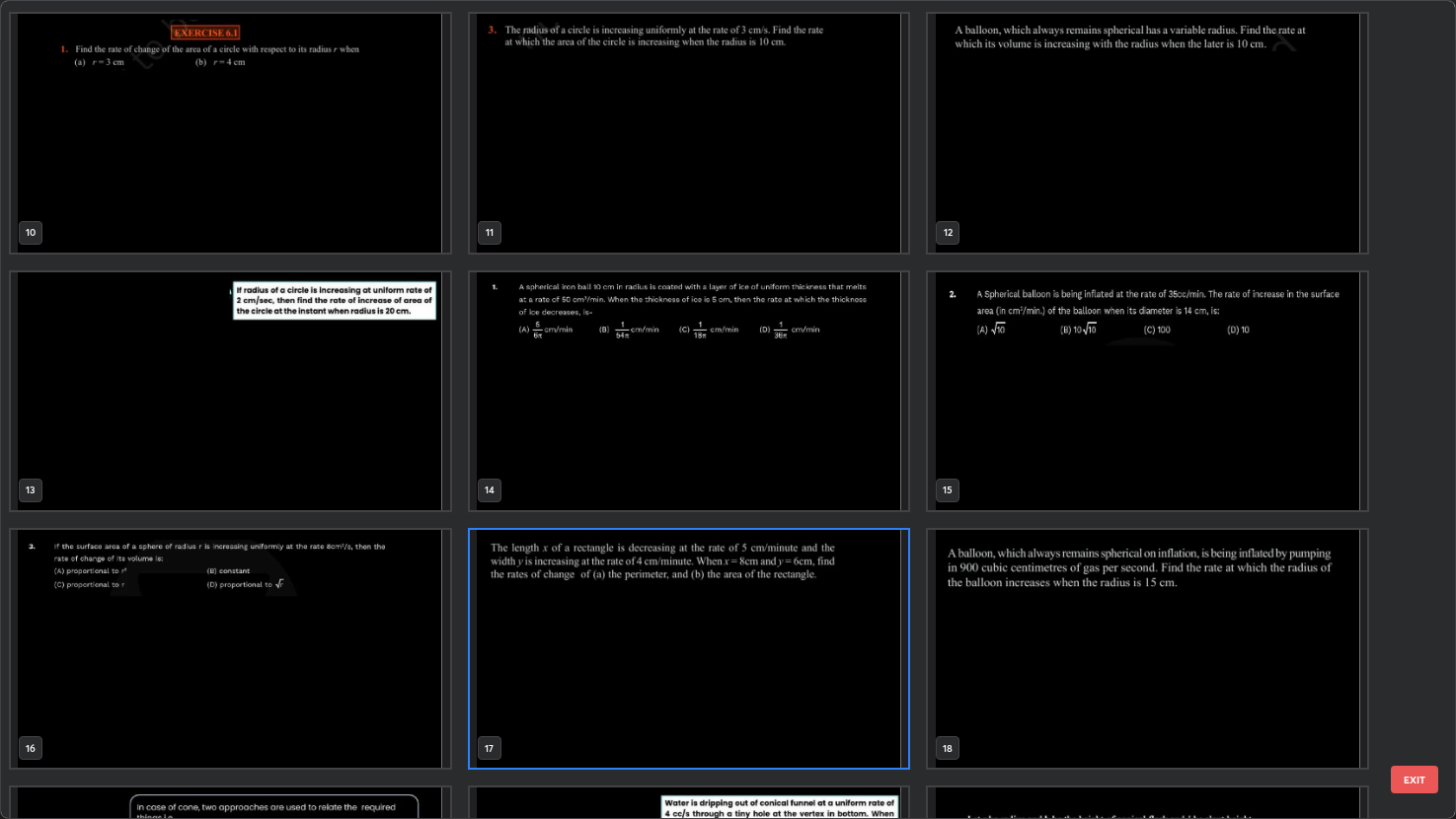 click at bounding box center [689, 648] 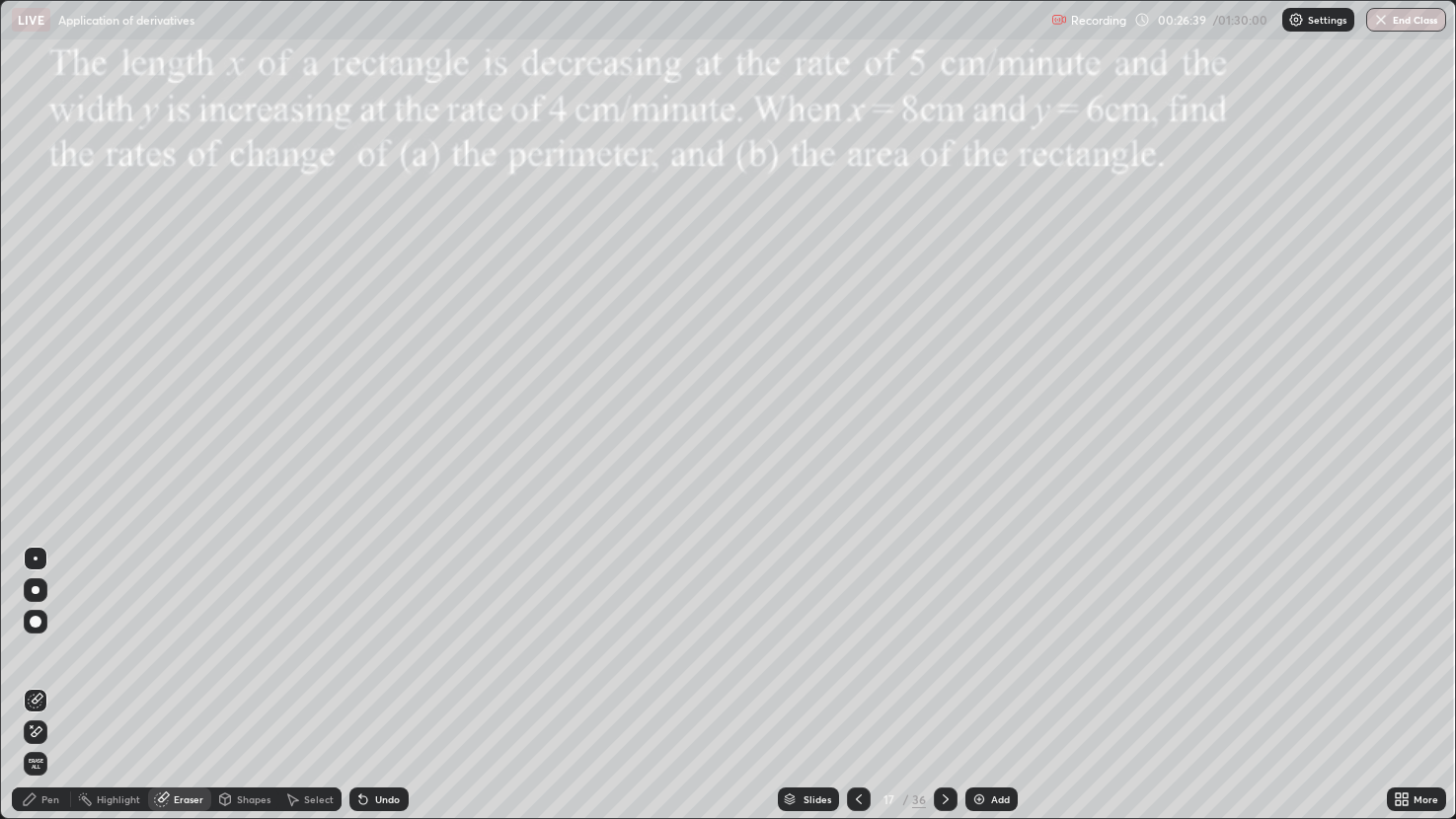 click on "Shapes" at bounding box center [254, 799] 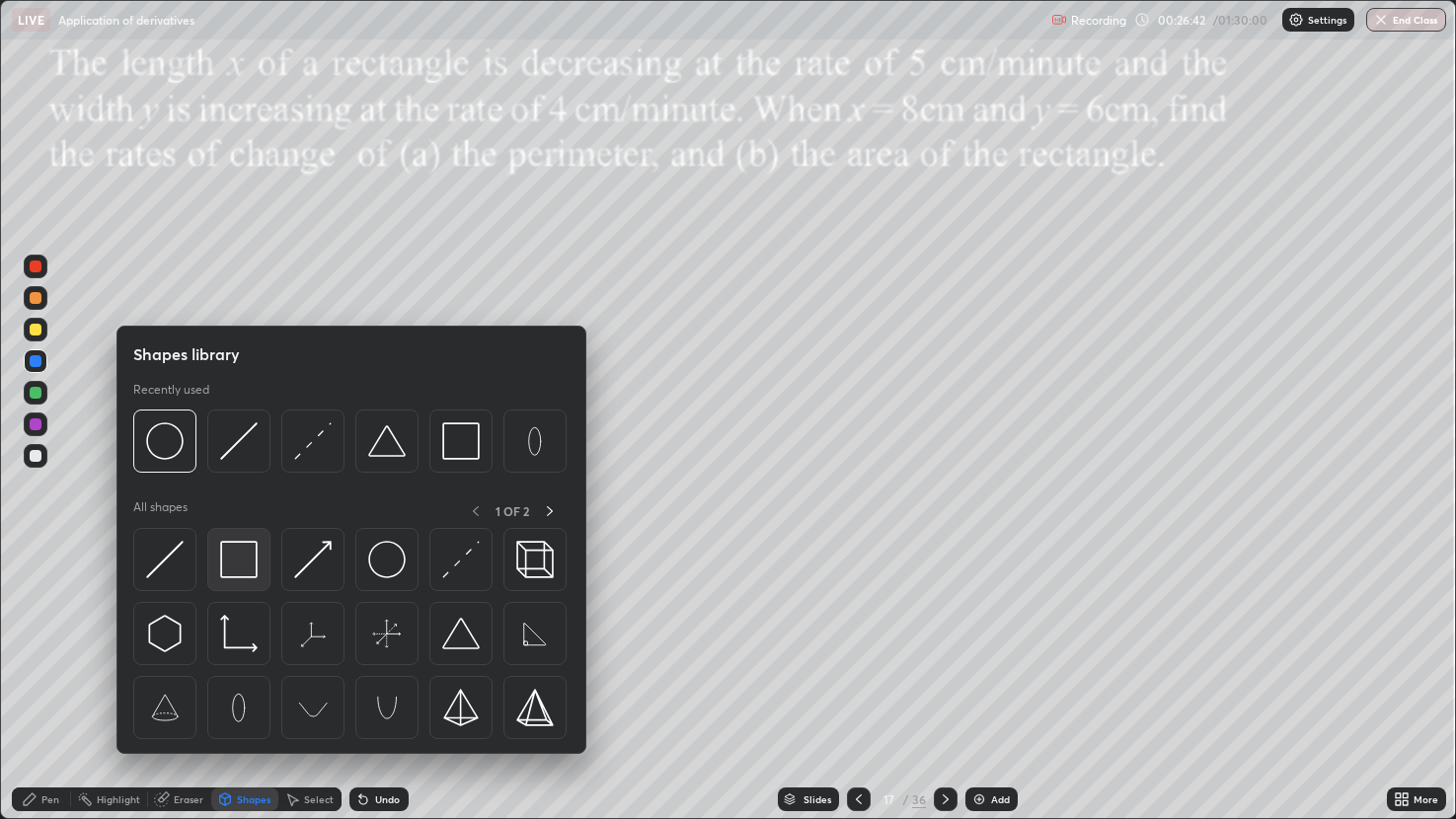 click at bounding box center [239, 559] 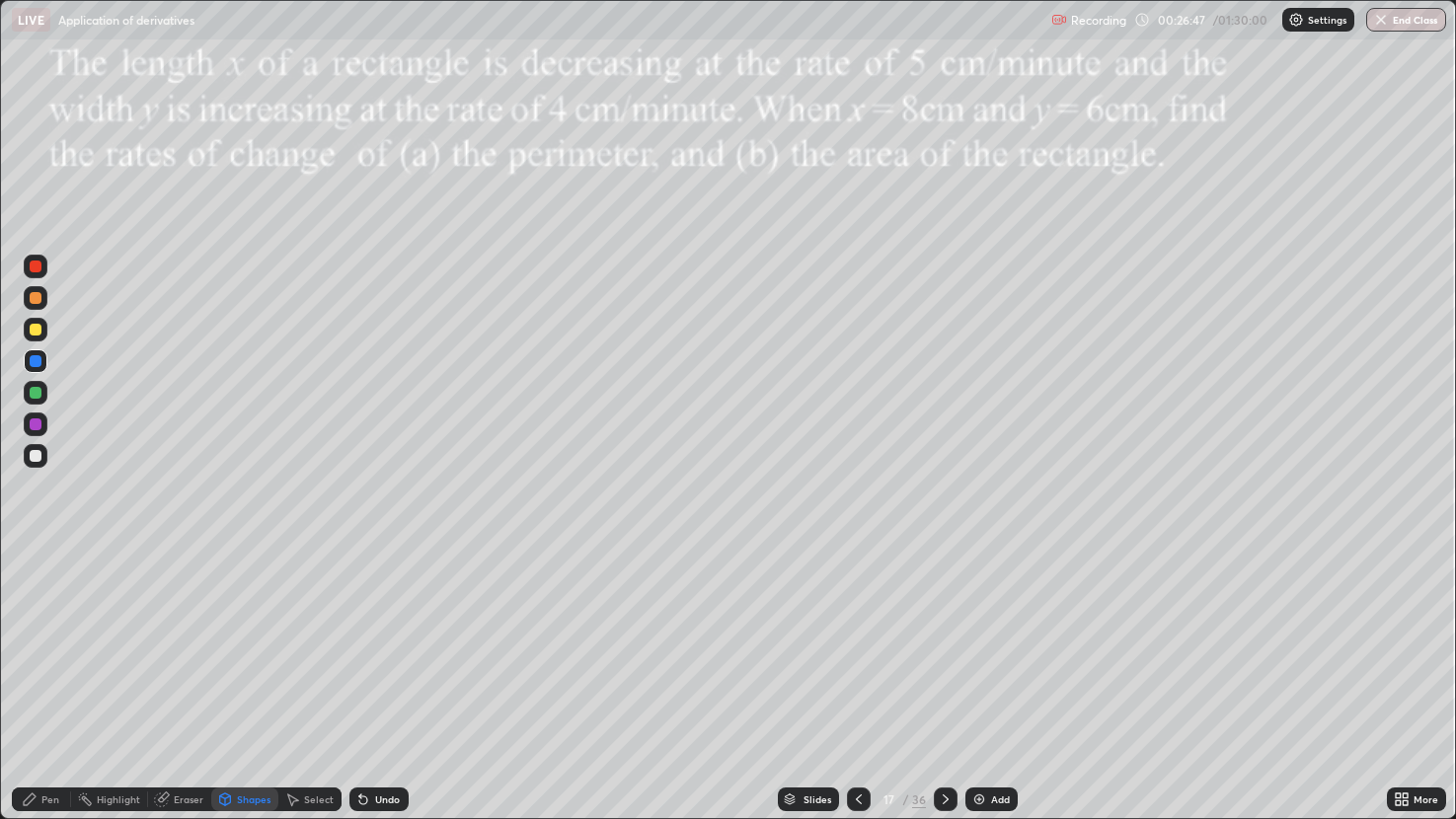 click at bounding box center (36, 330) 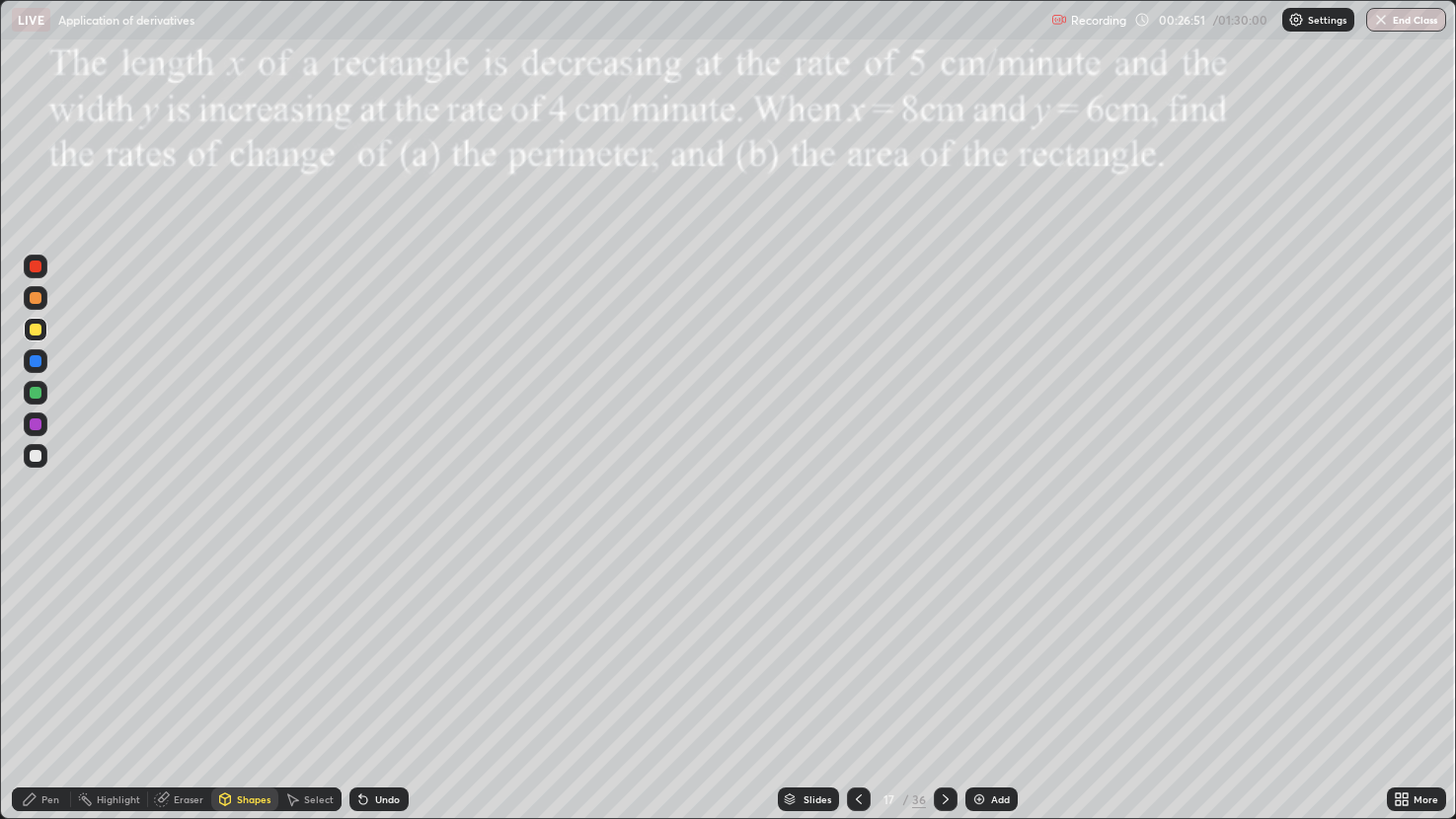 click on "Pen" at bounding box center [41, 799] 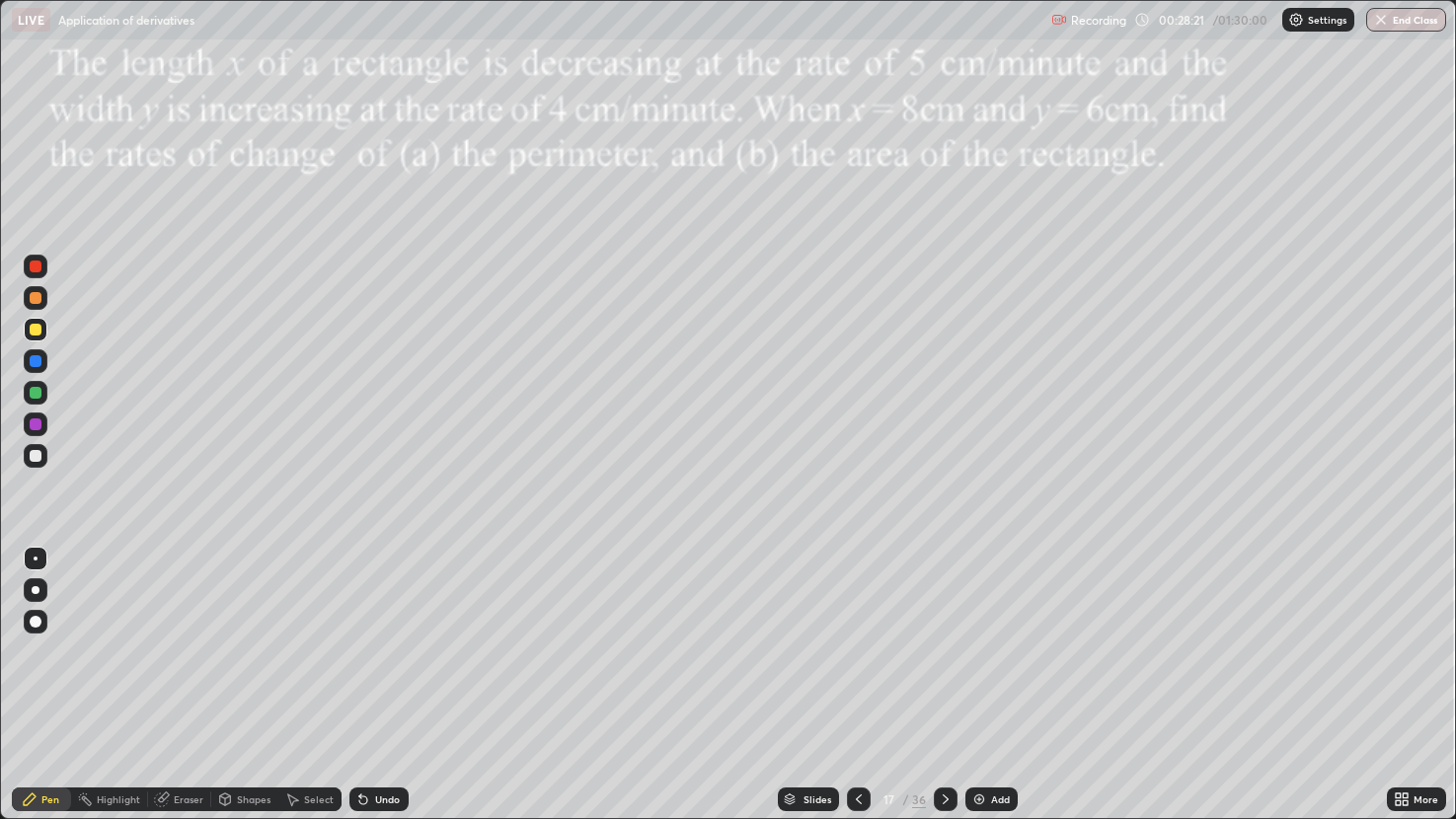 click on "Undo" at bounding box center [387, 799] 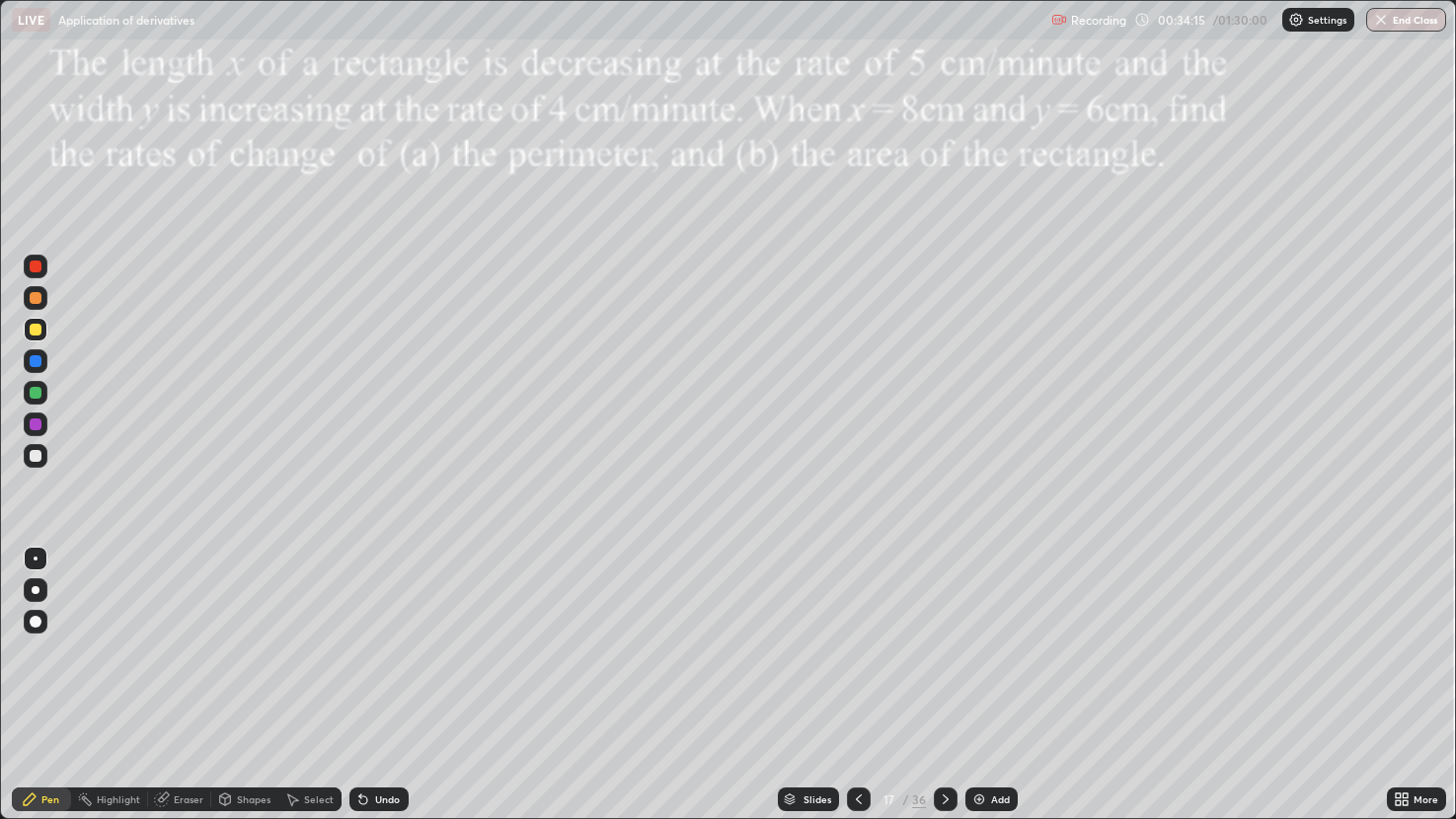 click at bounding box center [946, 799] 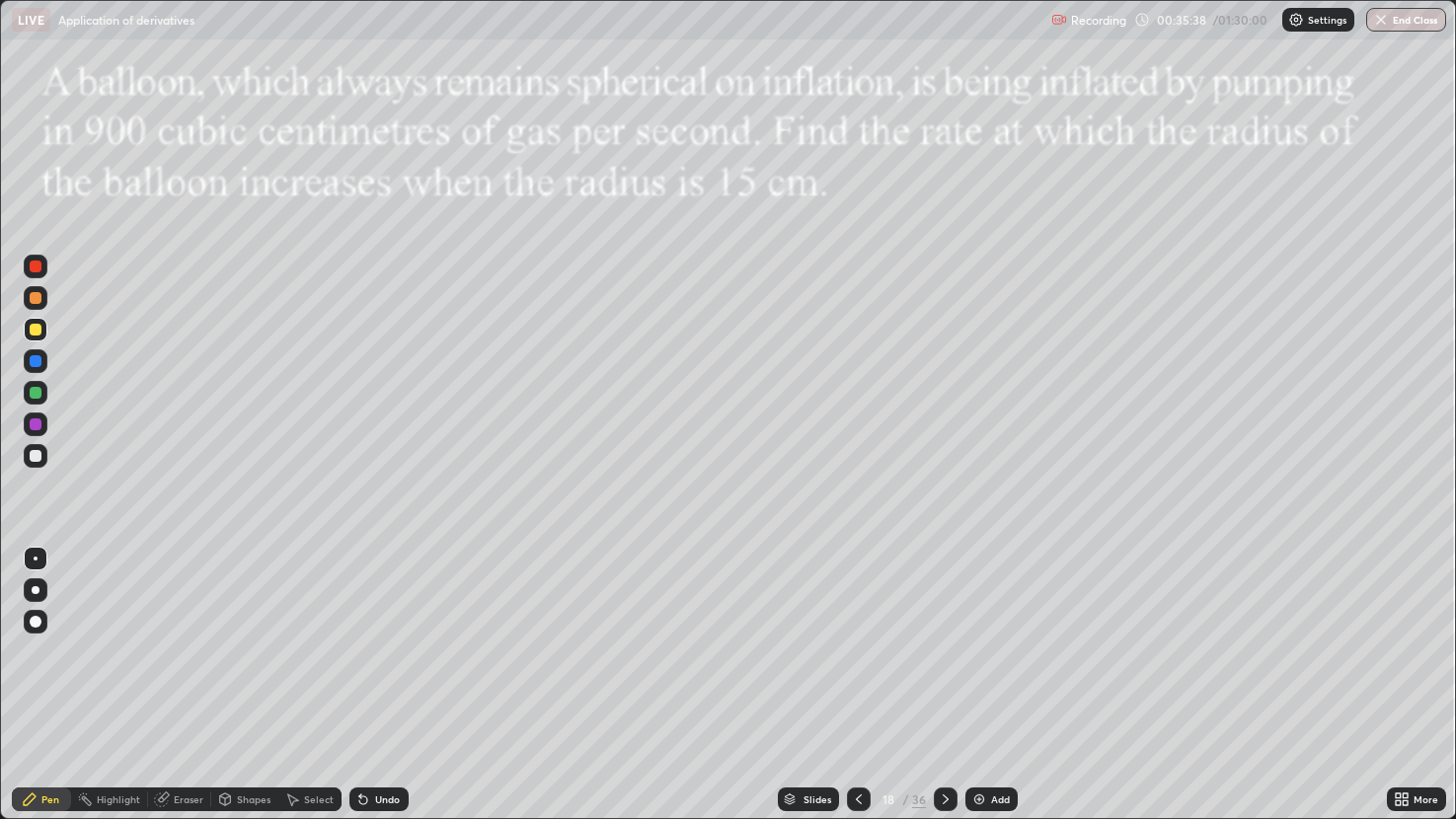 click at bounding box center (36, 361) 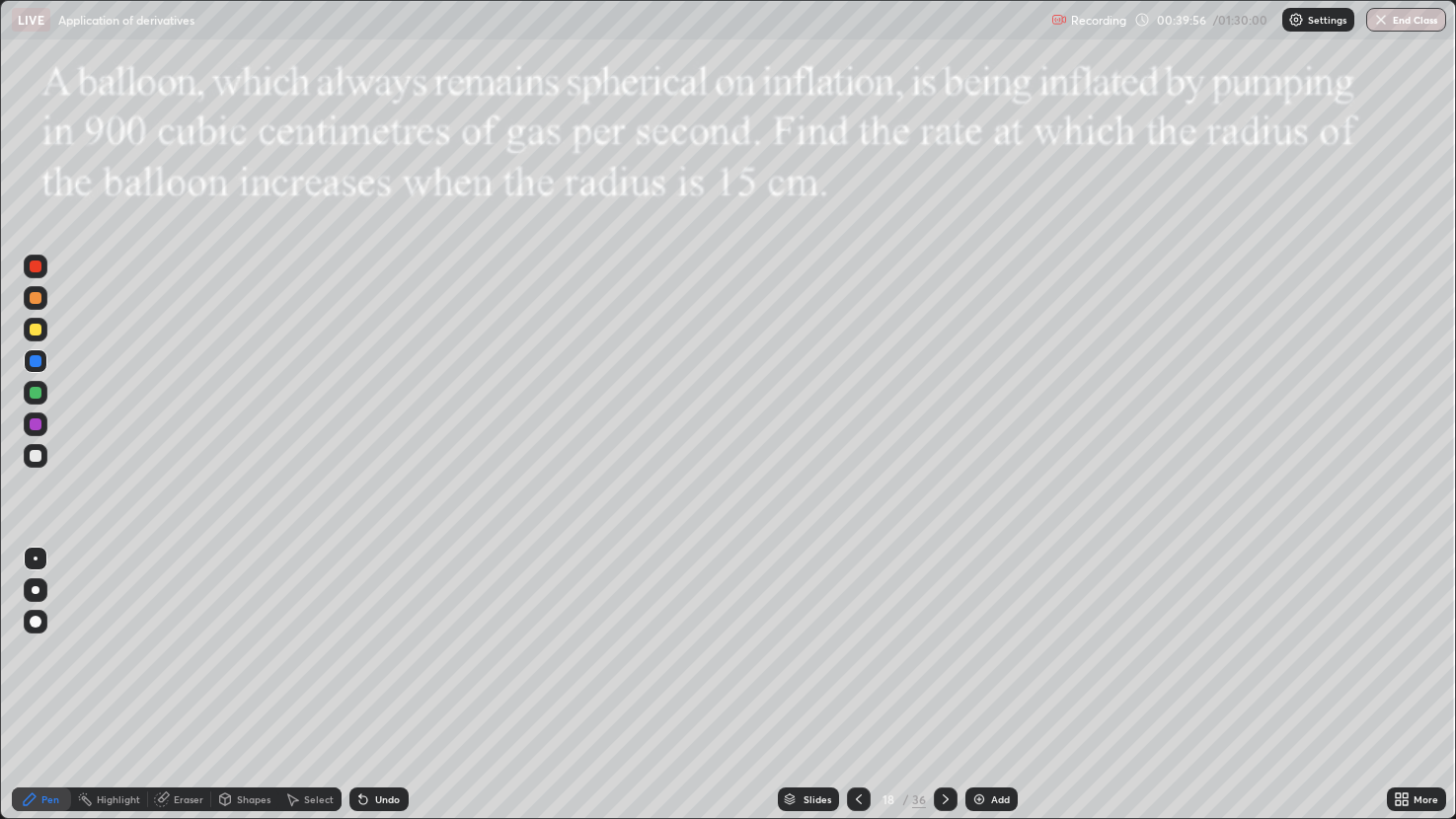 click at bounding box center [946, 799] 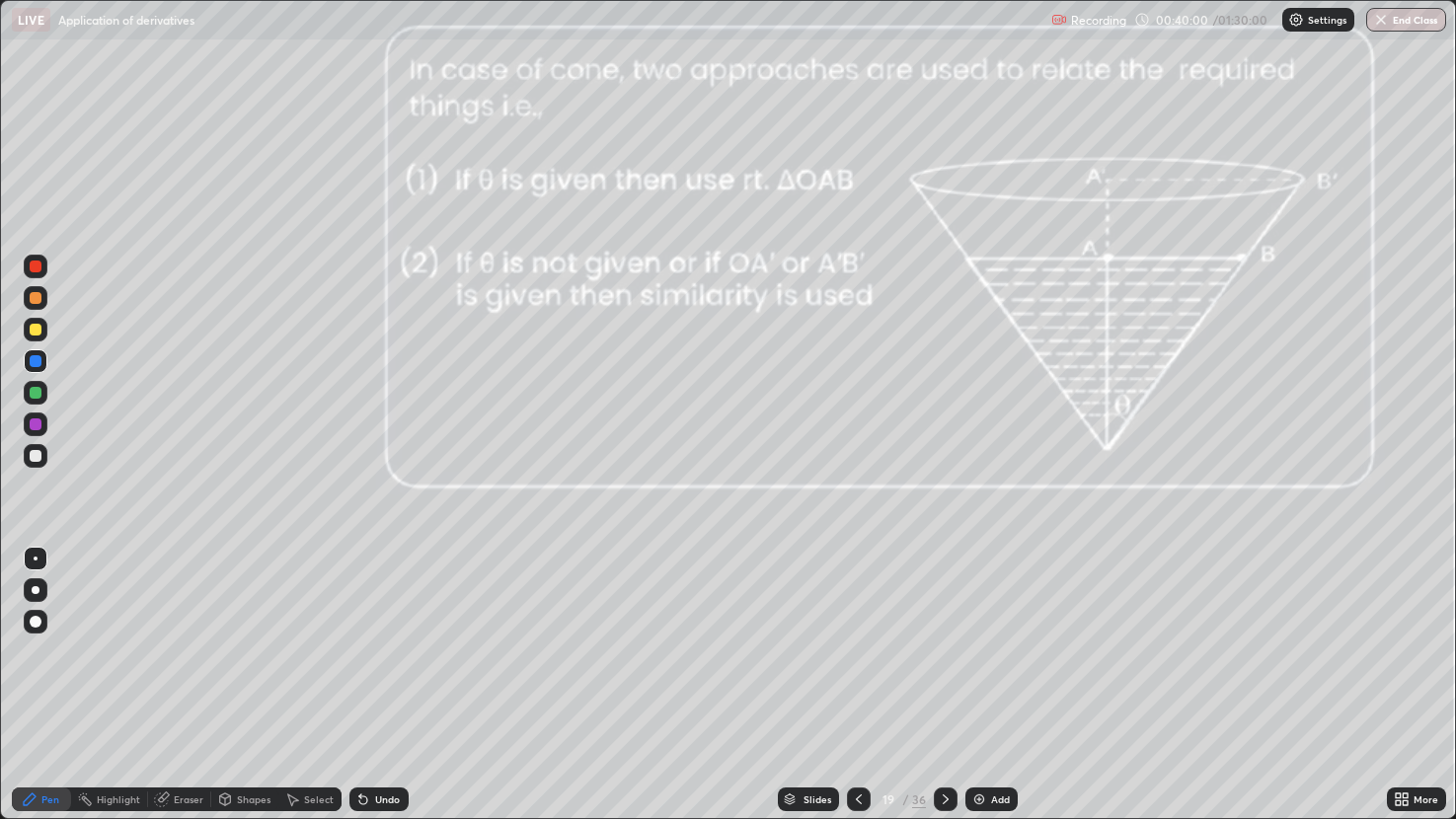 click at bounding box center [36, 266] 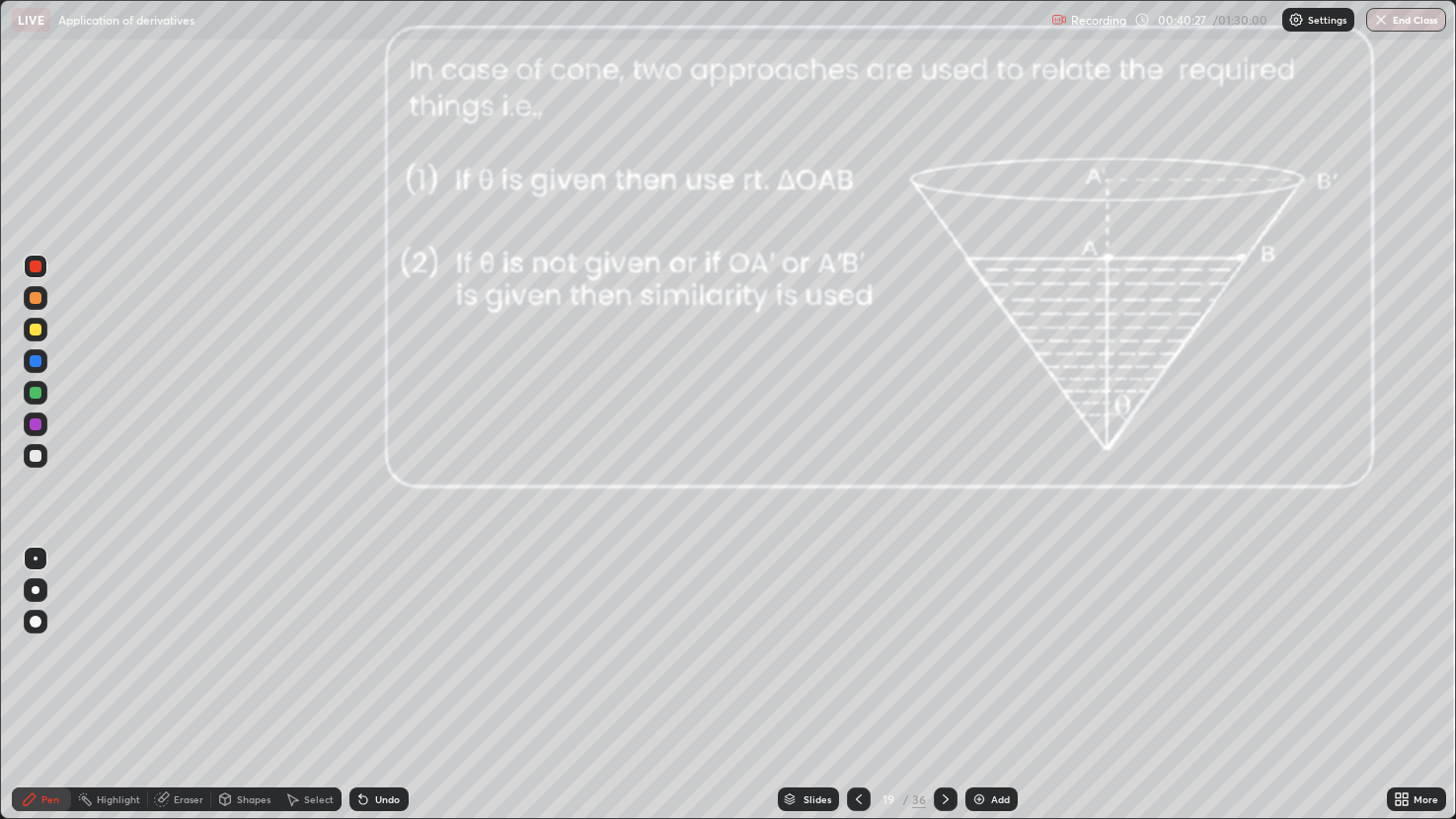 click on "Undo" at bounding box center [379, 799] 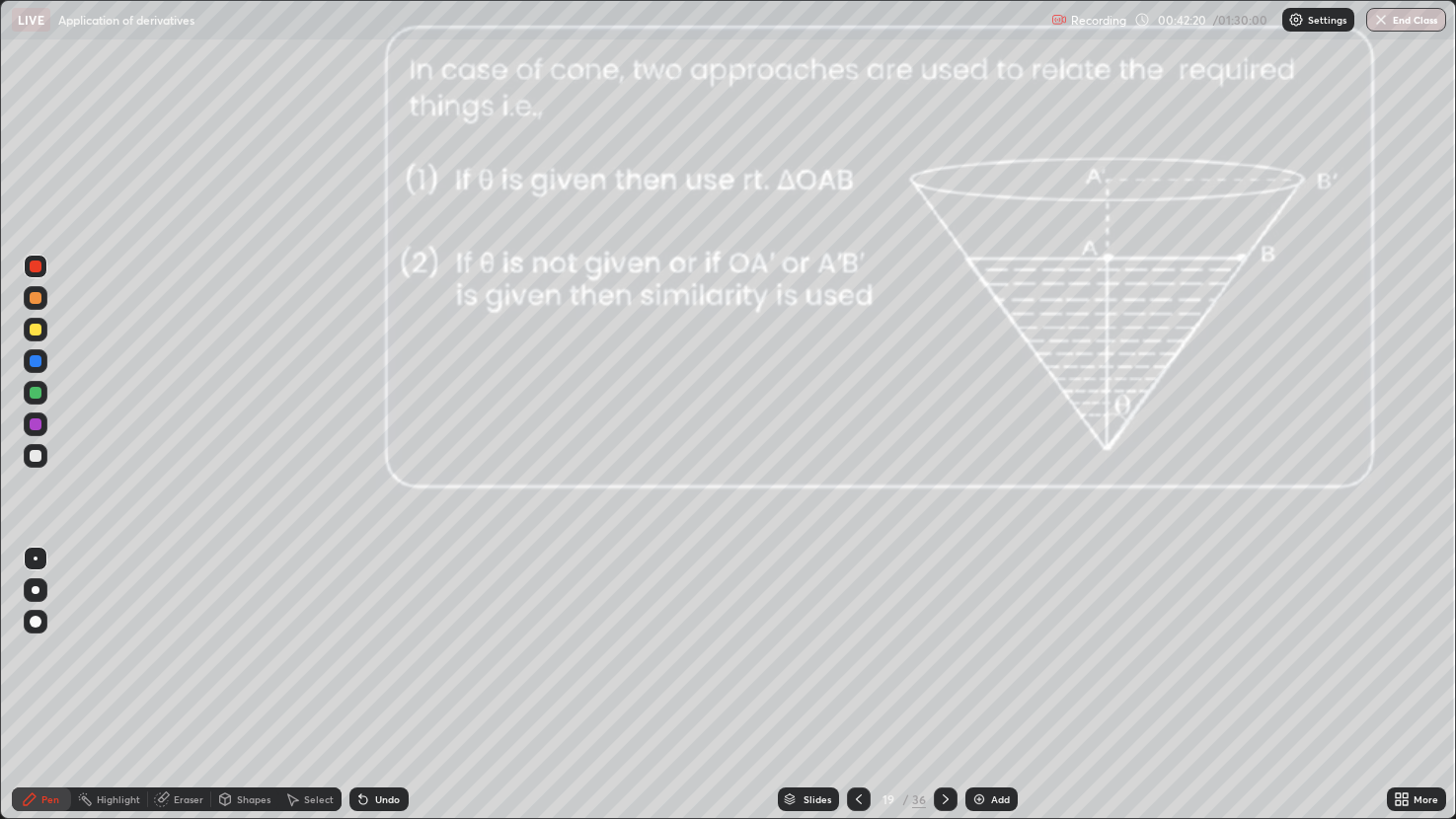 click at bounding box center [36, 330] 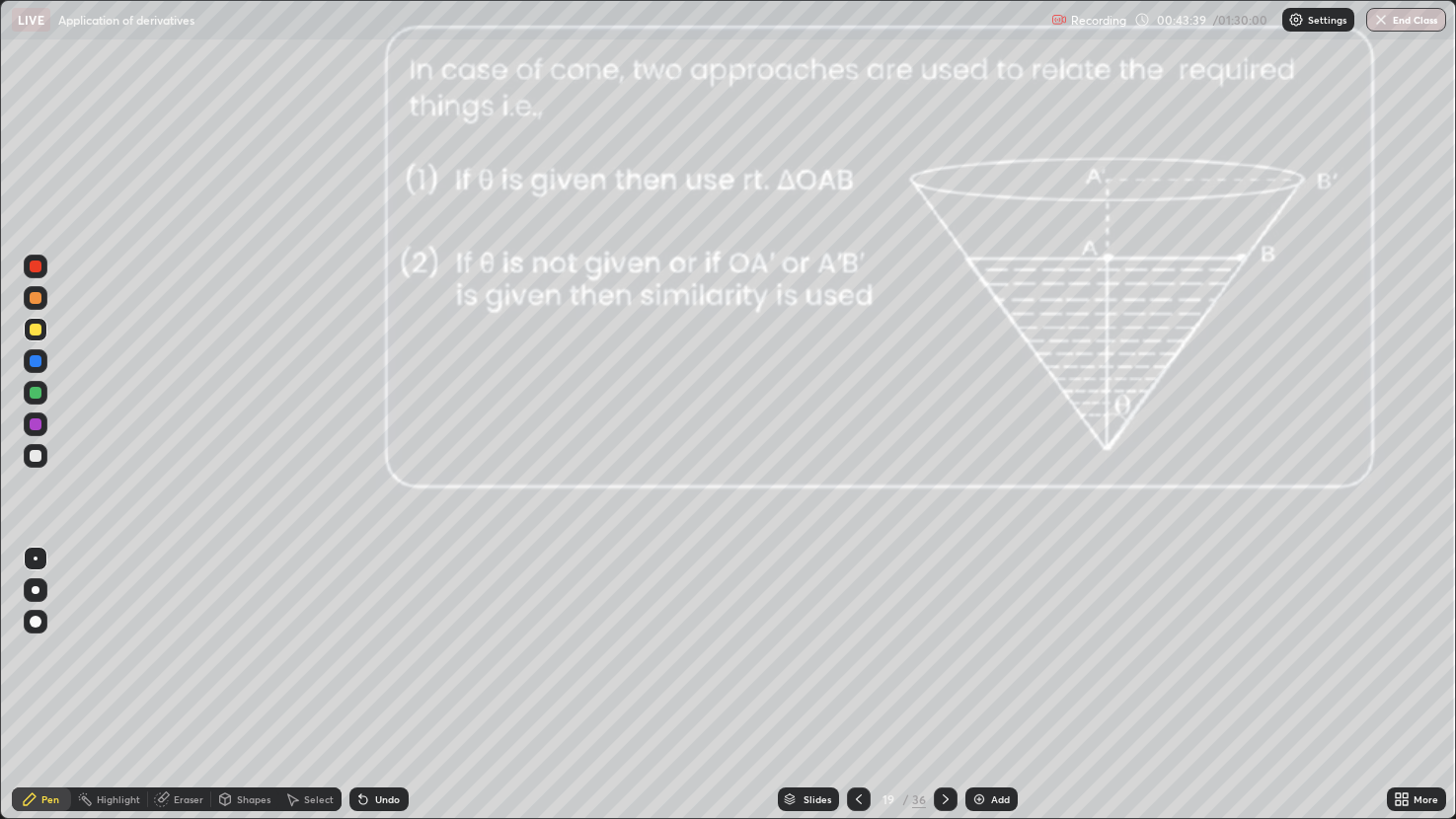 click on "Eraser" at bounding box center [189, 799] 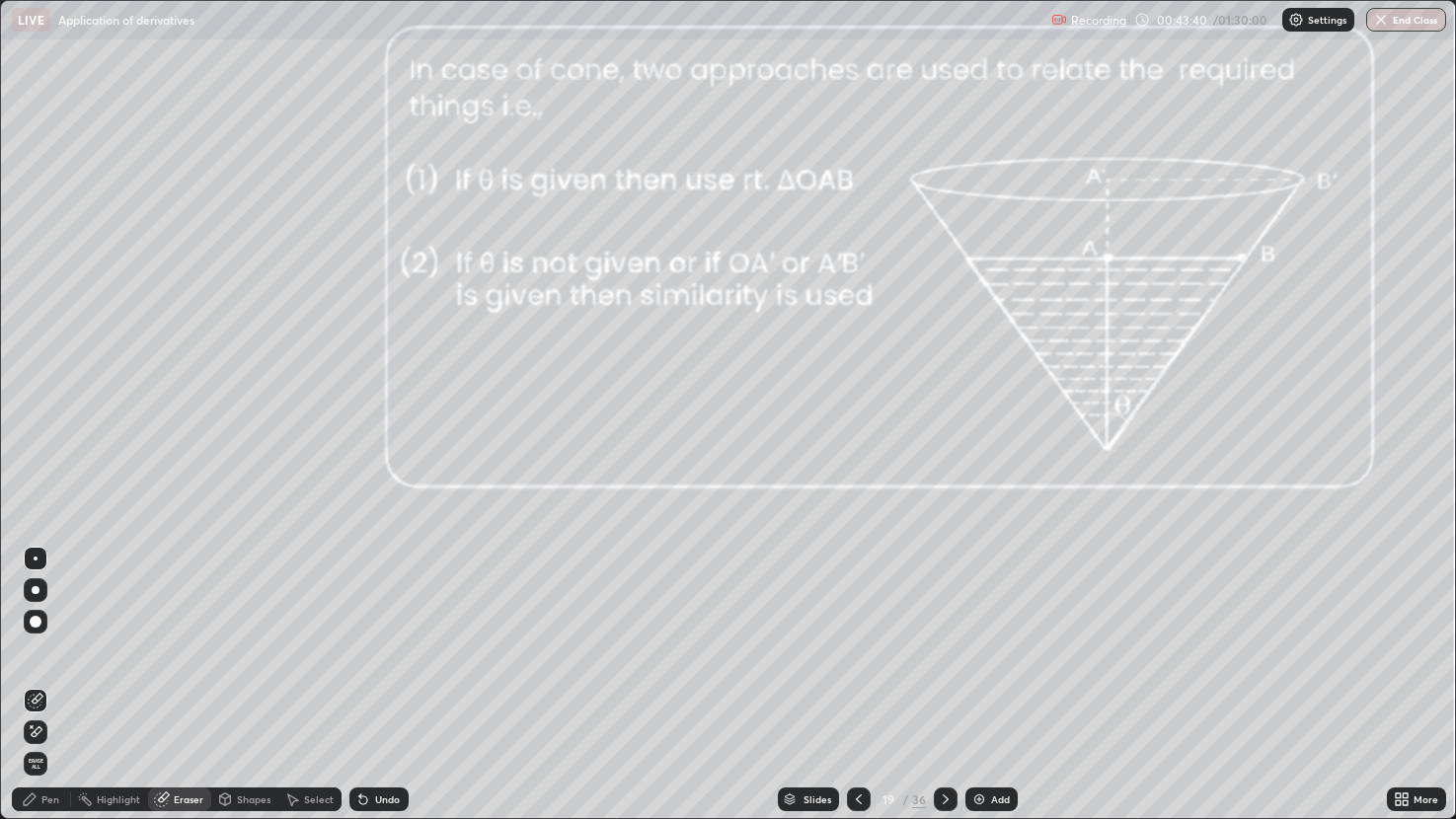click 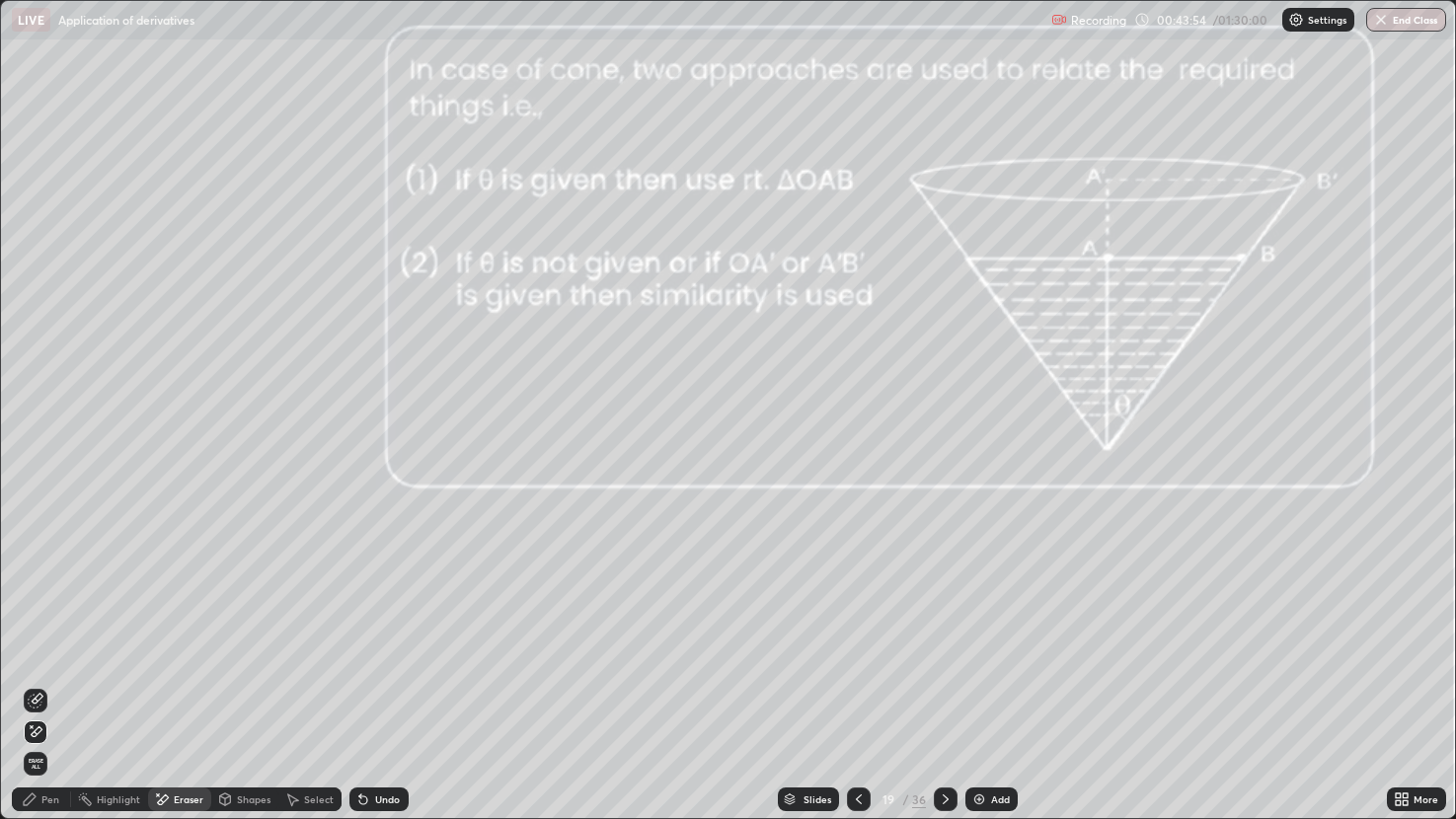 click on "Pen" at bounding box center (50, 799) 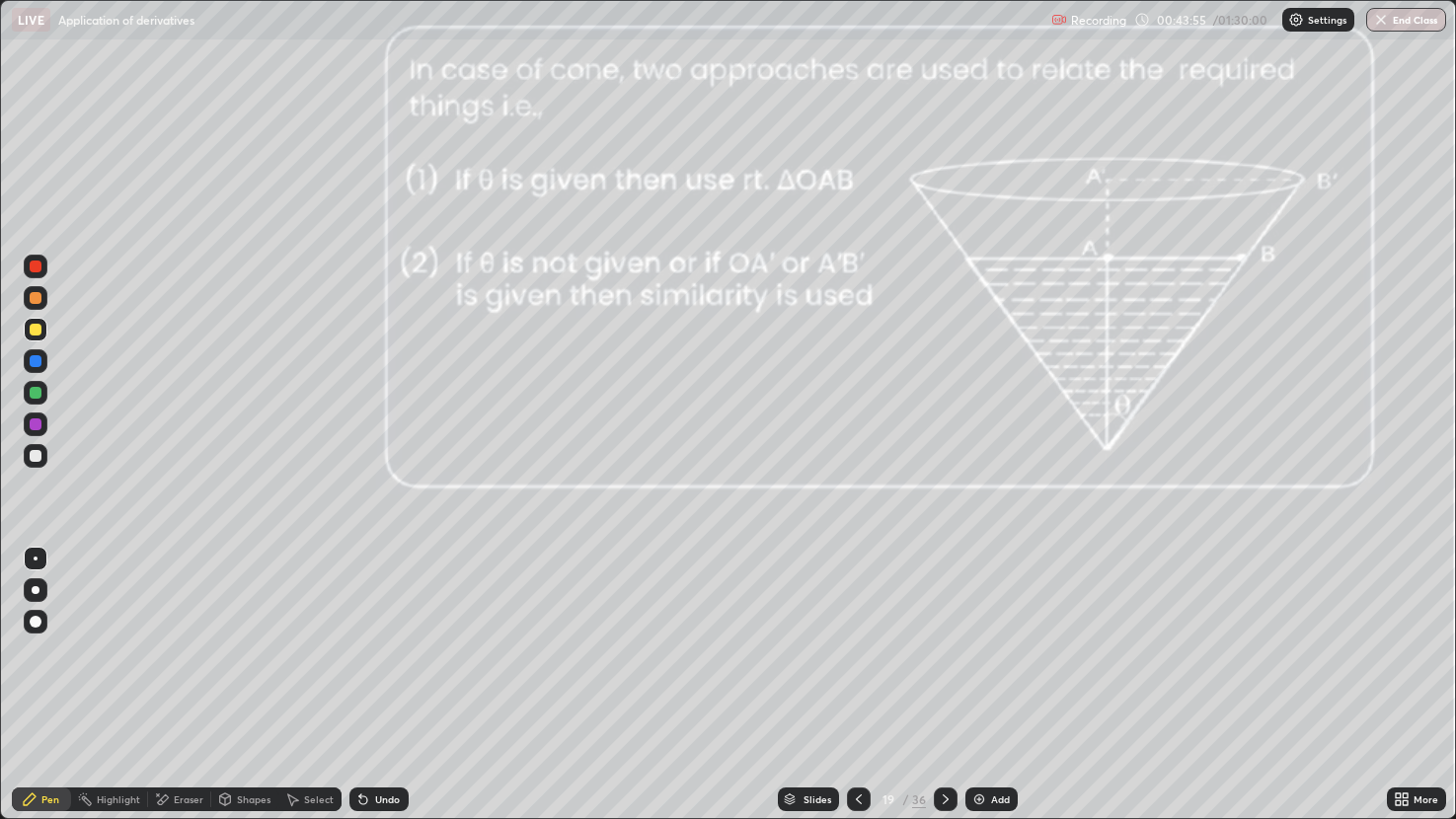 click at bounding box center (36, 361) 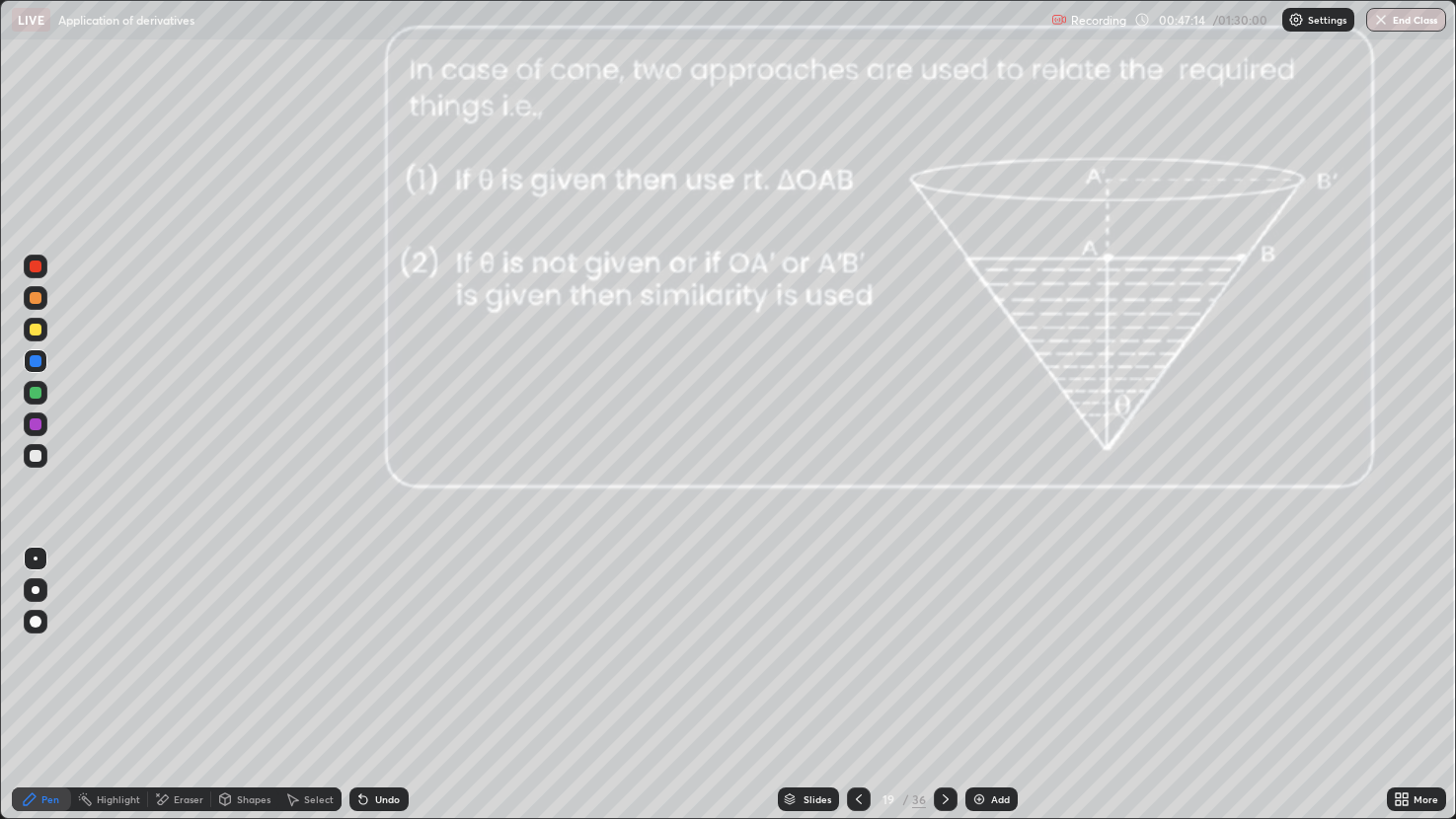 click 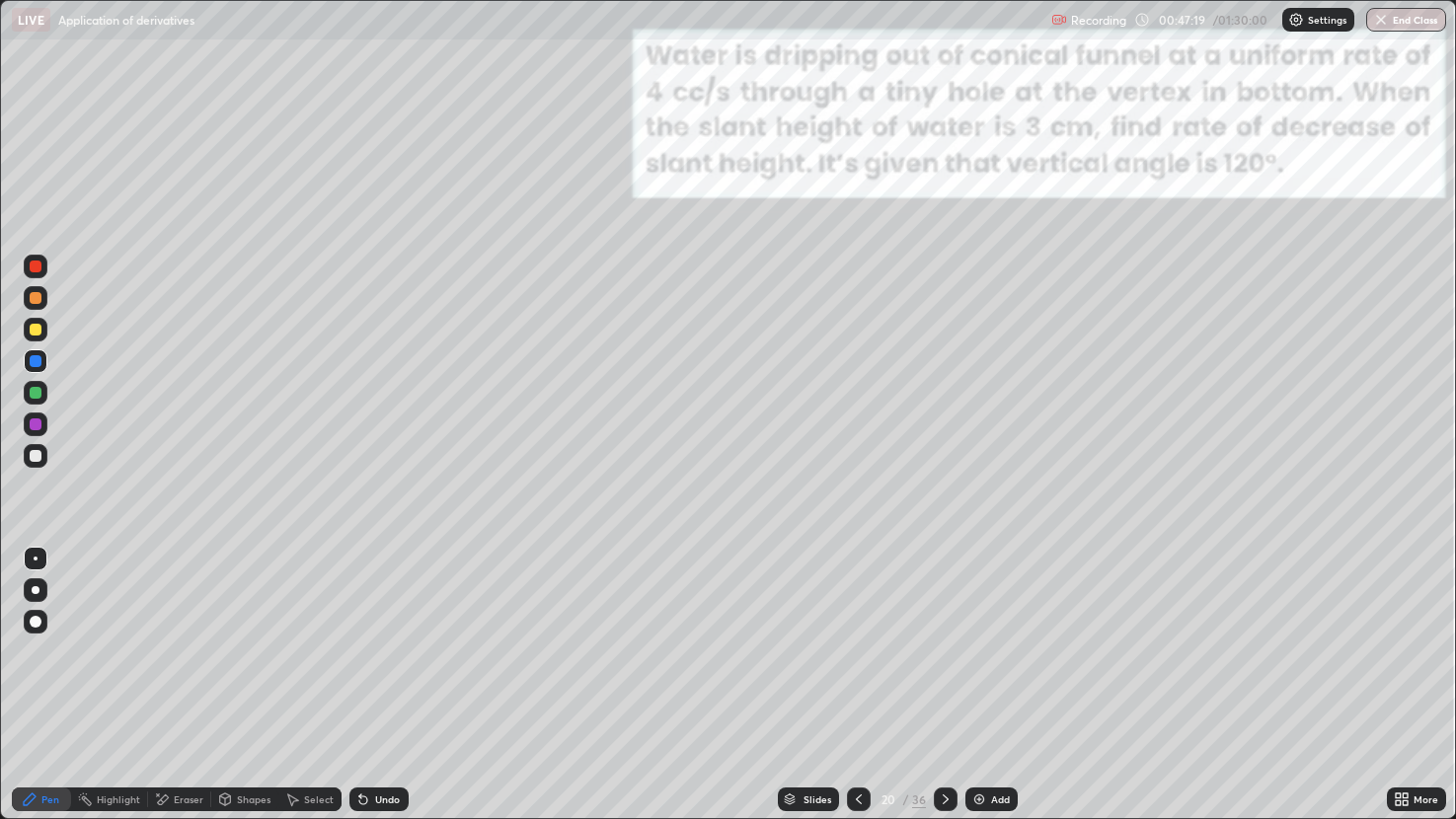 click 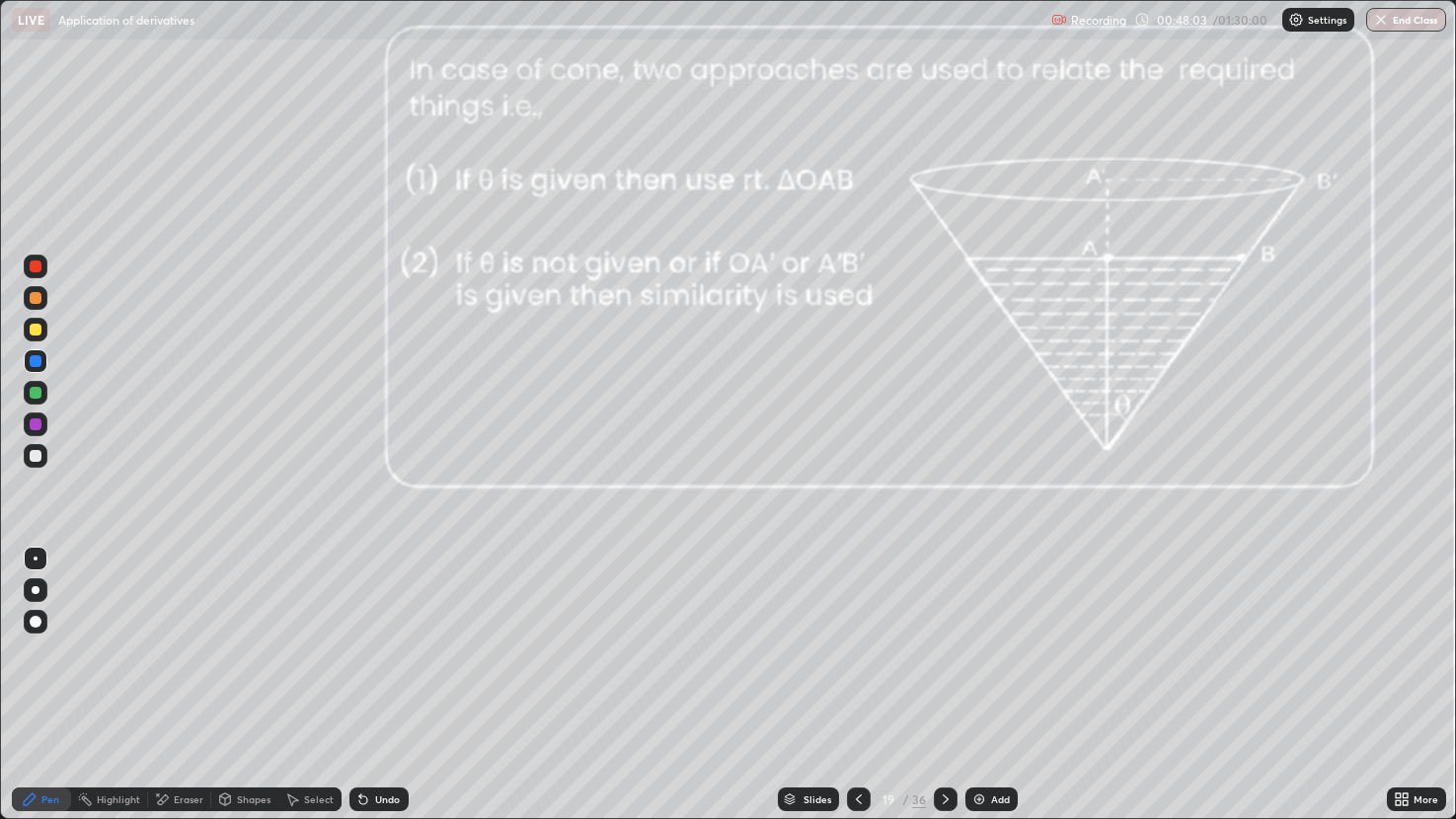 click 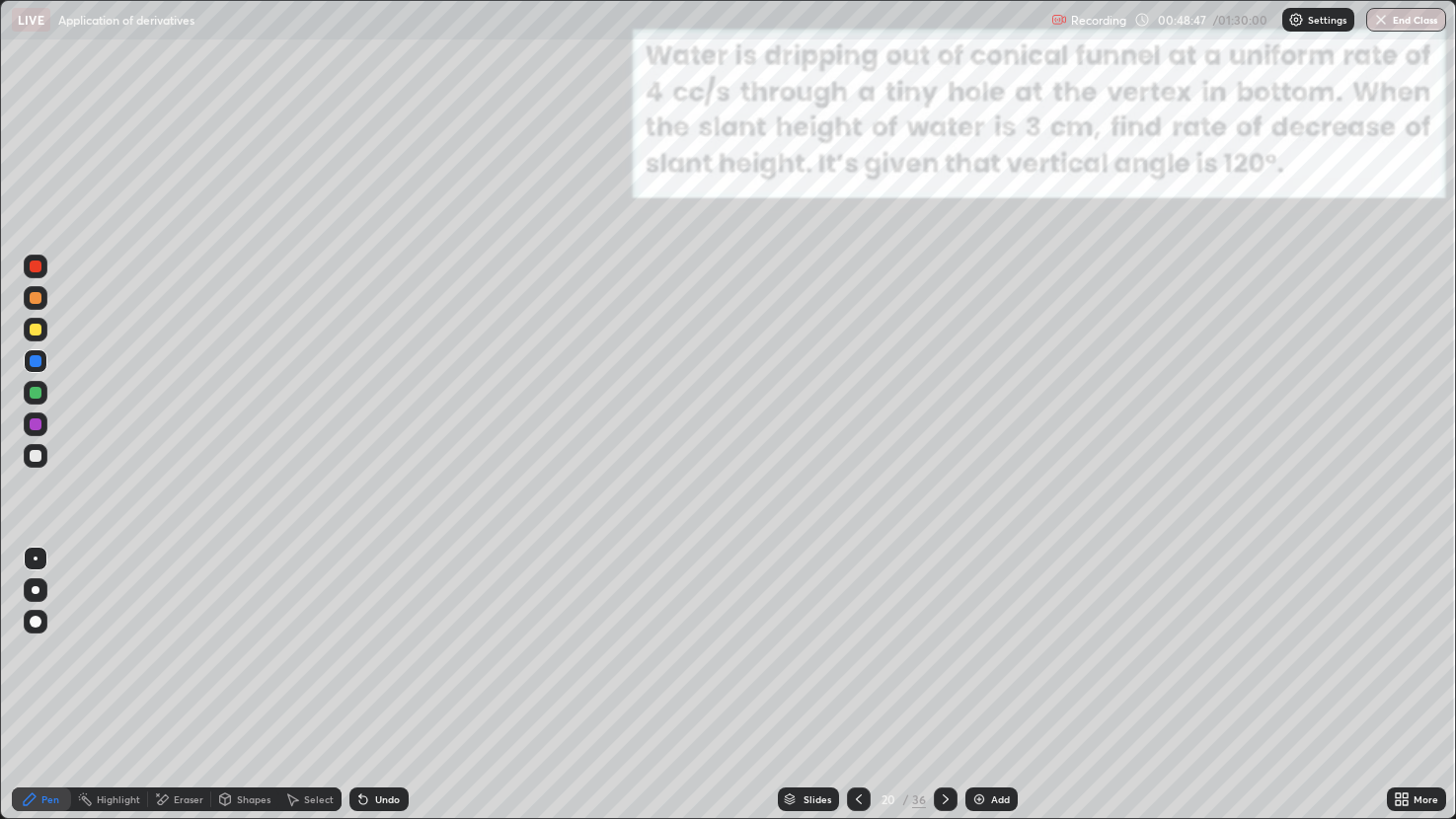 click on "Shapes" at bounding box center [254, 799] 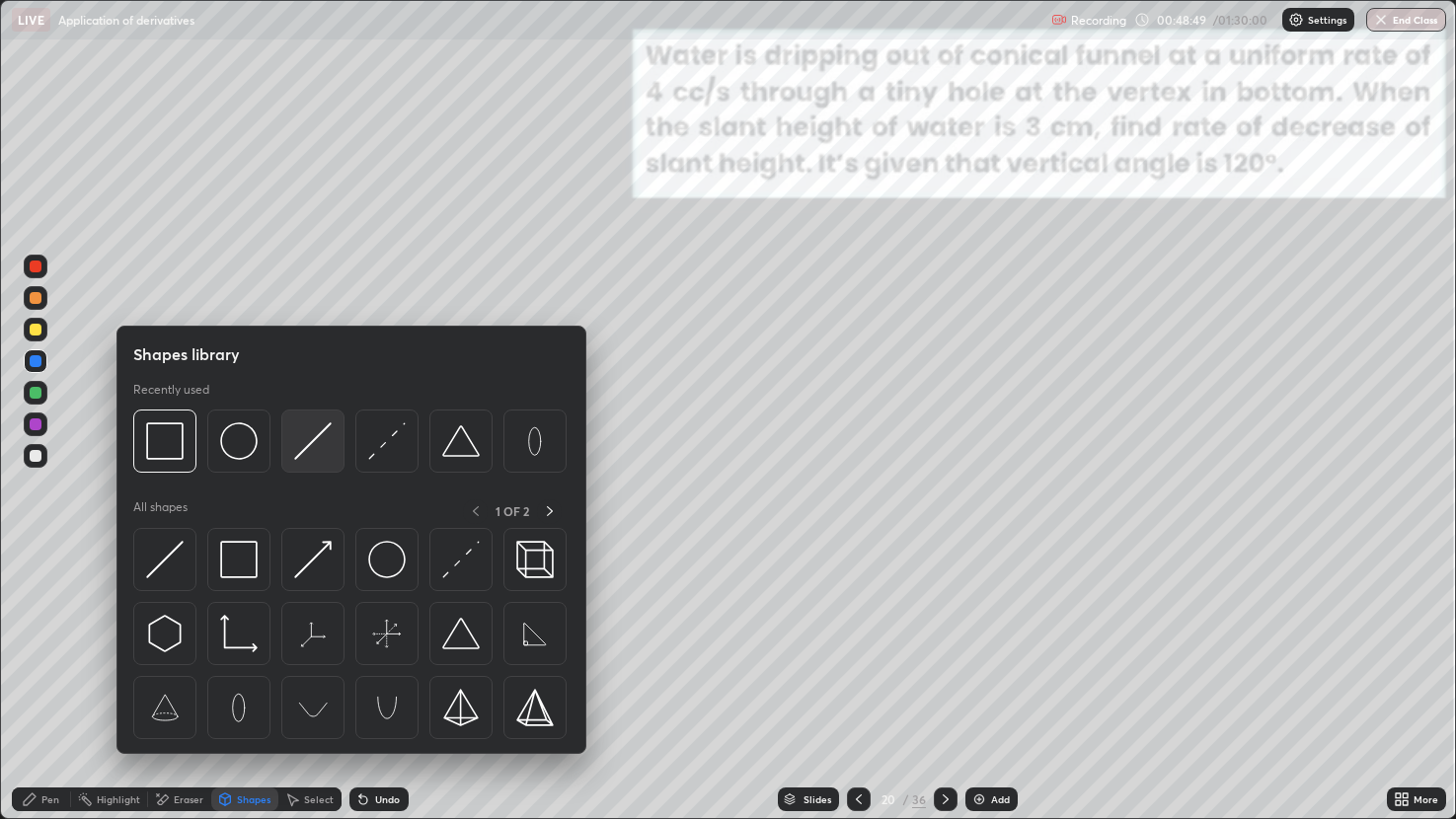 click at bounding box center (313, 441) 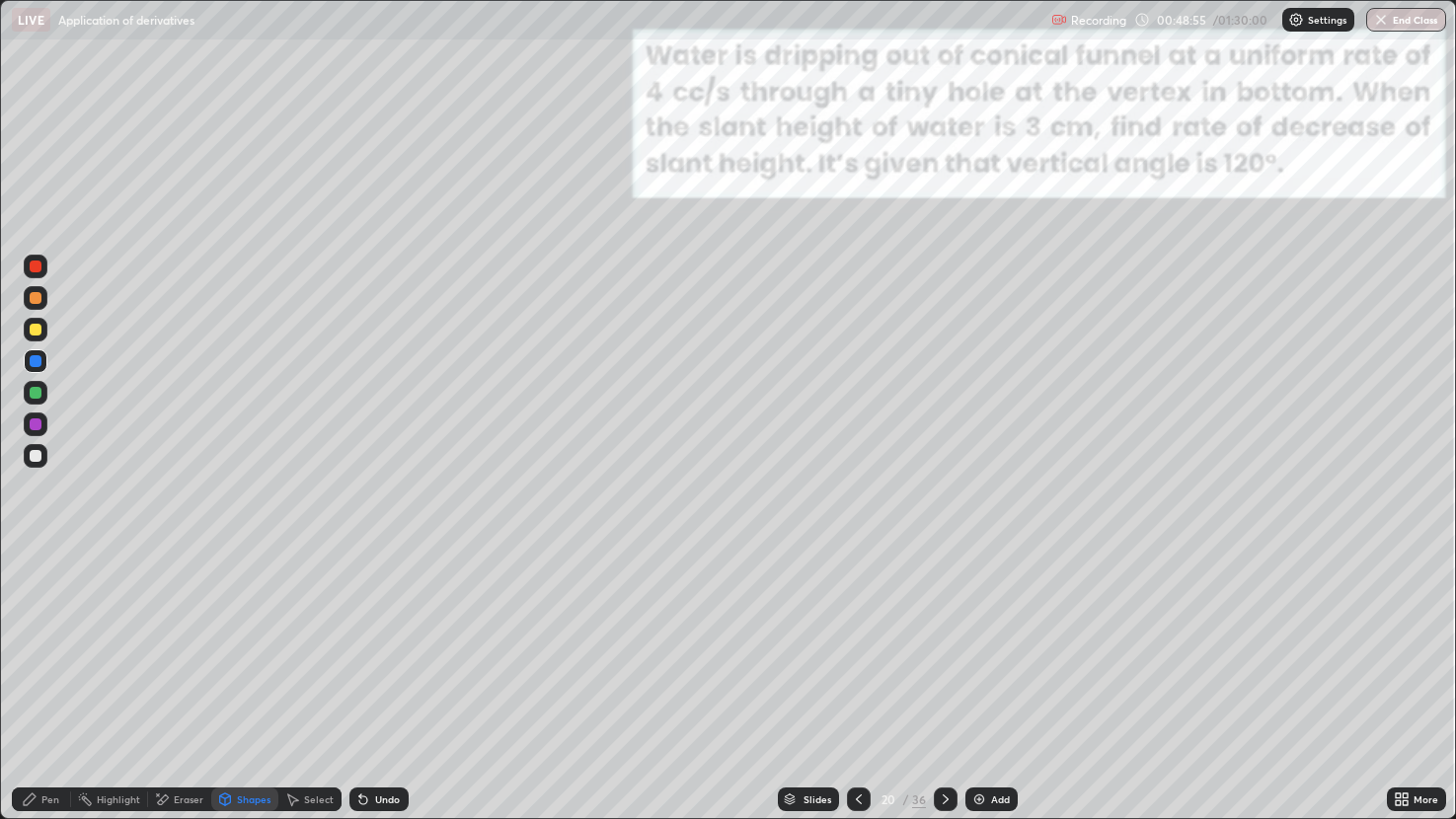 click on "Pen" at bounding box center [41, 799] 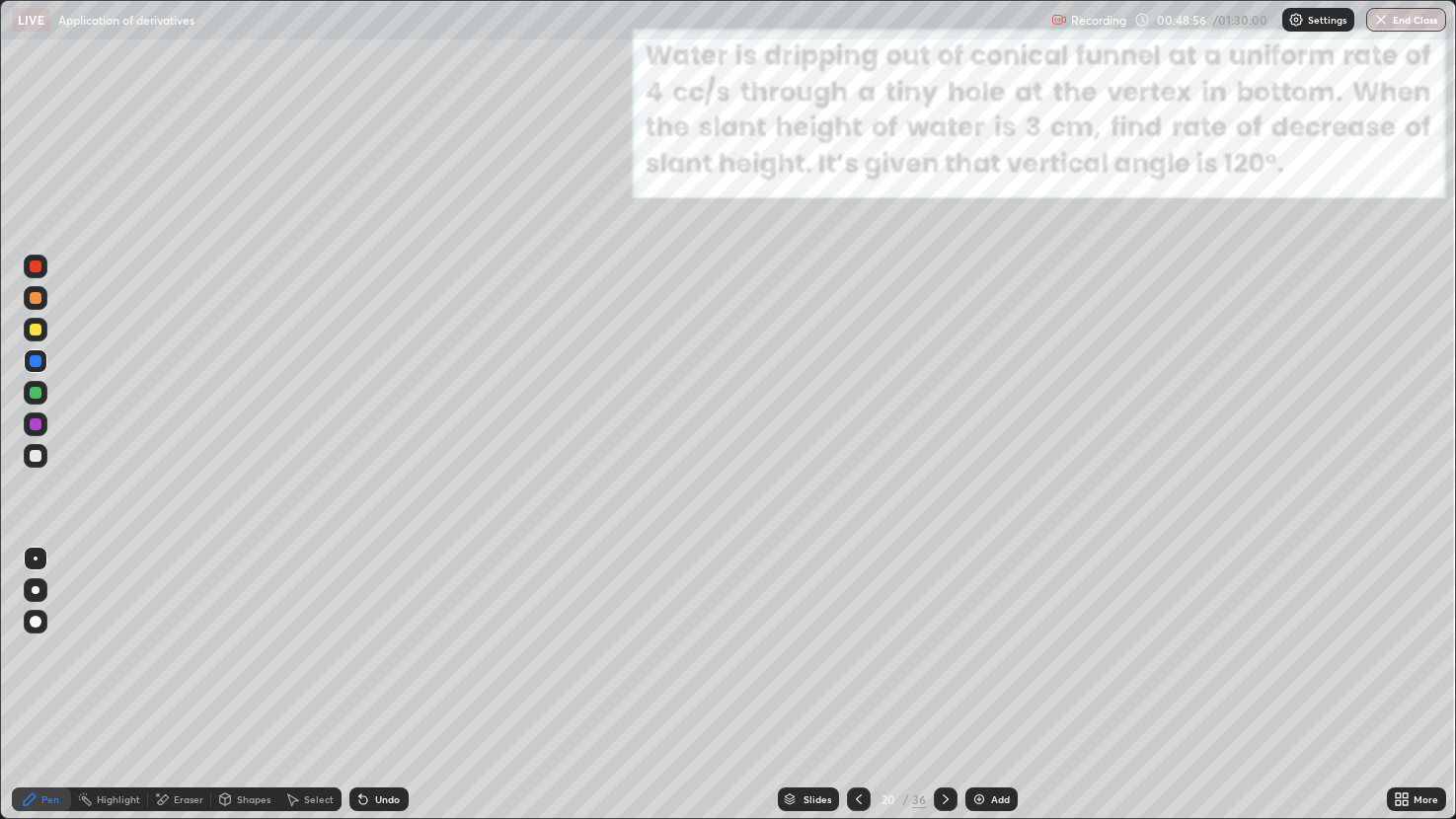 click at bounding box center (36, 361) 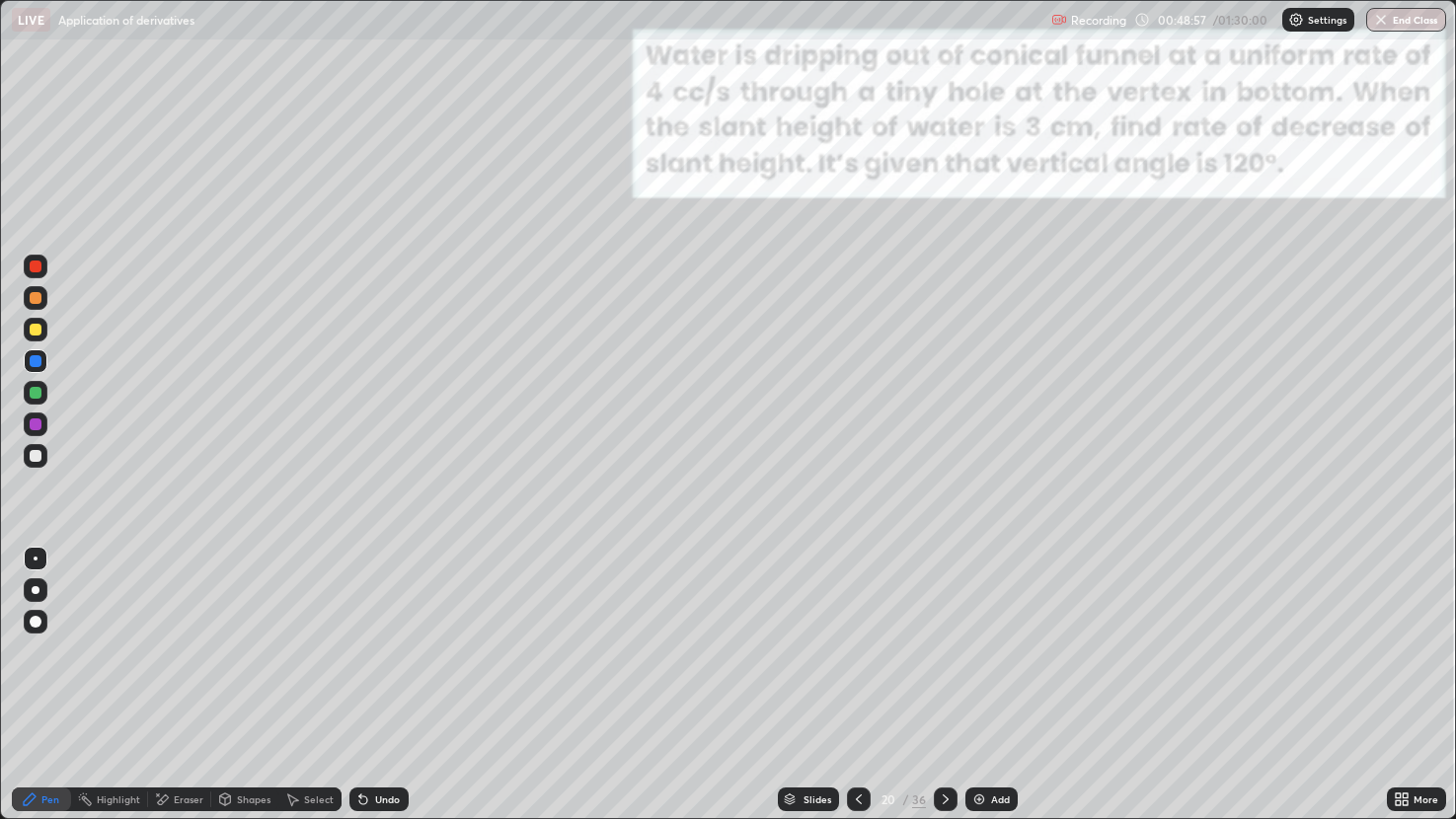 click at bounding box center [36, 330] 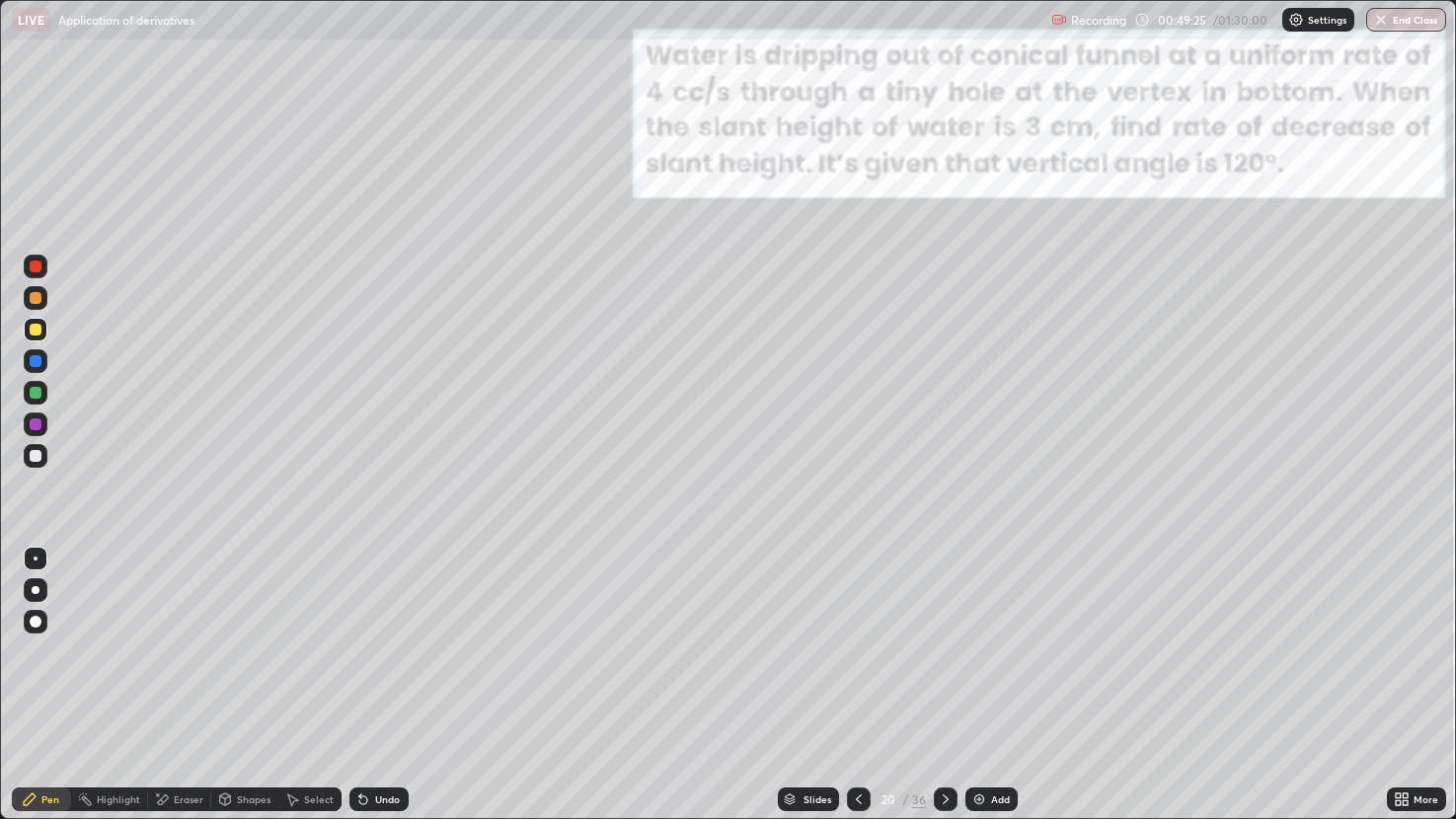 click at bounding box center [36, 266] 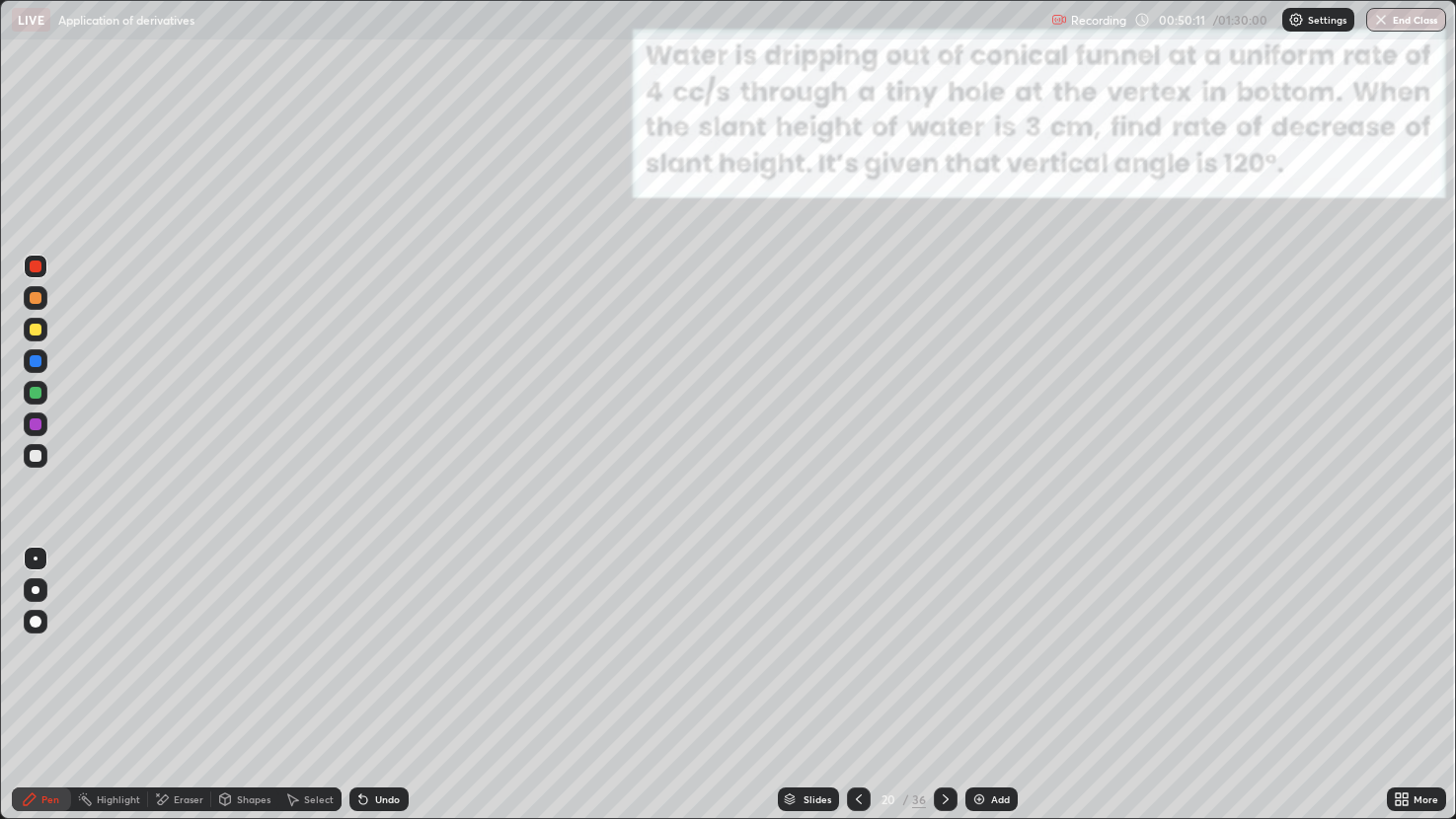 click at bounding box center [36, 330] 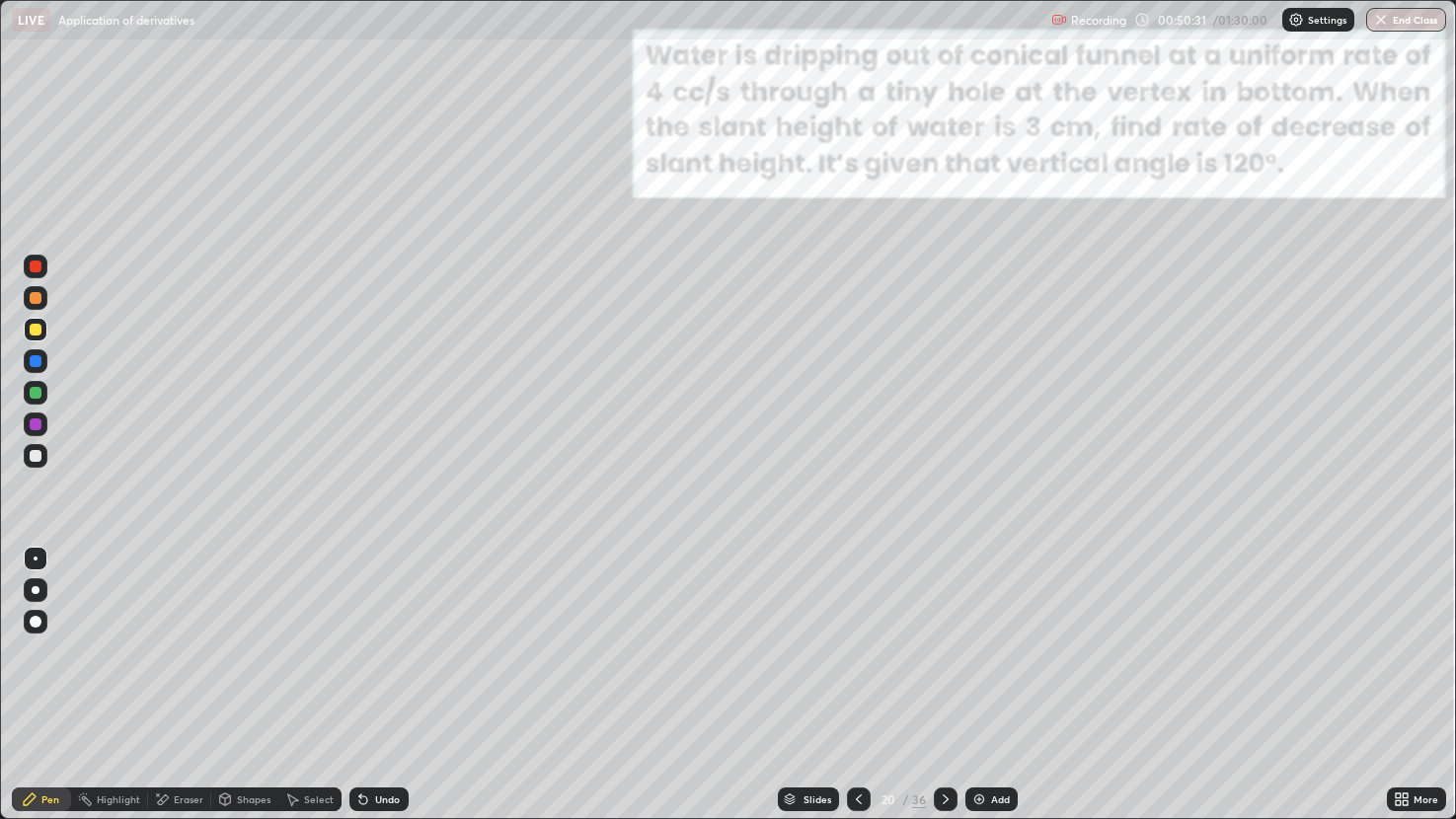 click at bounding box center [36, 456] 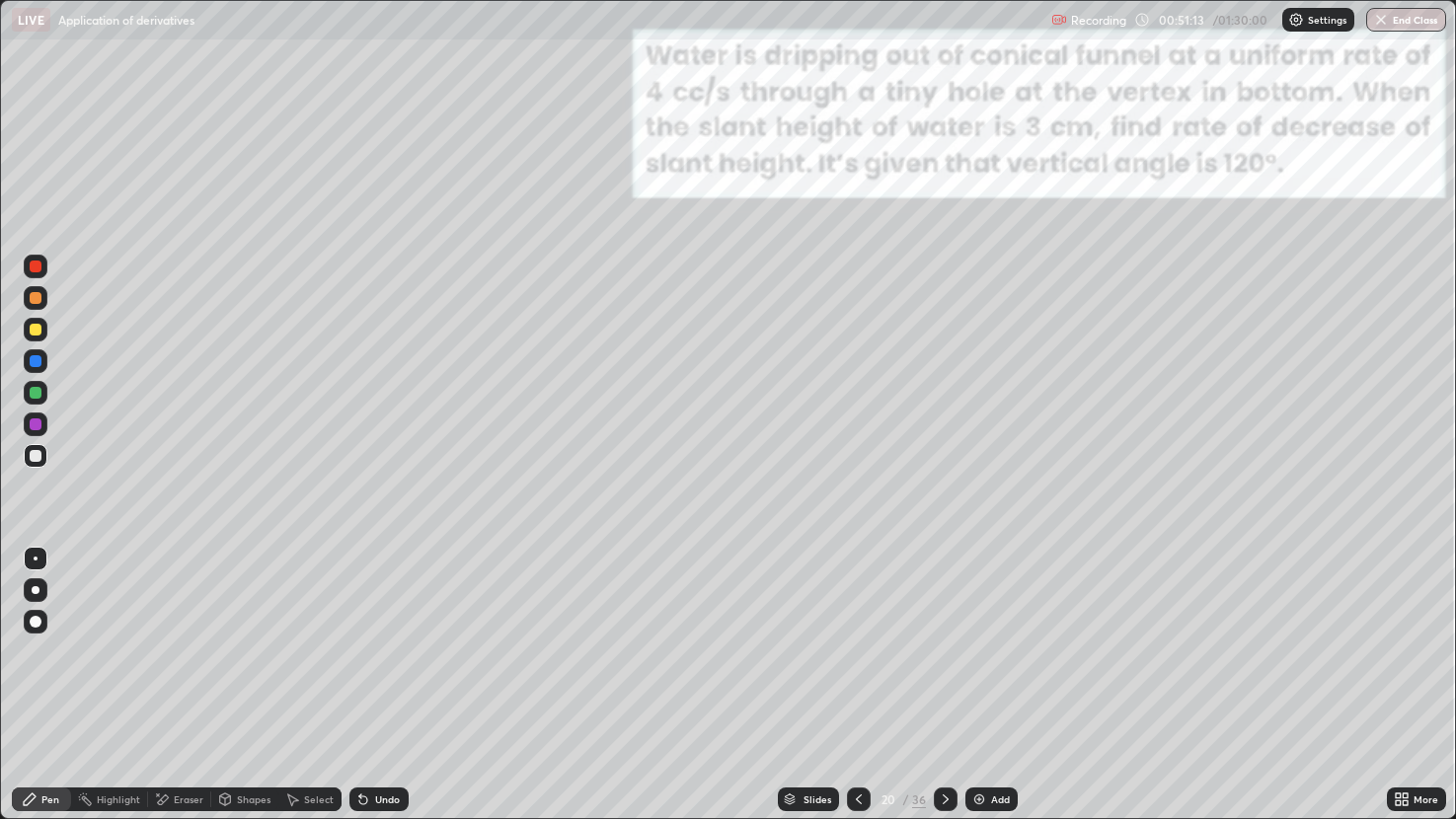 click at bounding box center (36, 330) 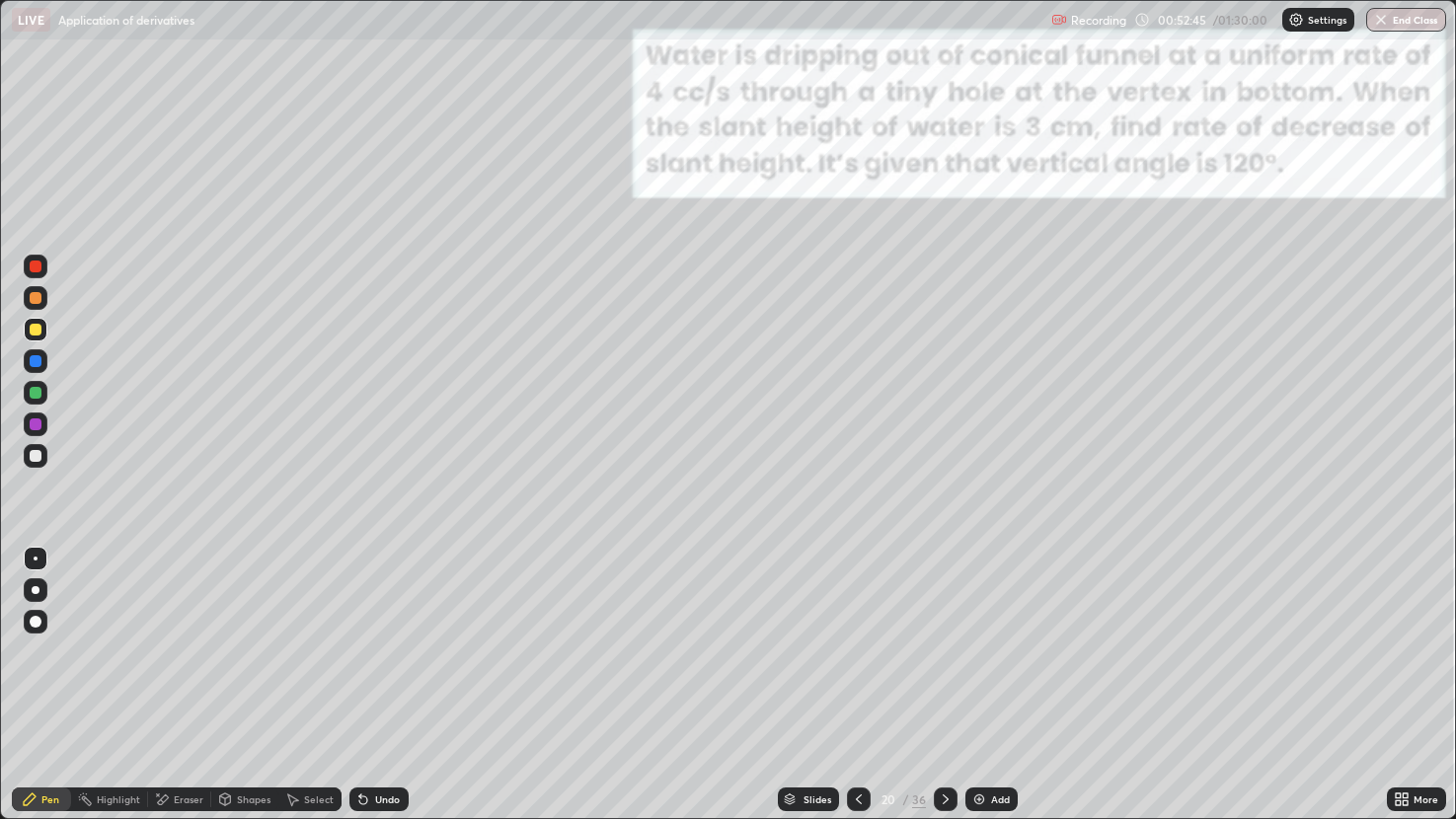 click at bounding box center [36, 361] 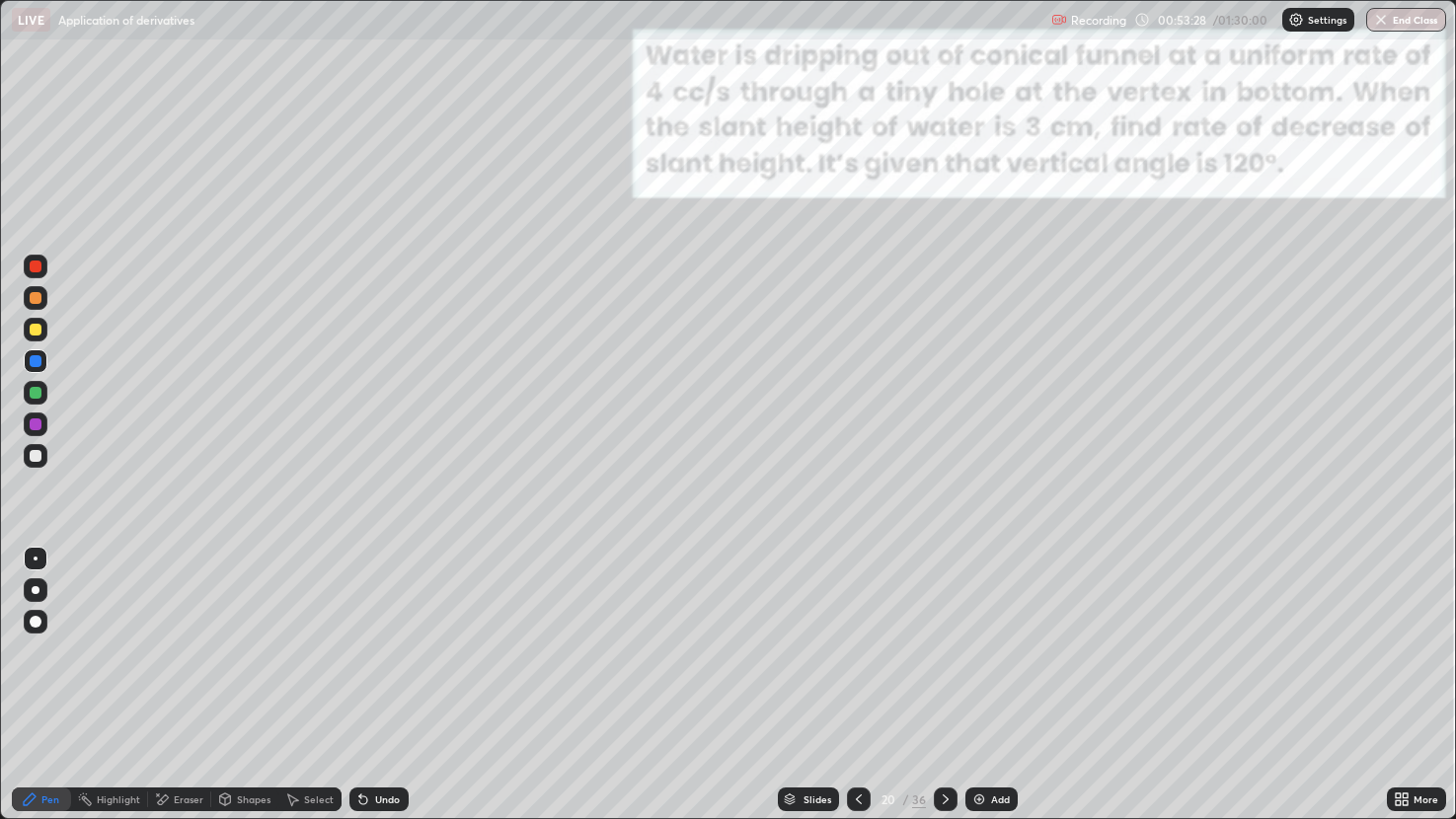 click at bounding box center [36, 330] 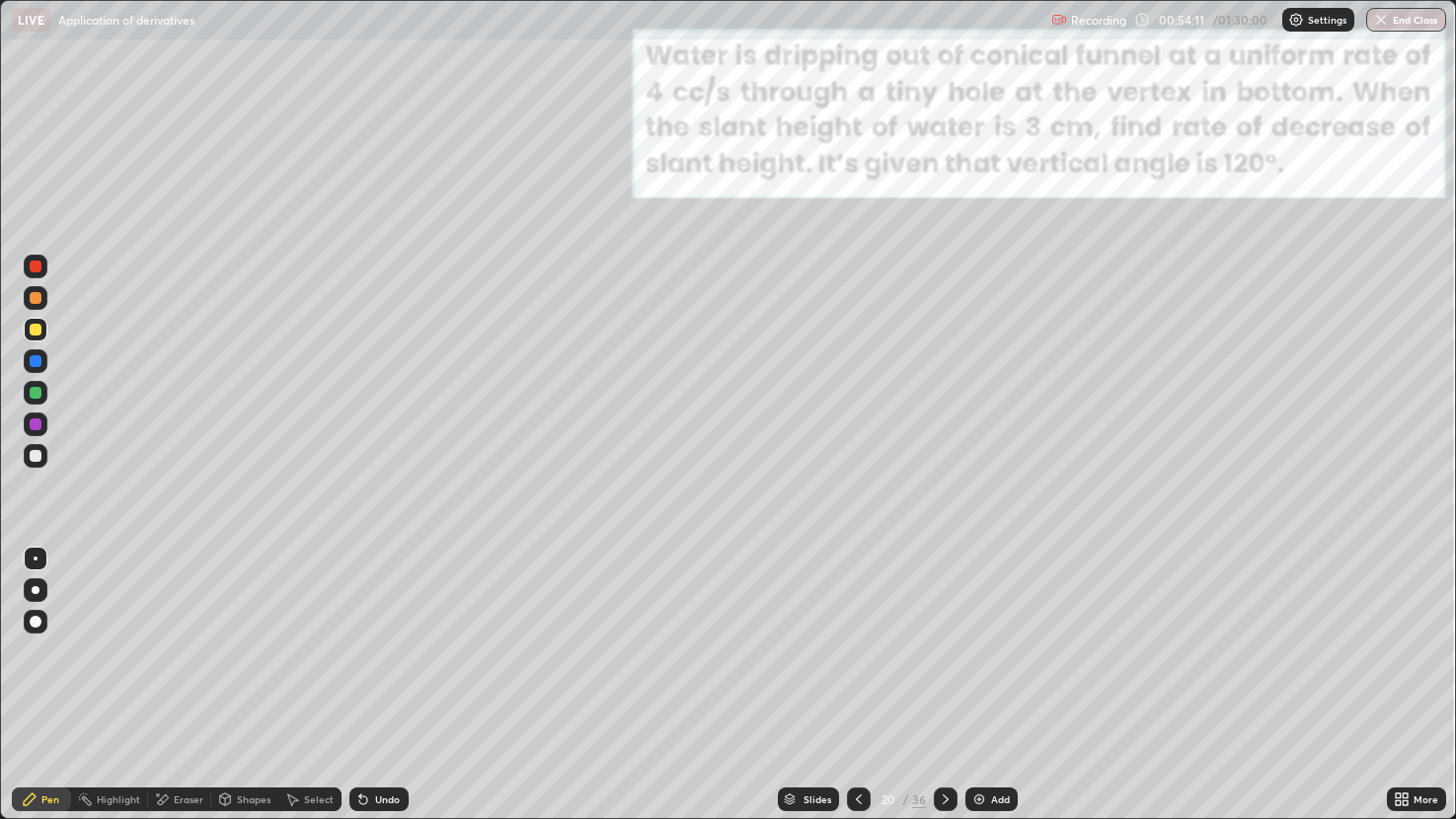 click at bounding box center (36, 424) 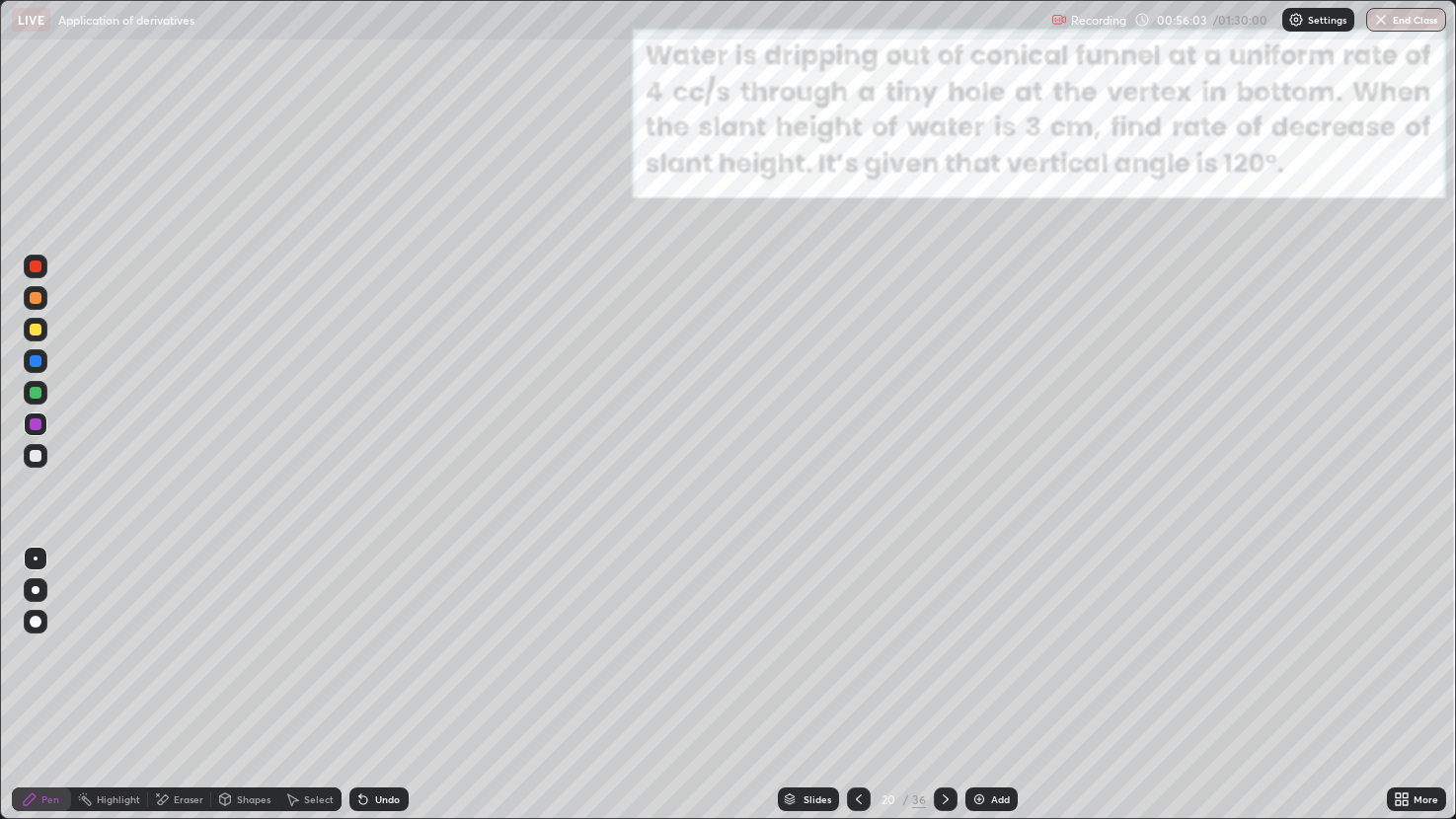 click at bounding box center (979, 799) 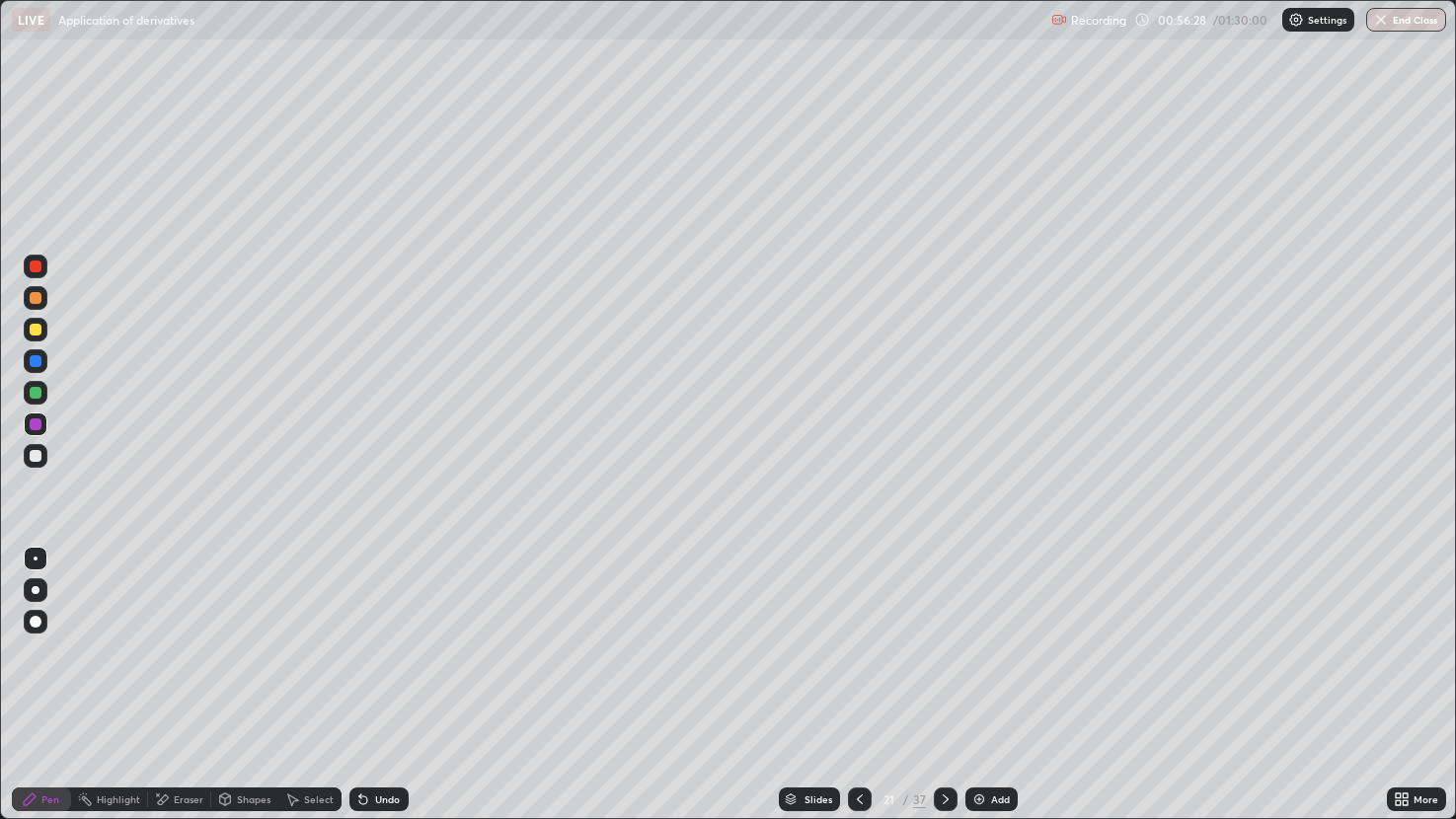 click at bounding box center (36, 330) 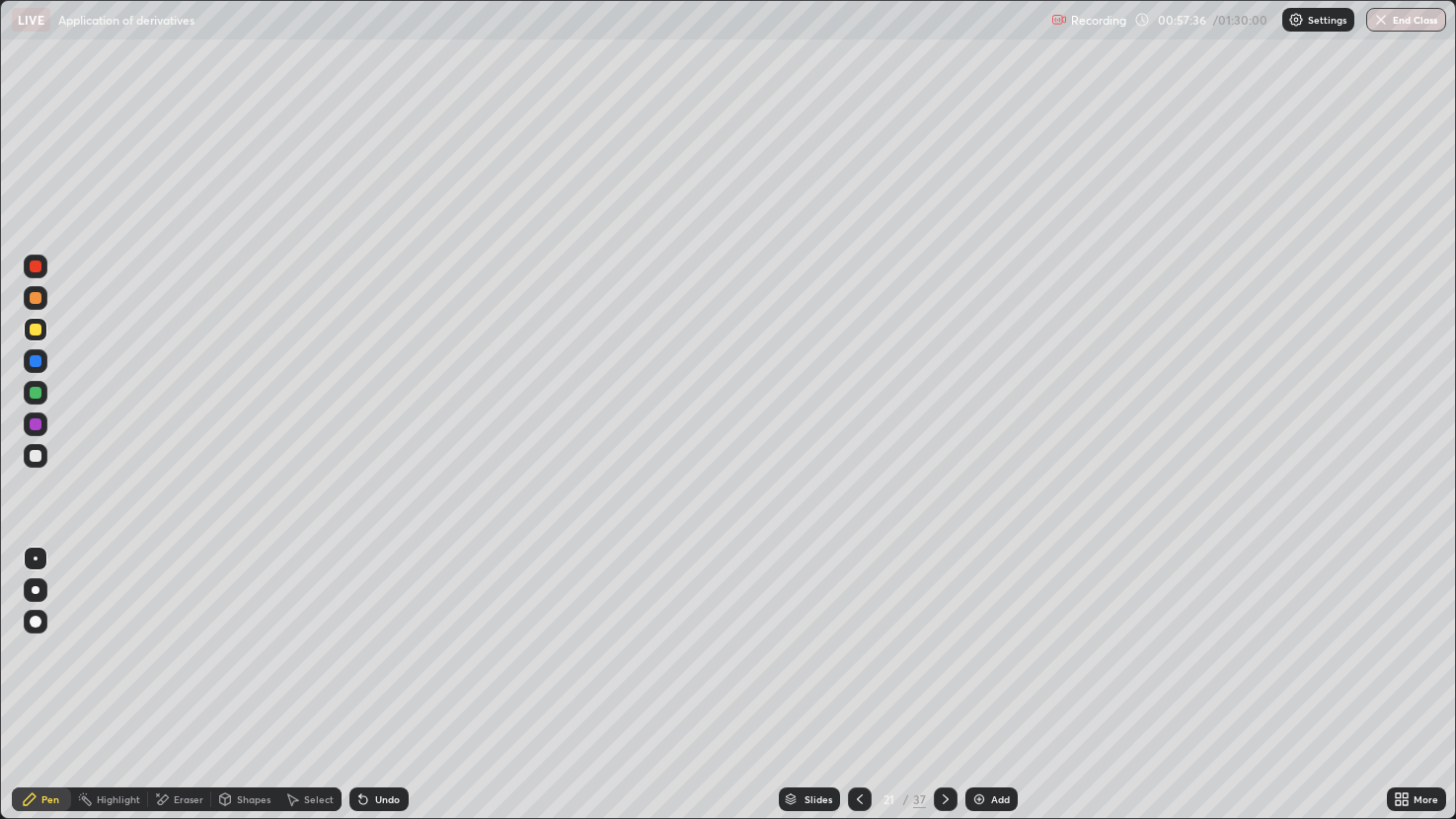 click at bounding box center (860, 799) 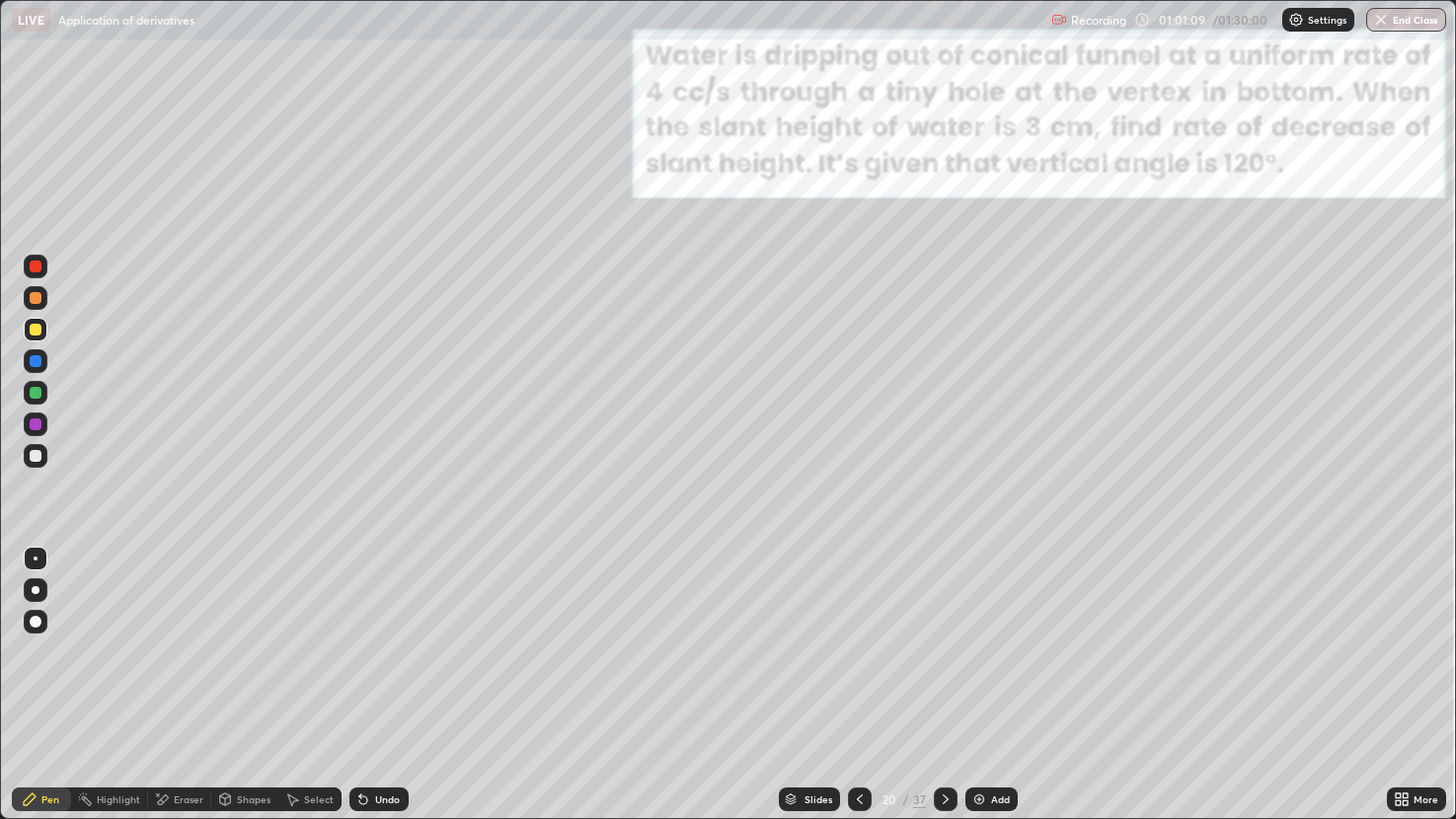 click at bounding box center (946, 799) 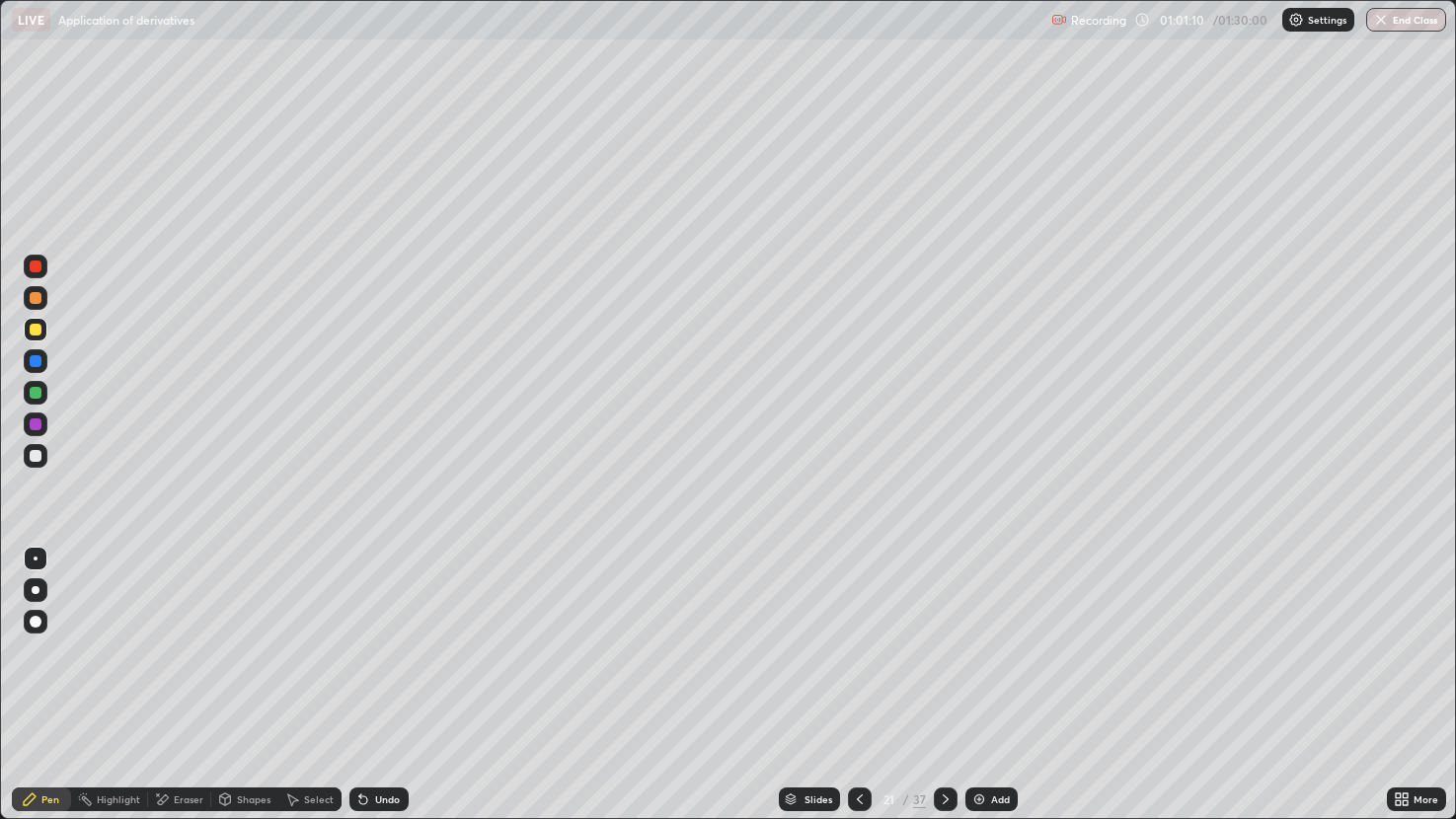 click at bounding box center [946, 799] 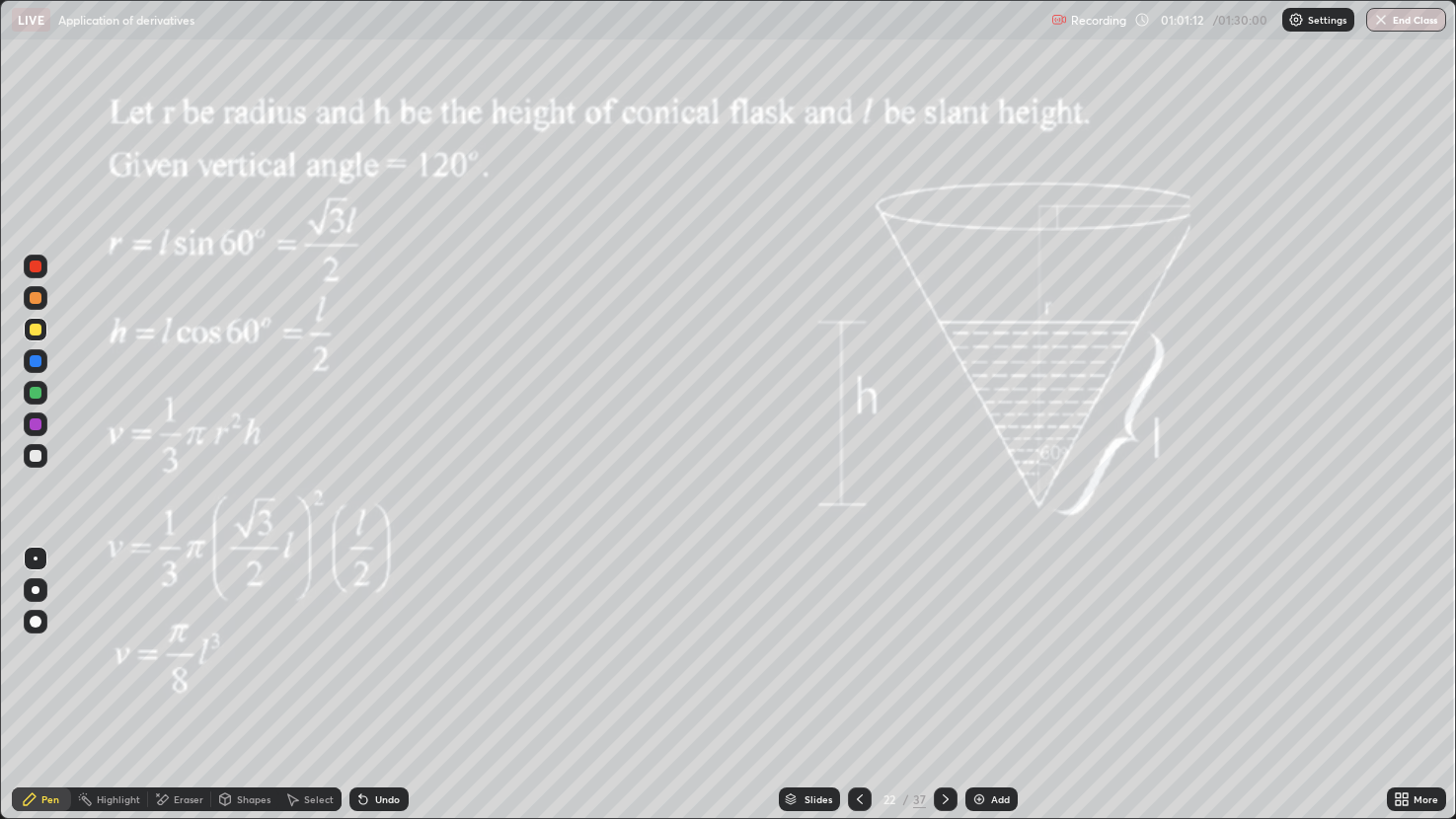 click 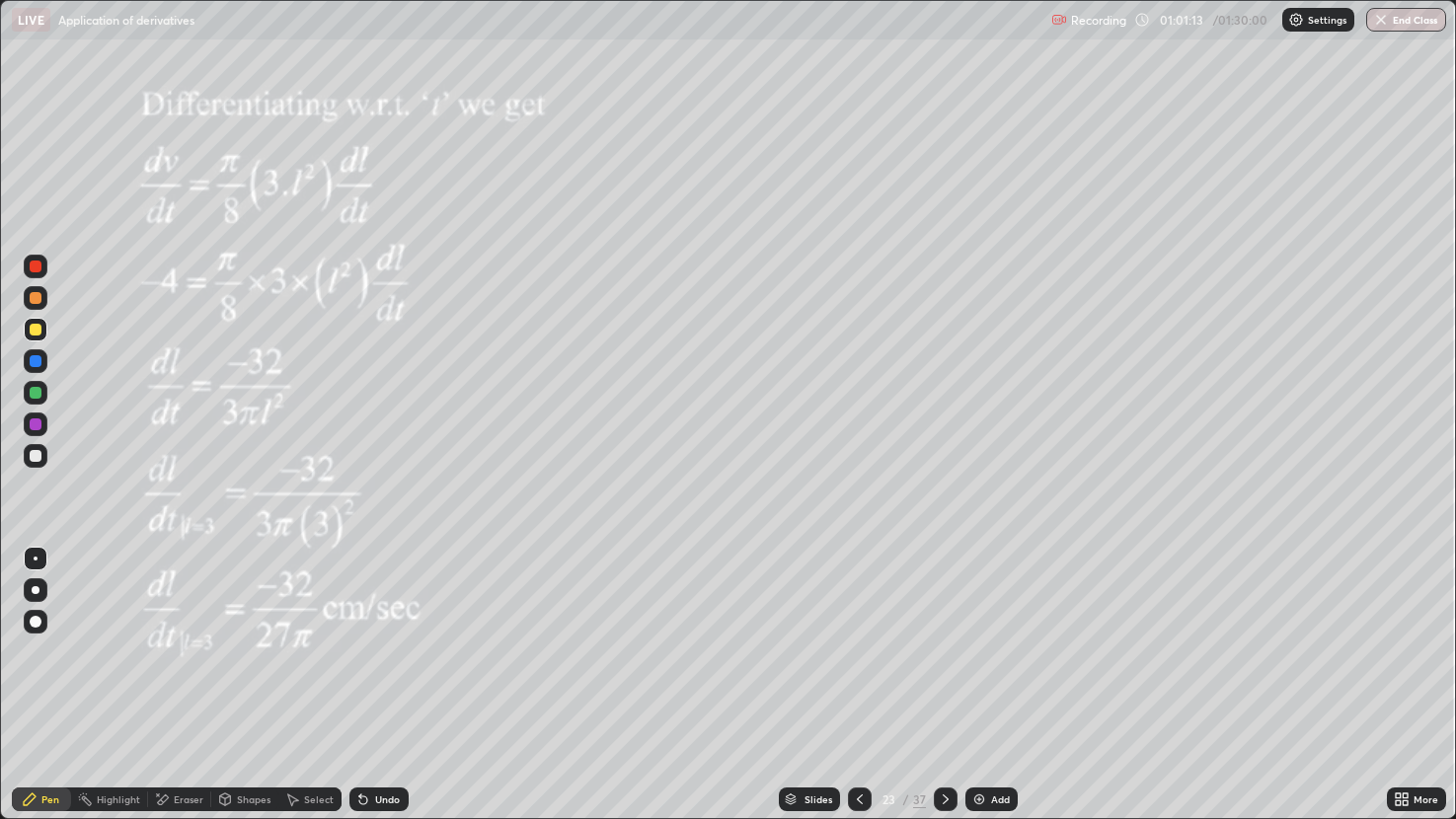 click 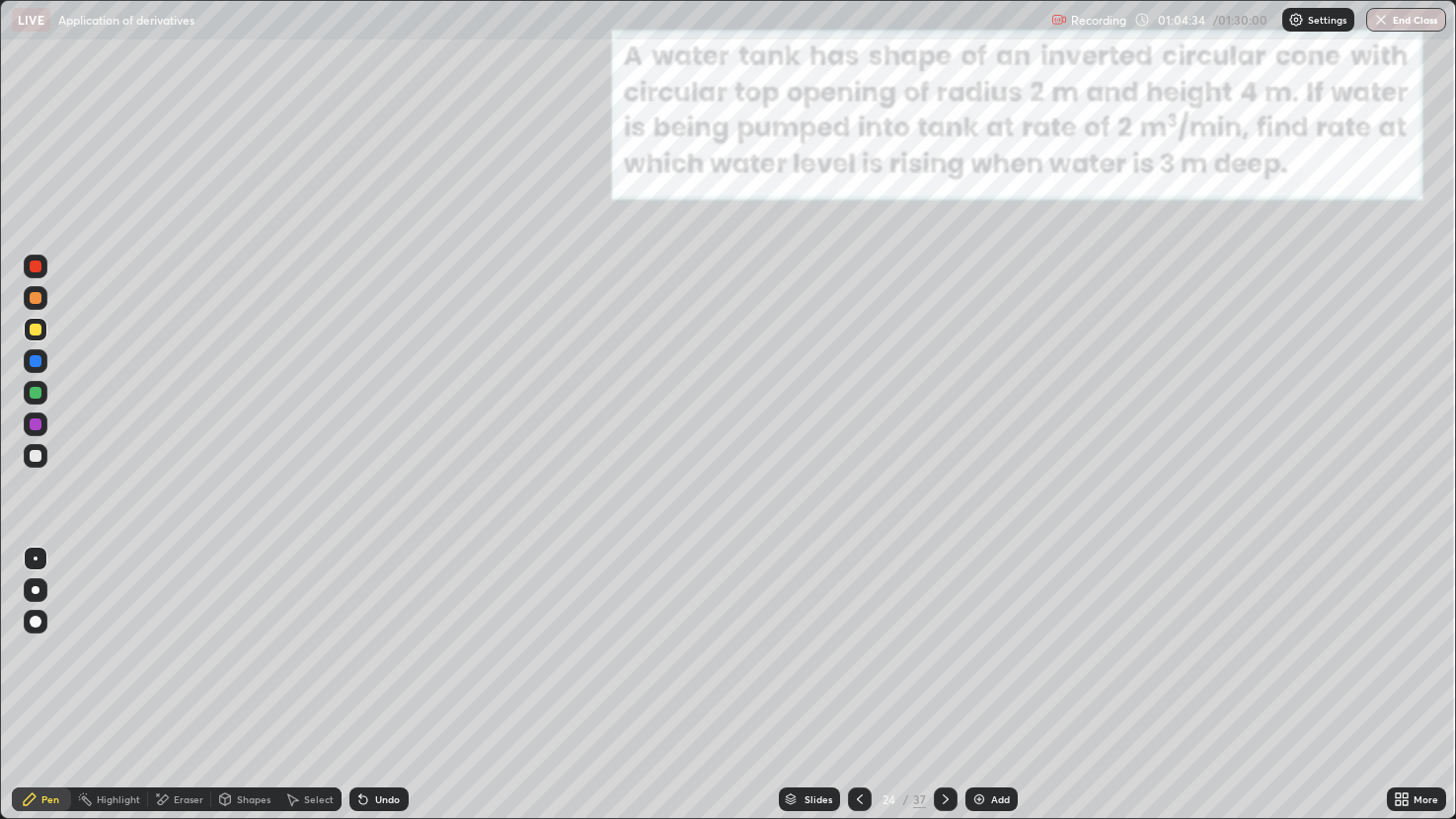 click on "Shapes" at bounding box center [254, 799] 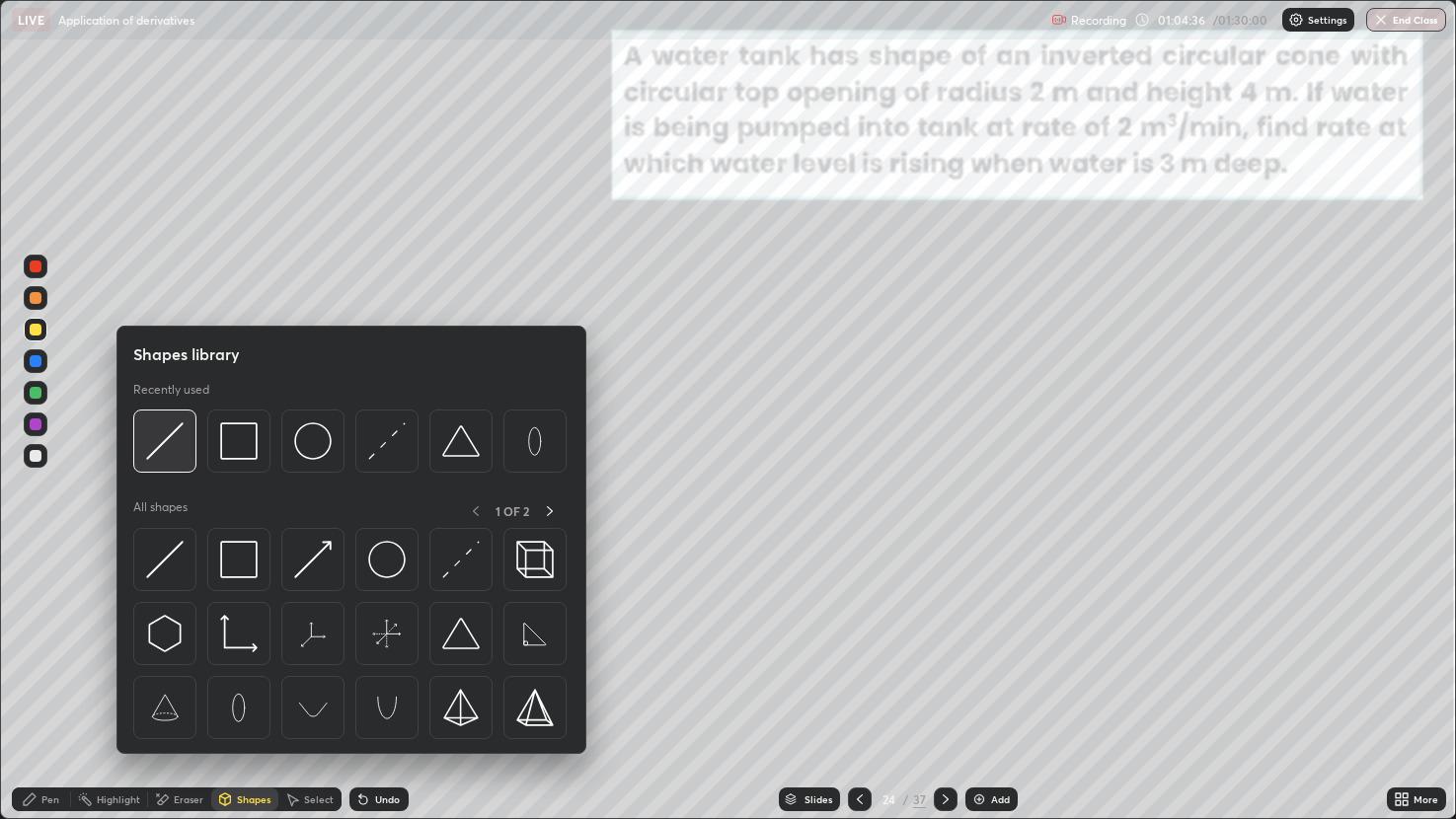 click at bounding box center (165, 441) 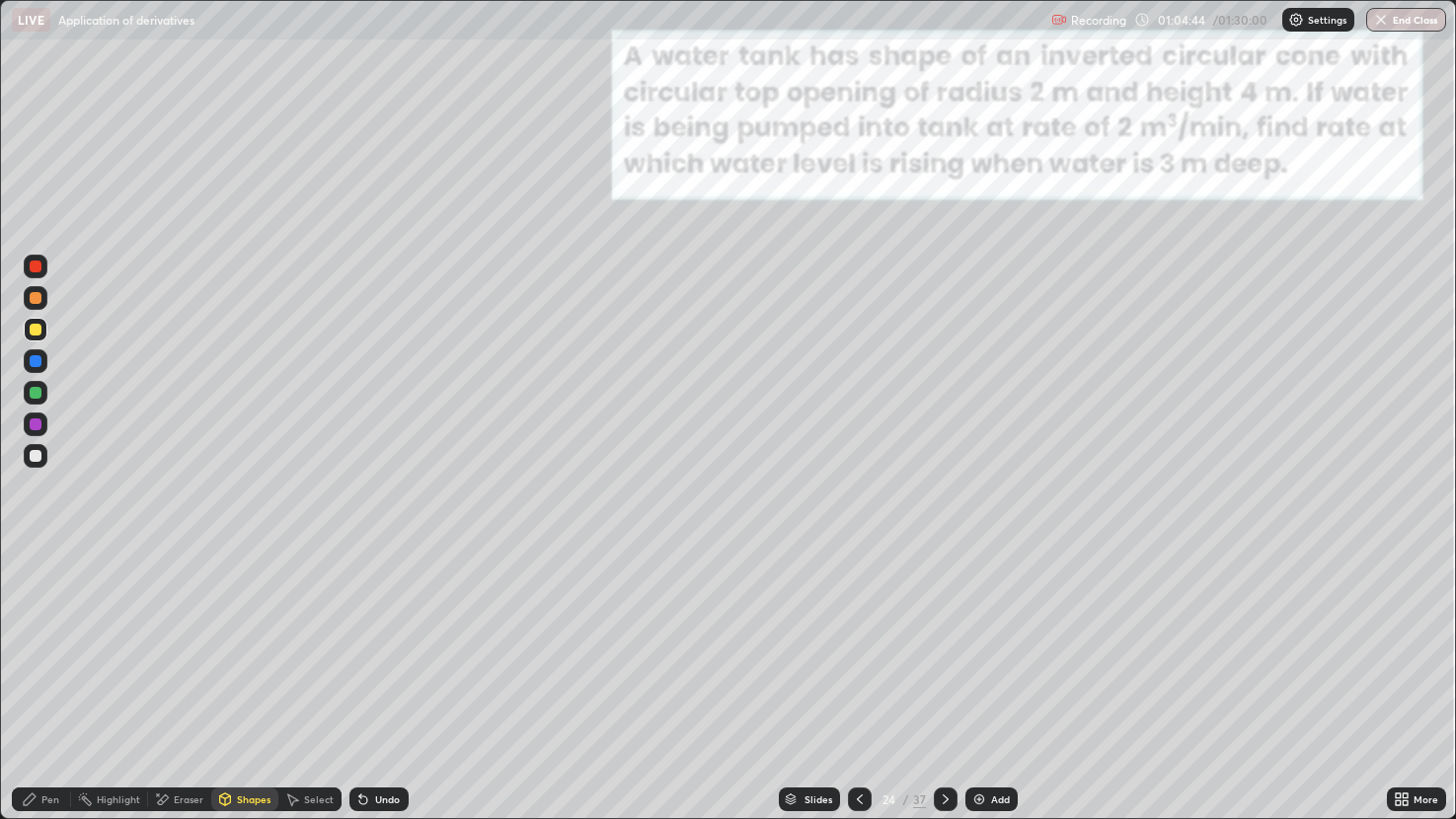 click at bounding box center [36, 266] 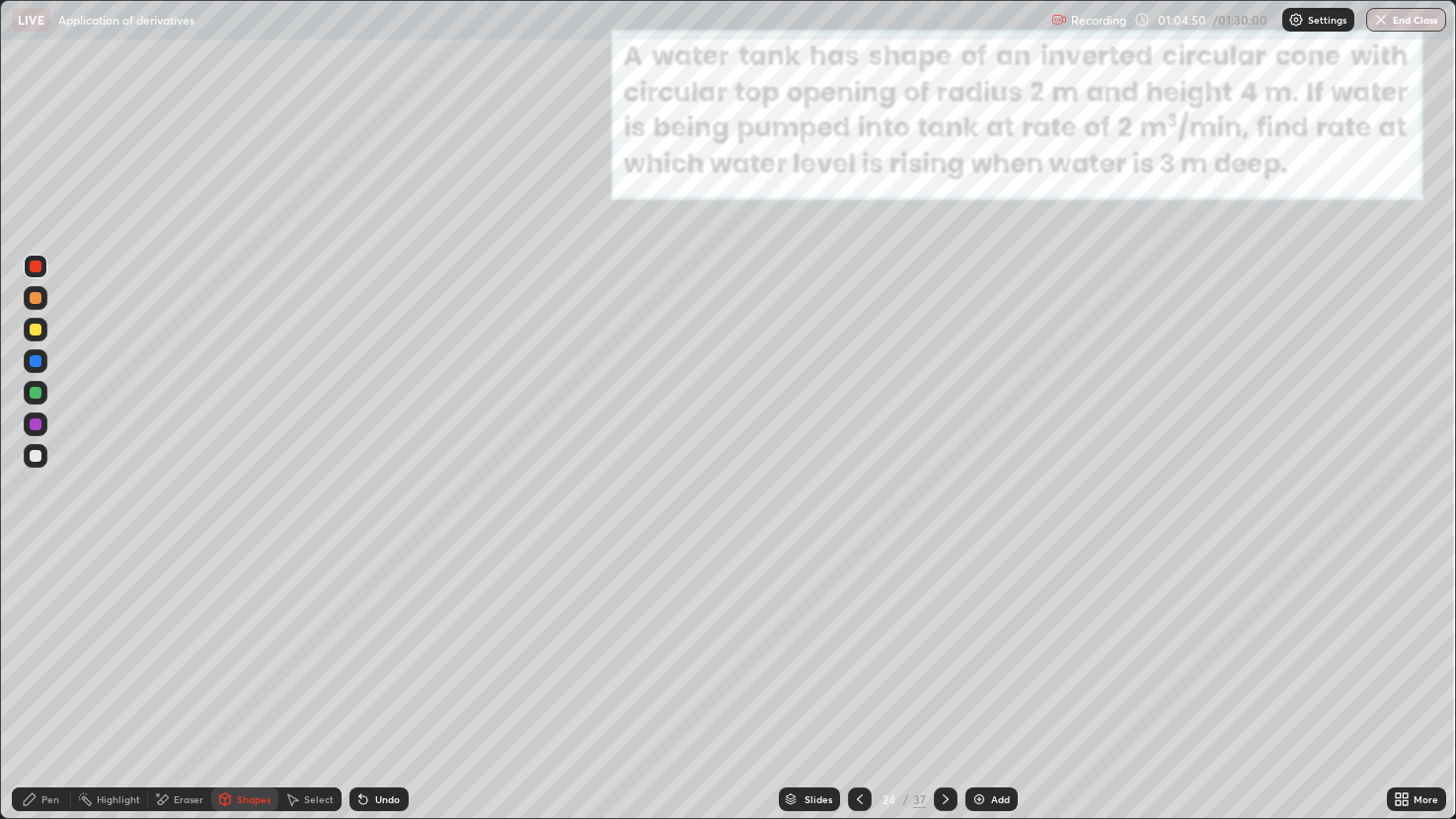 click on "Pen" at bounding box center (41, 799) 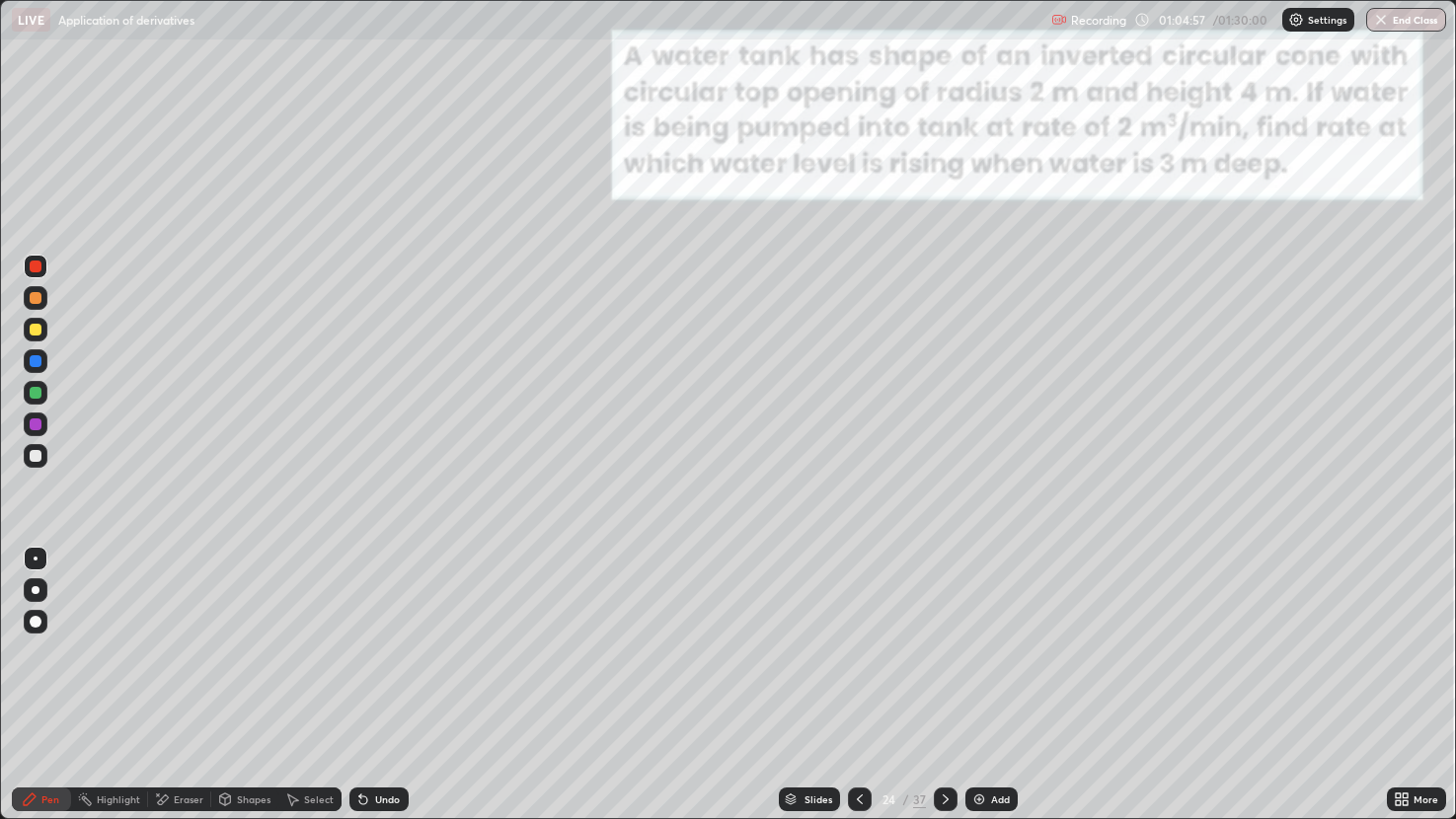 click on "Undo" at bounding box center [387, 799] 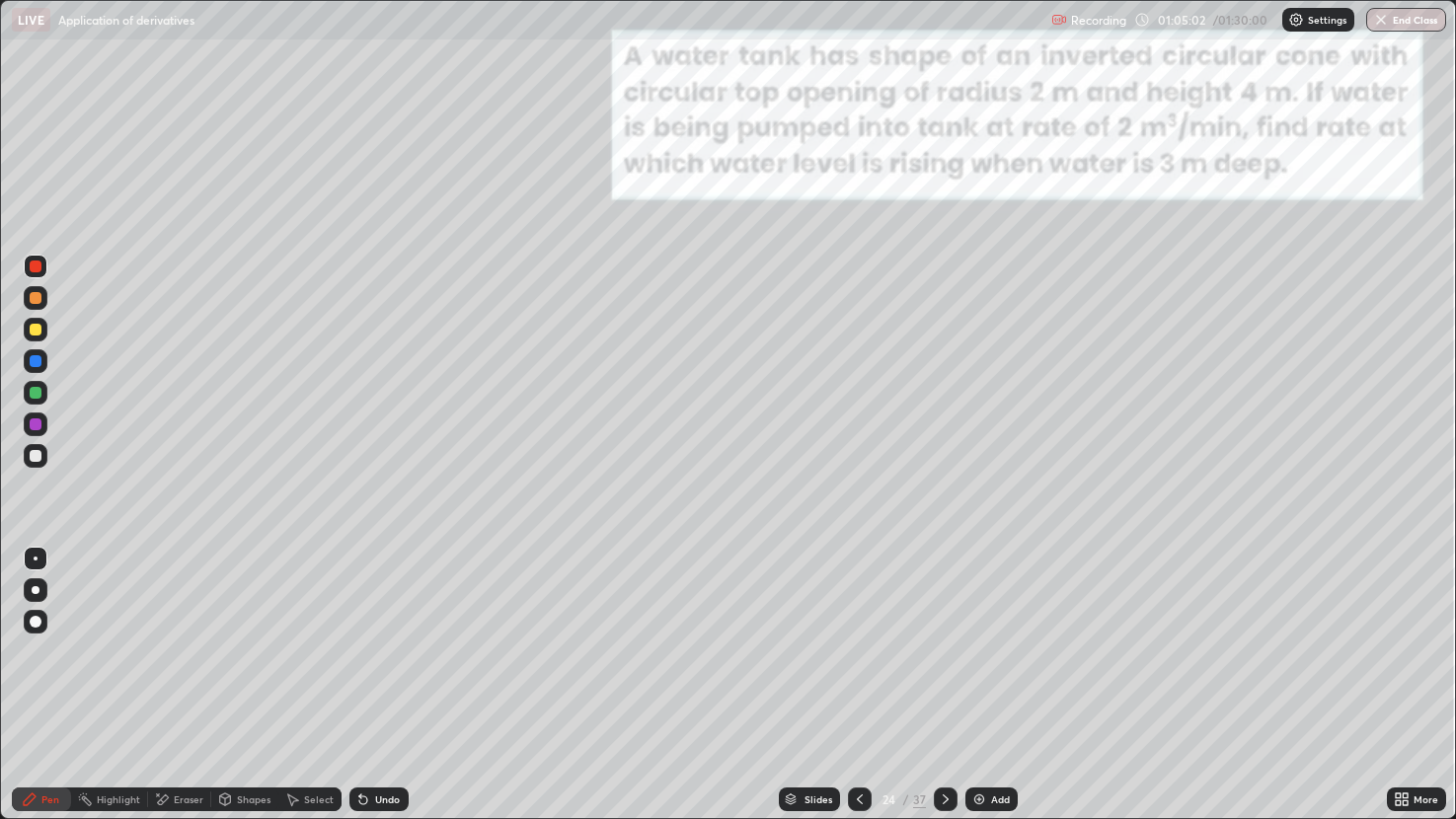 click at bounding box center [36, 361] 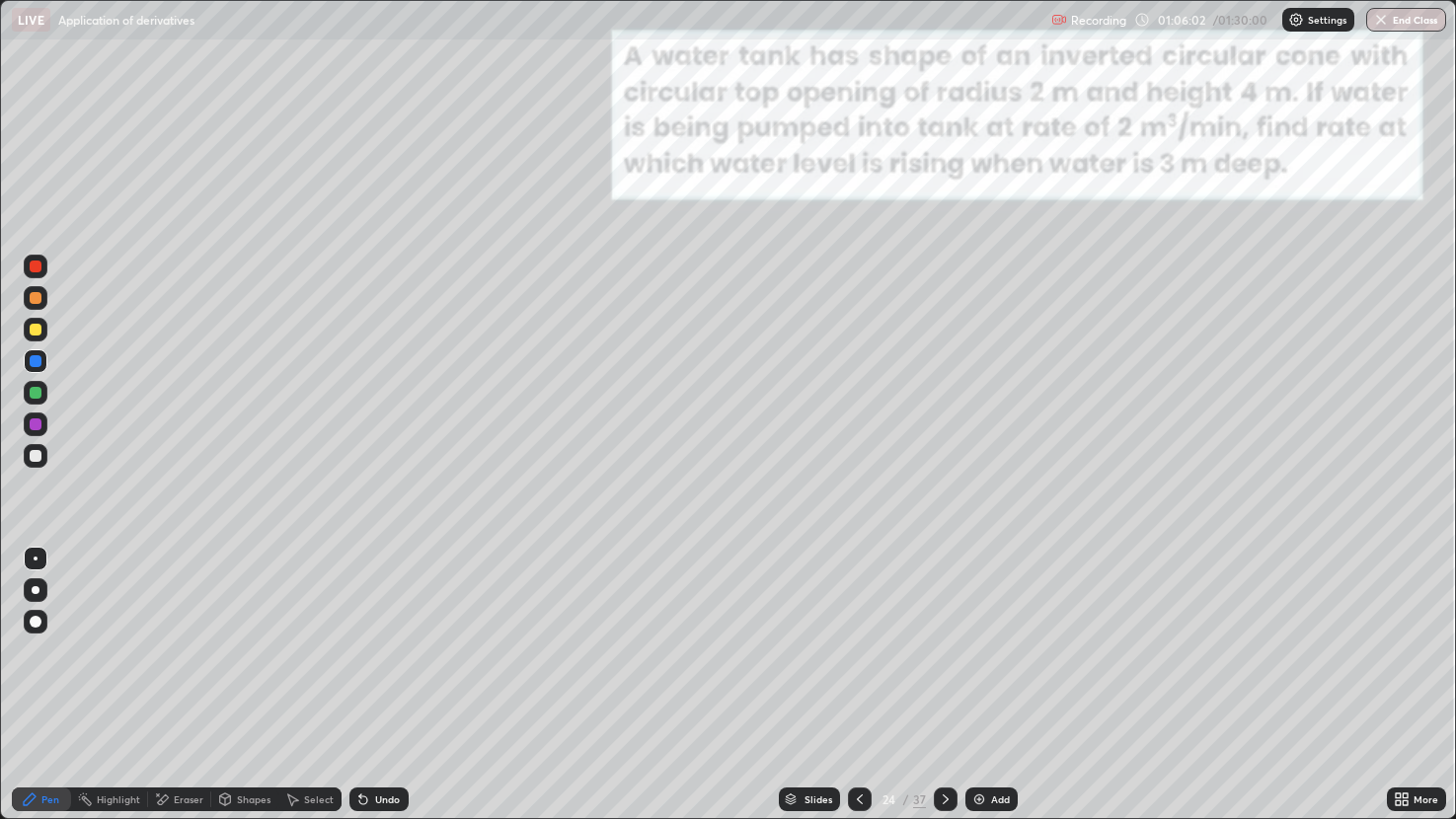 click at bounding box center (36, 266) 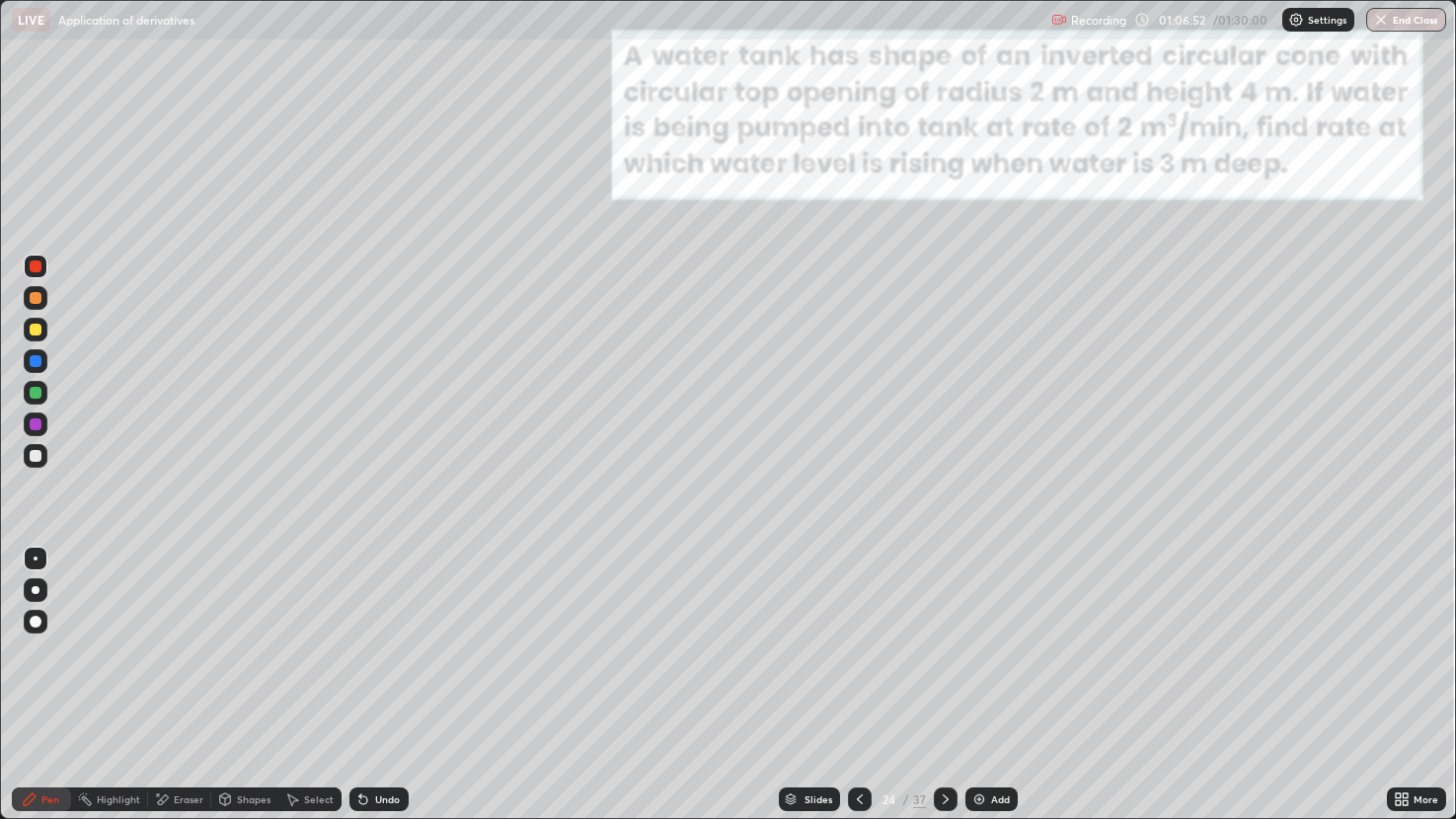 click at bounding box center (36, 361) 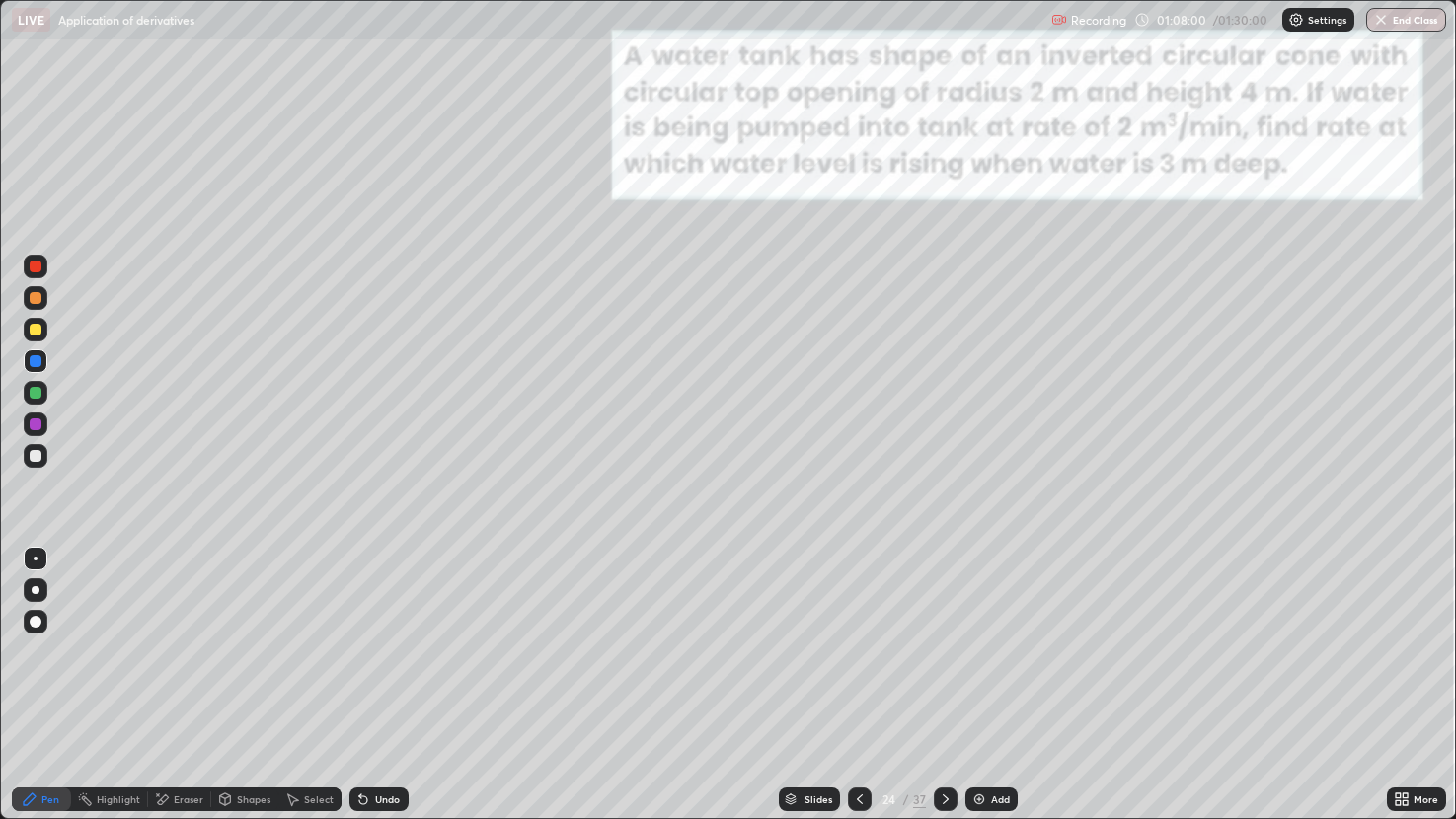 click at bounding box center (36, 424) 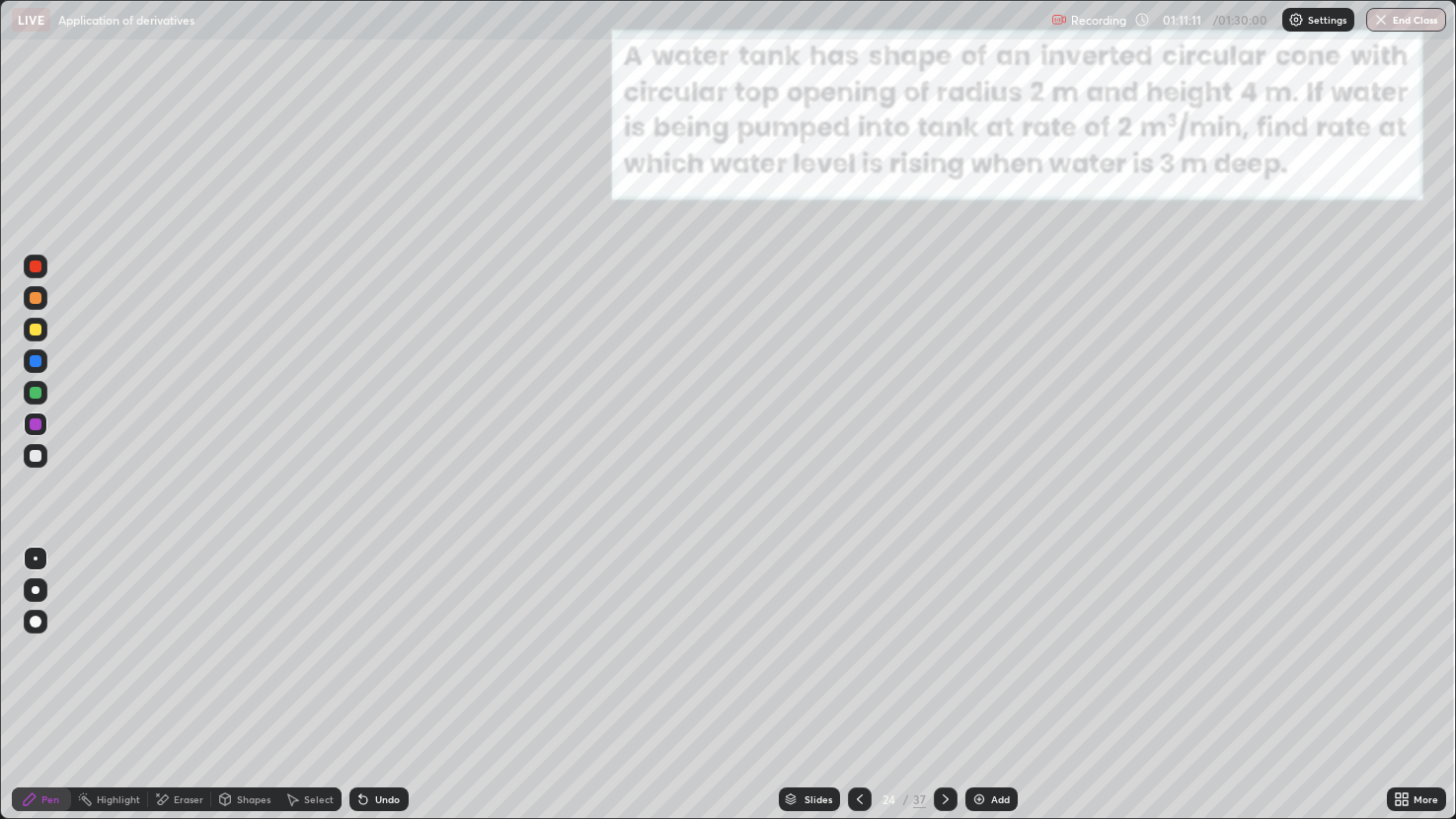 click at bounding box center (946, 799) 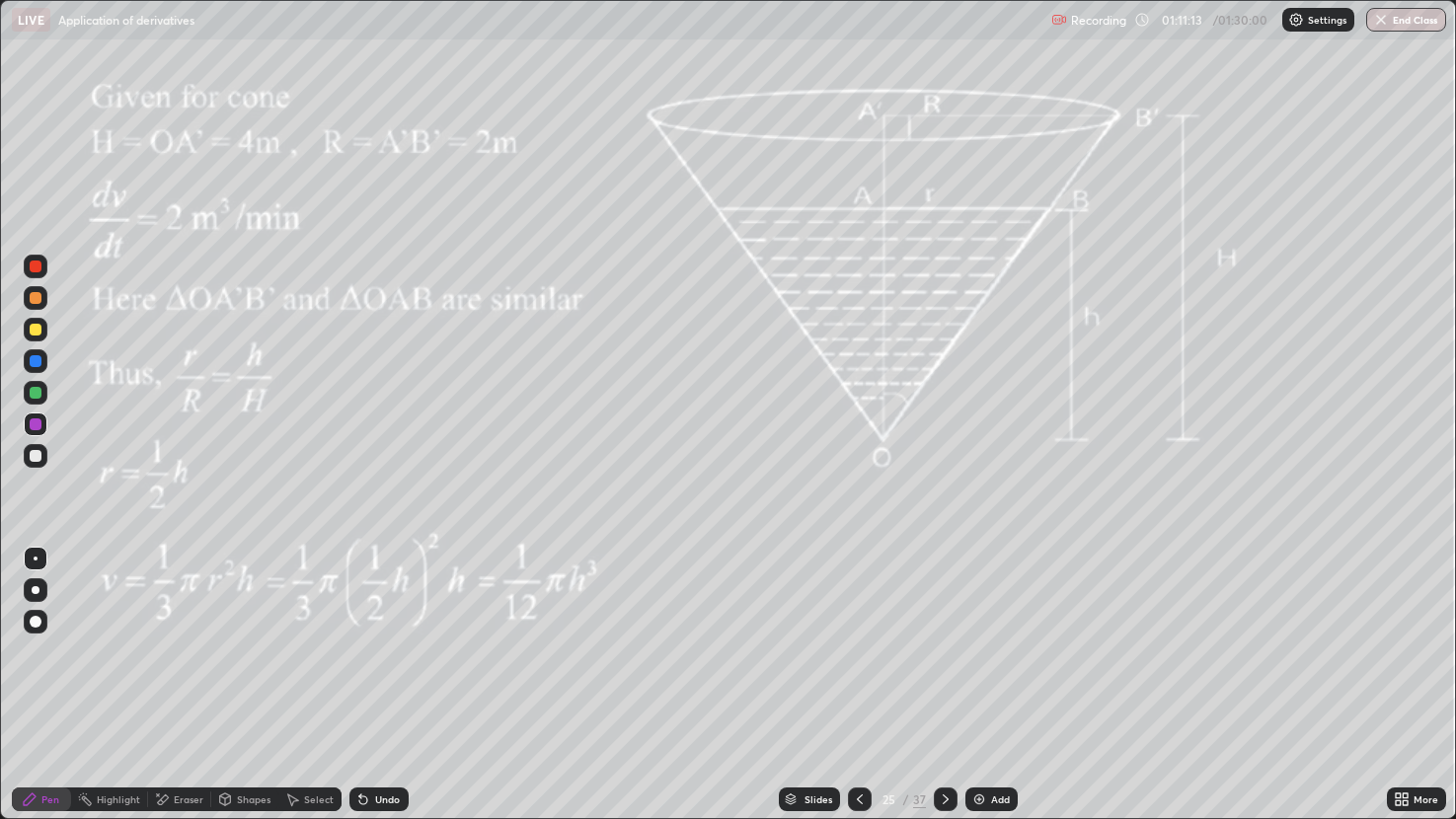 click at bounding box center (946, 799) 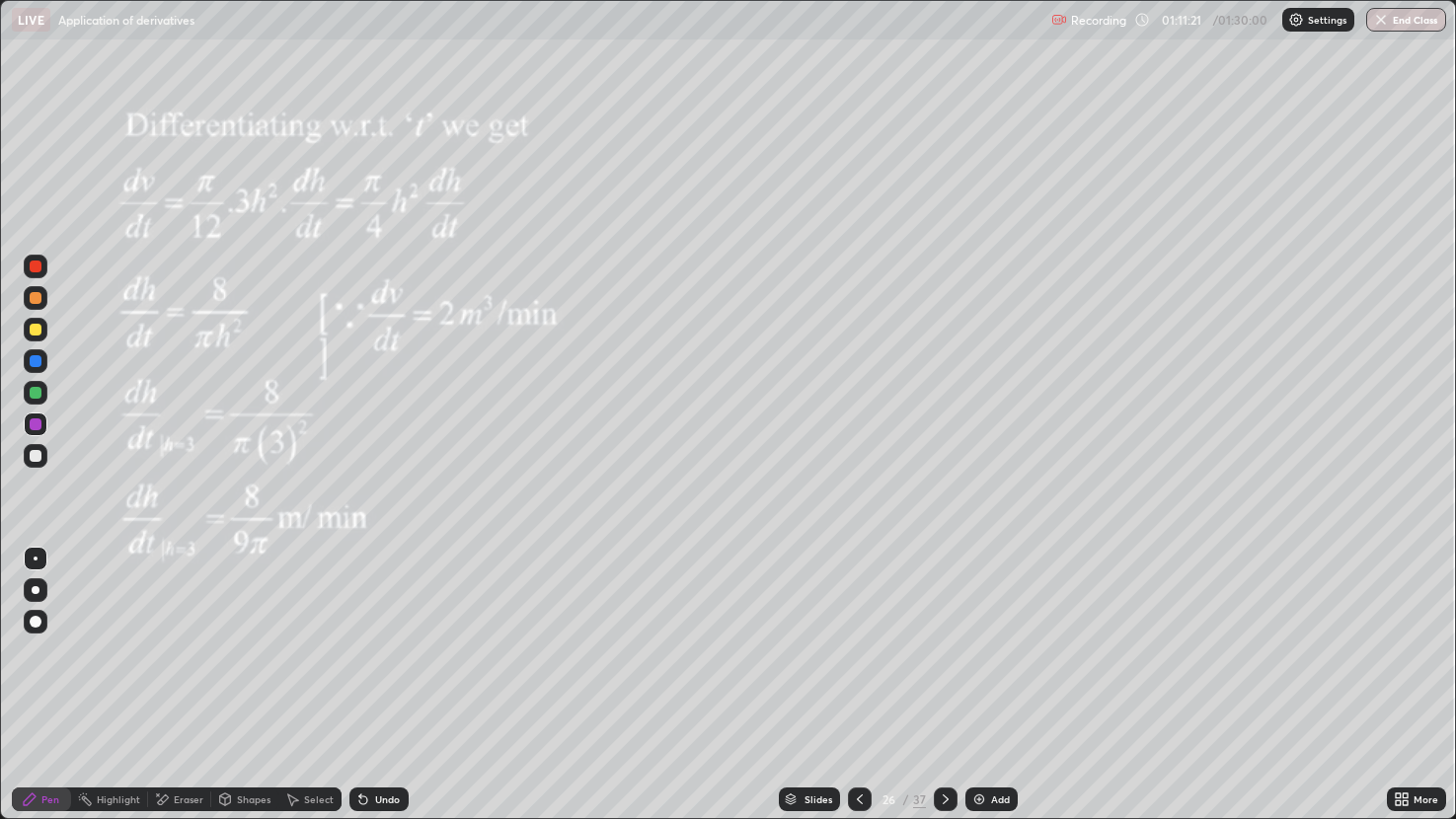click at bounding box center [860, 799] 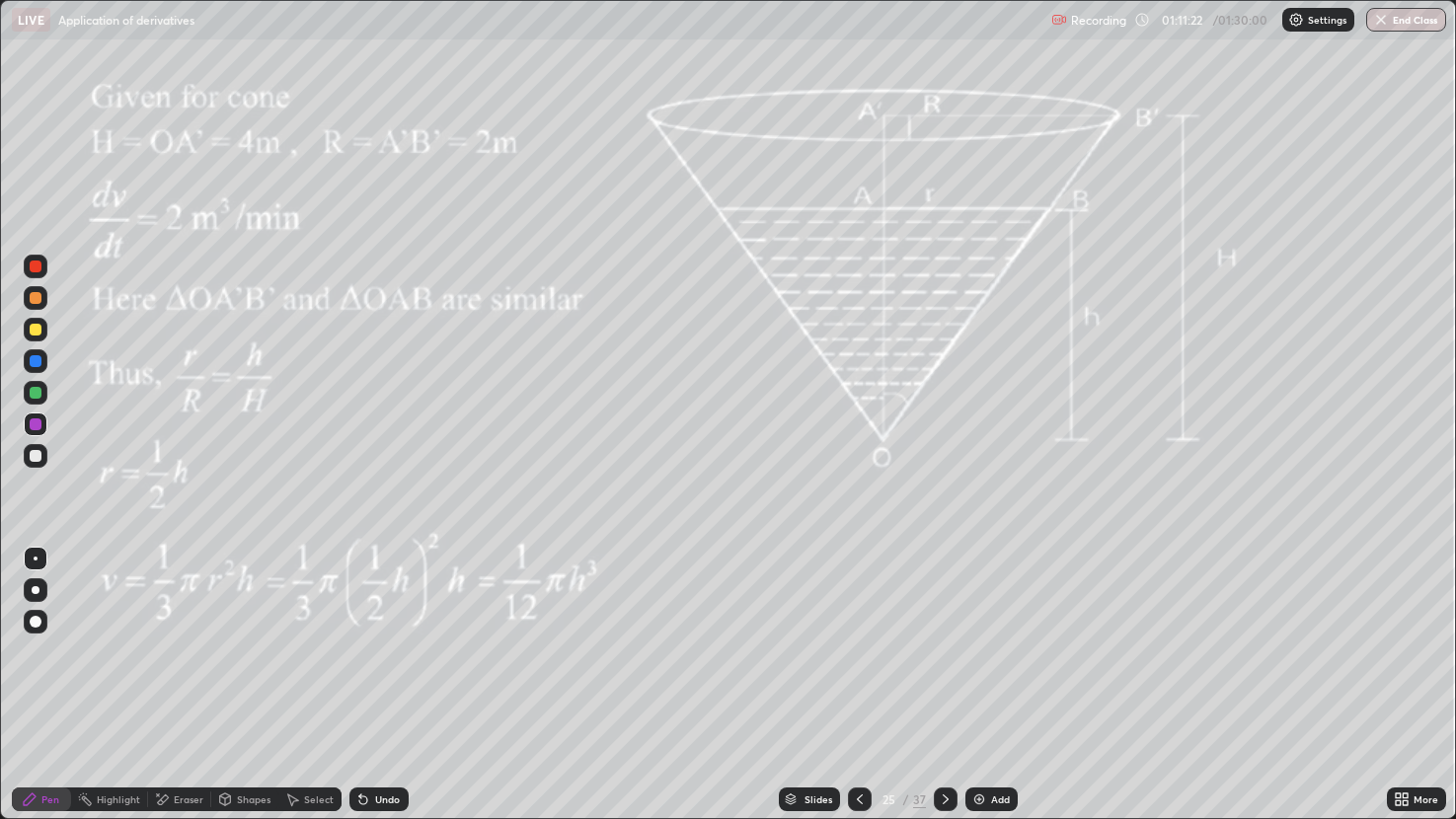 click 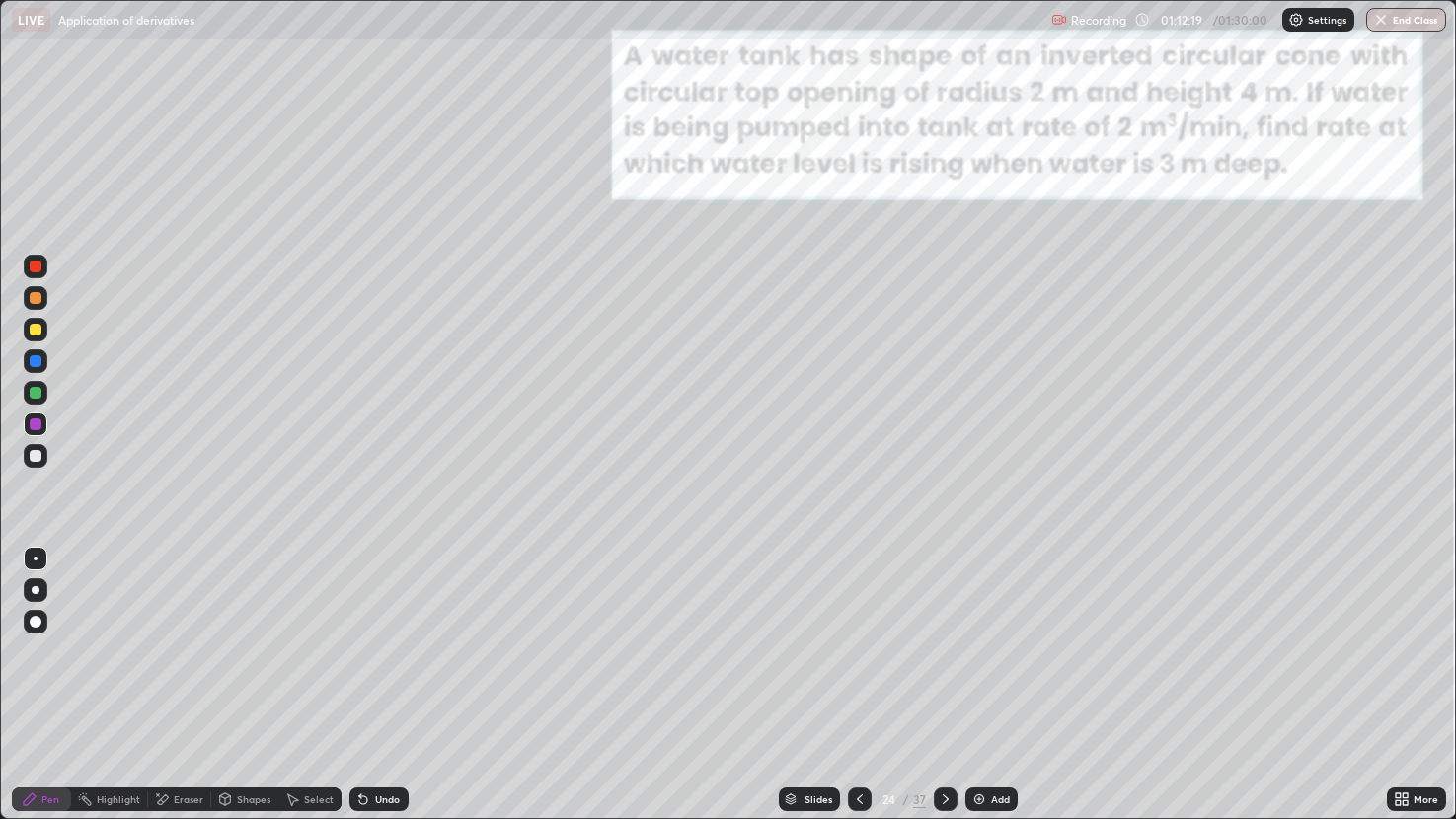 click 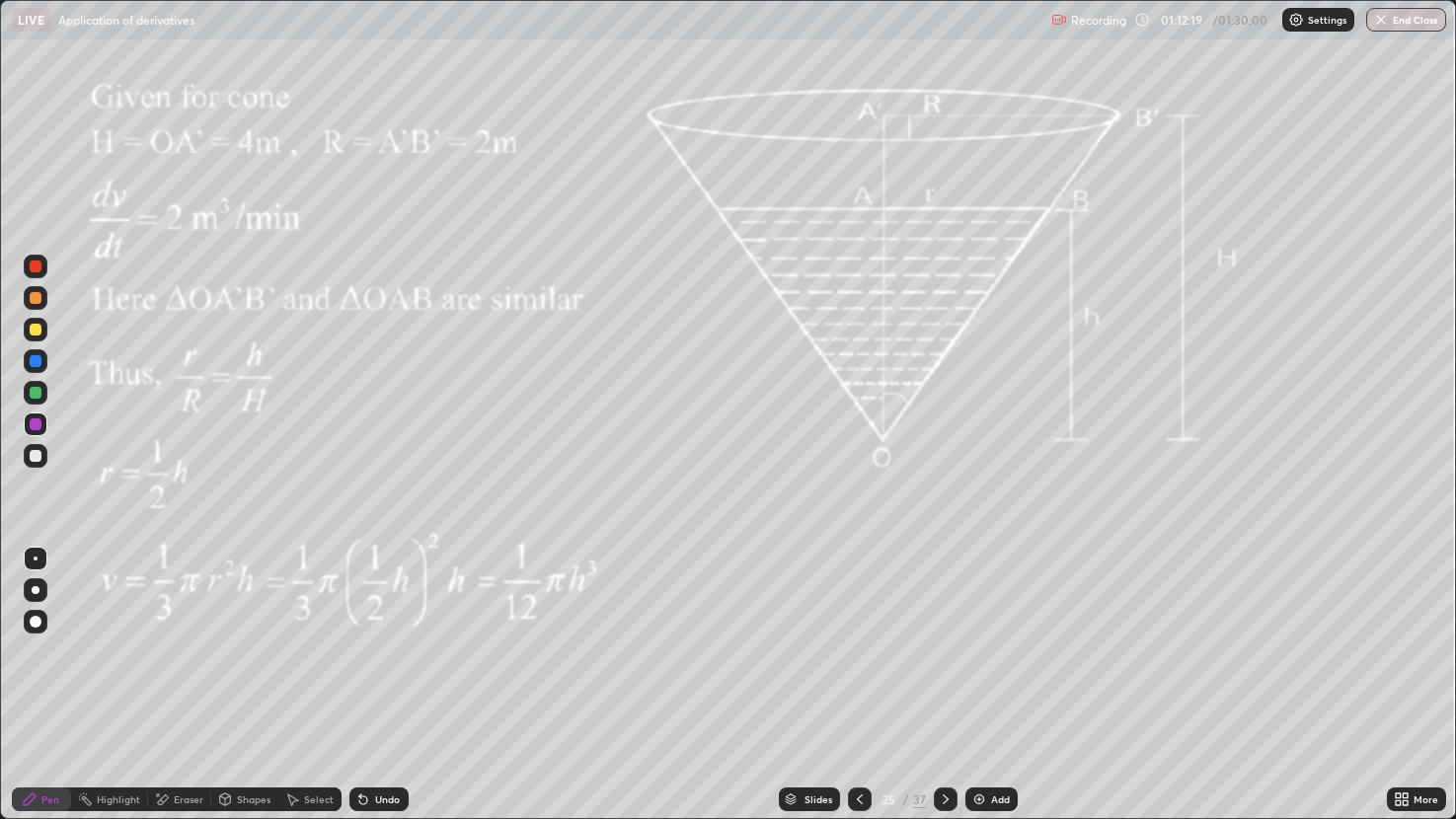 click 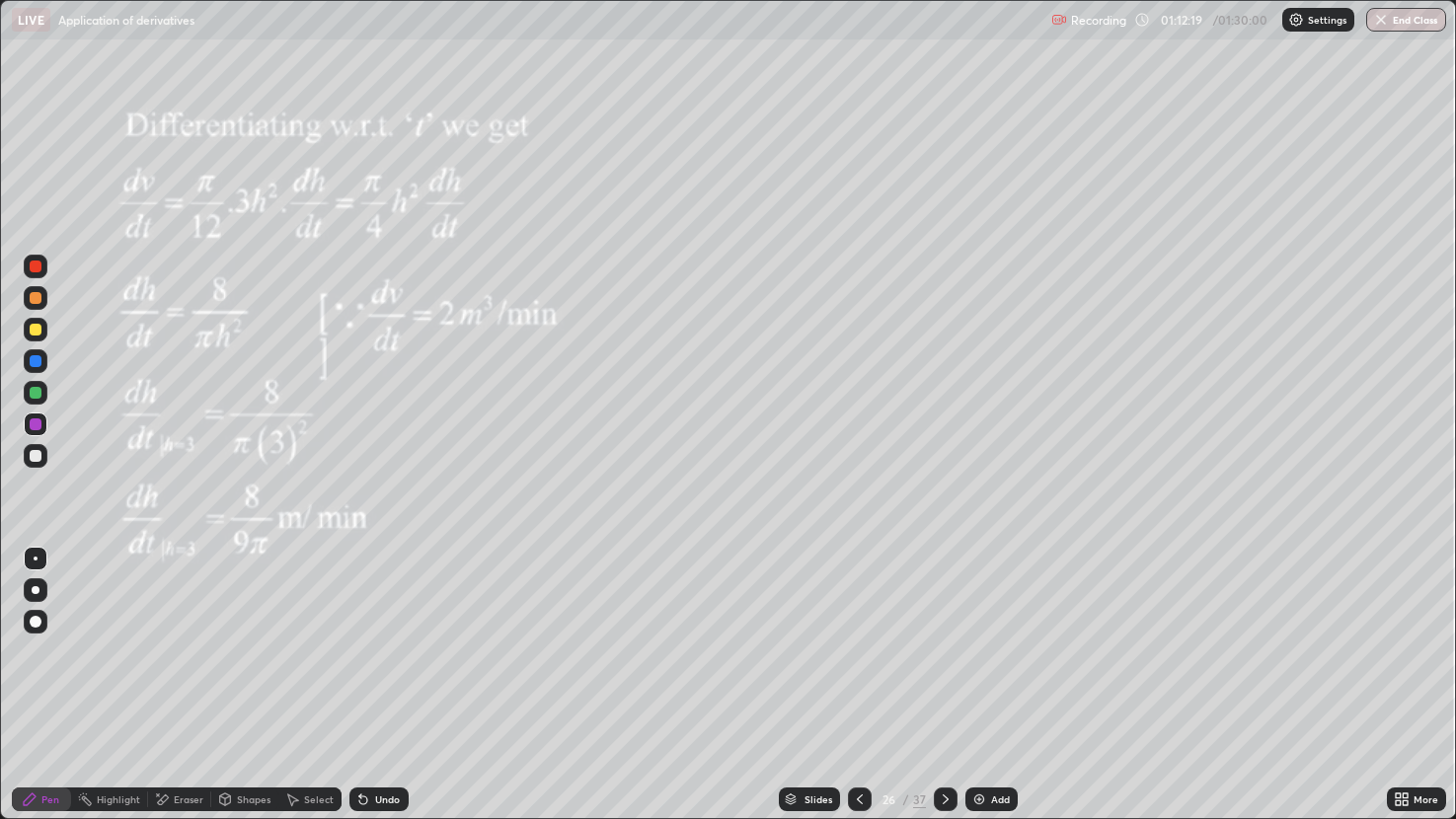 click 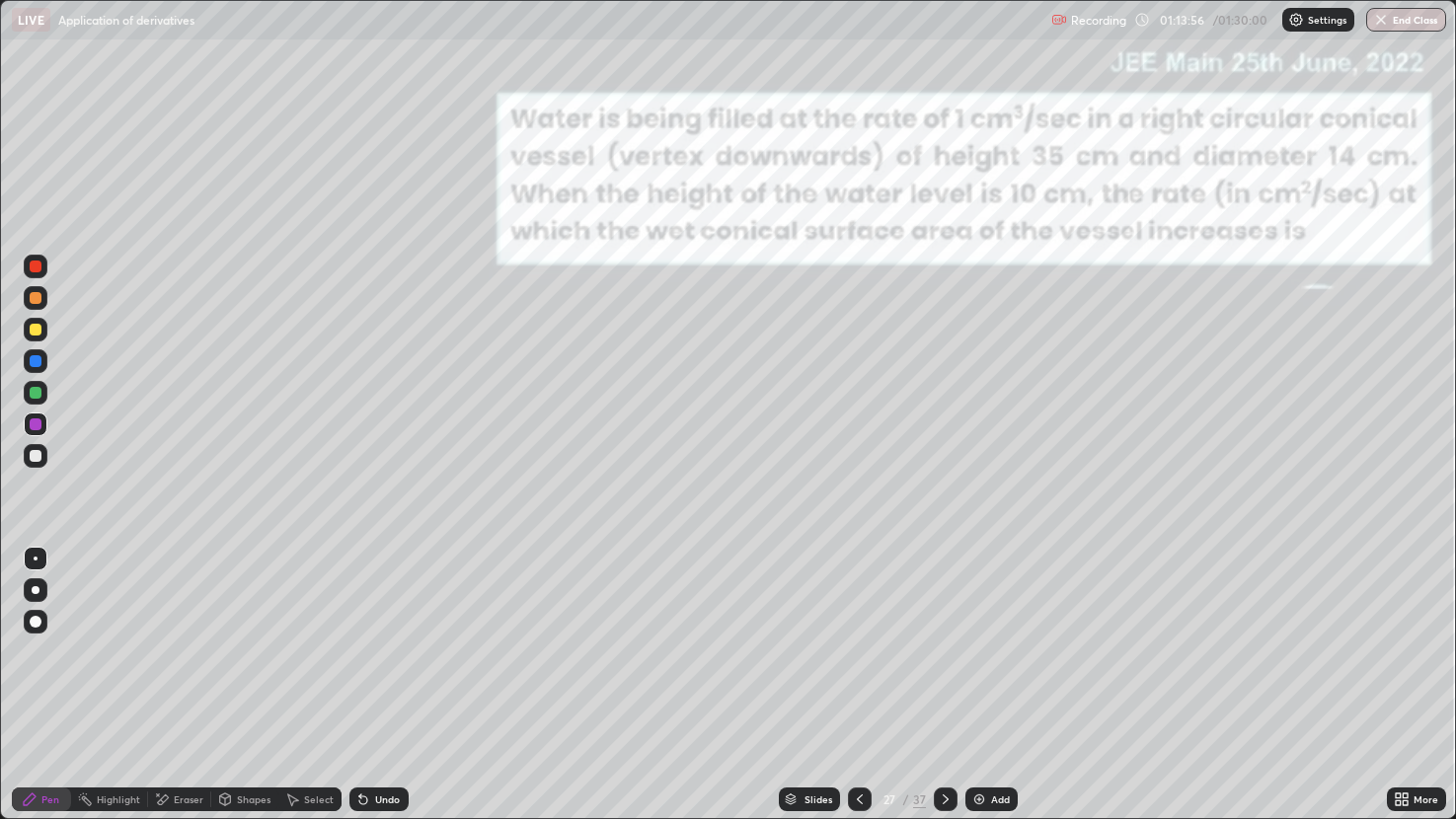click at bounding box center (946, 799) 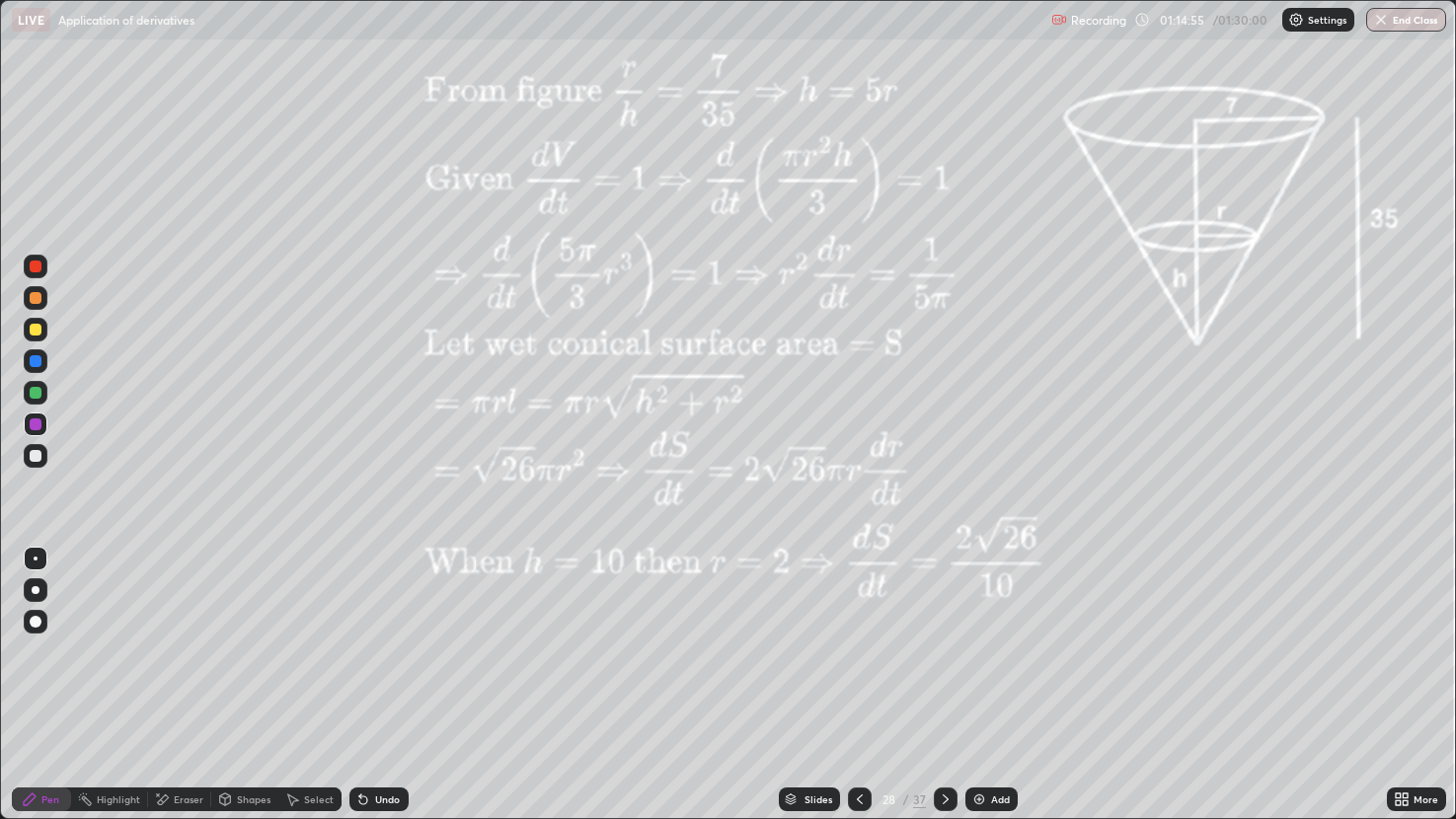 click 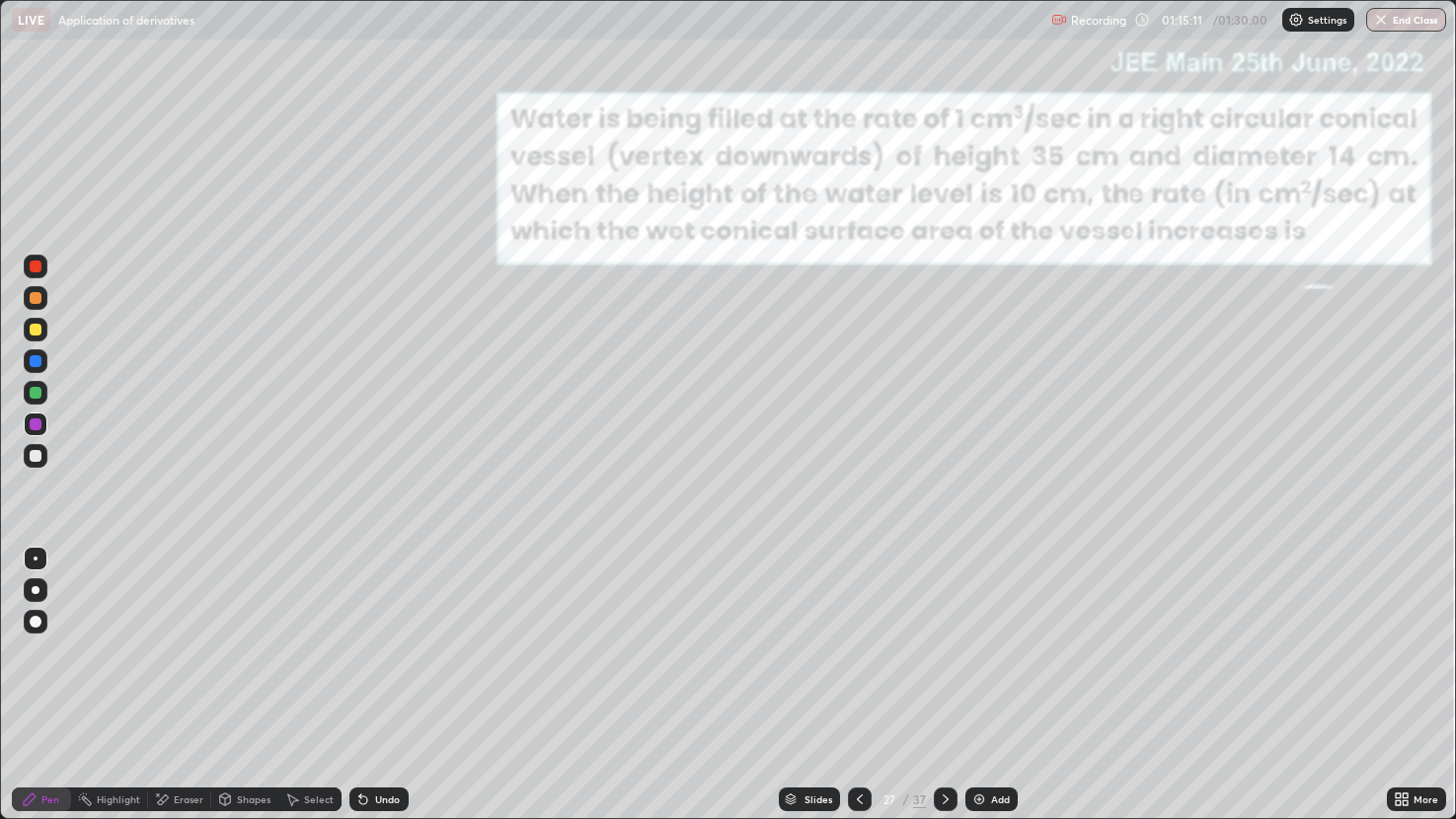 click at bounding box center [36, 330] 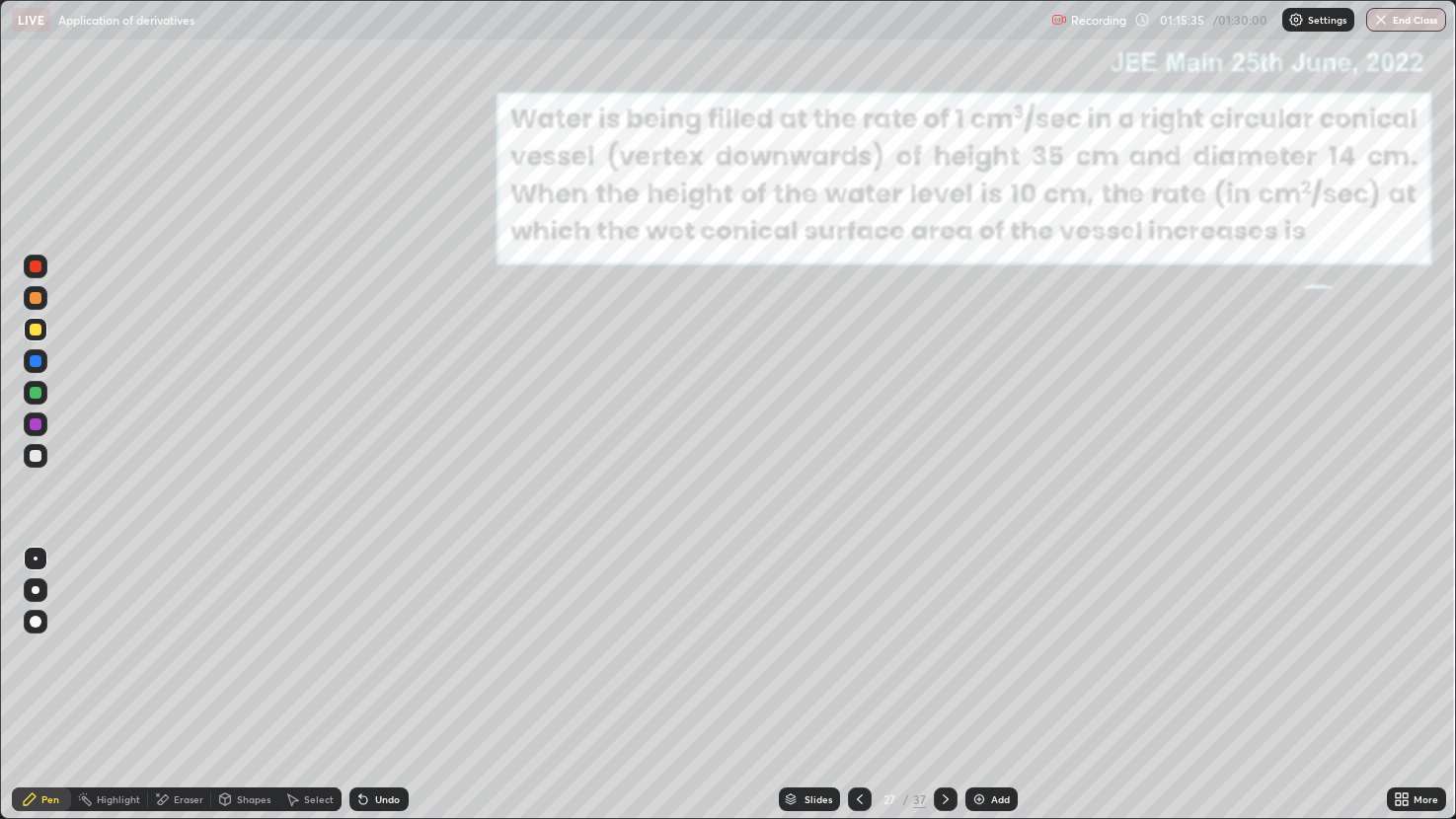 click at bounding box center [36, 330] 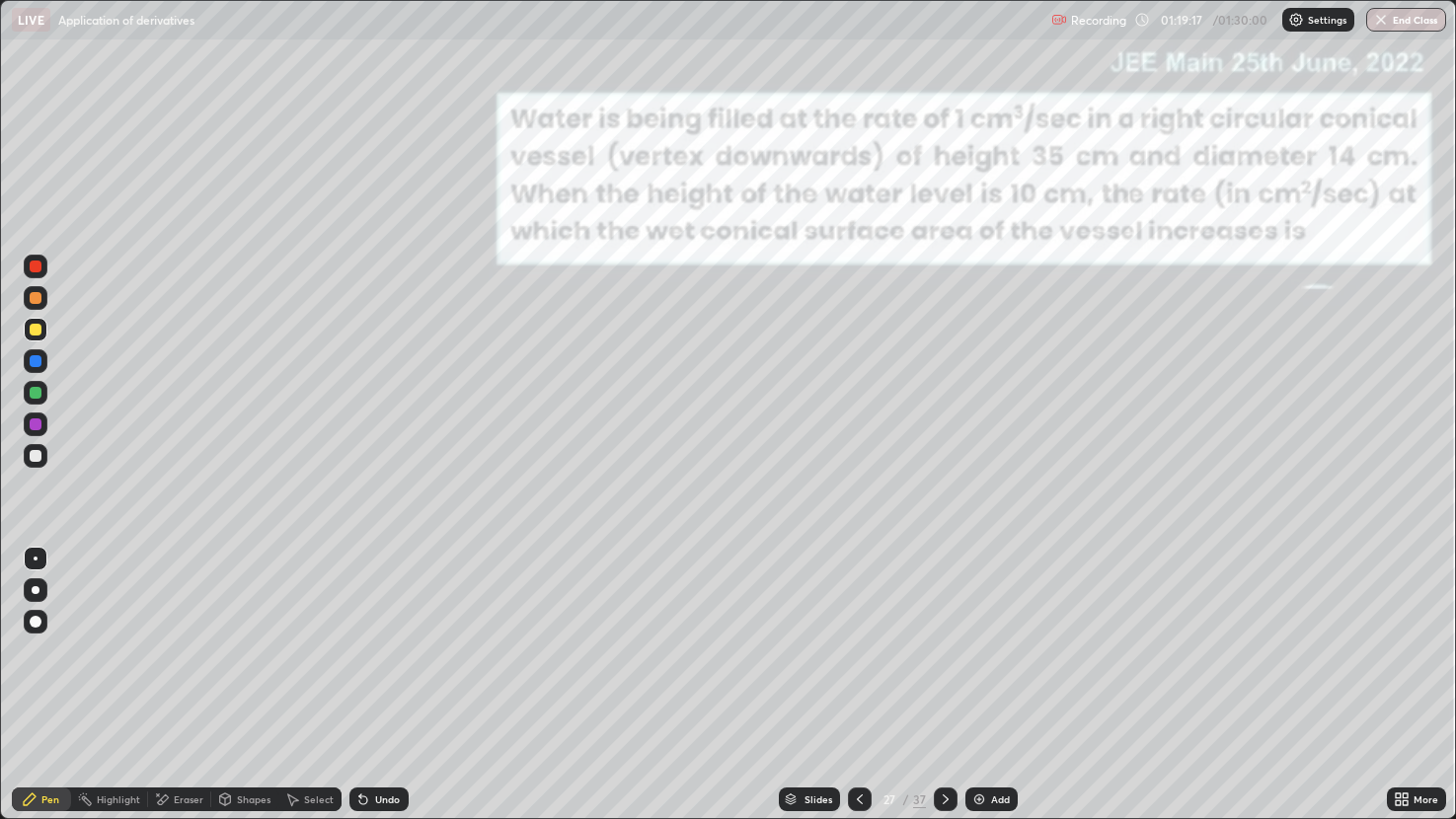 click 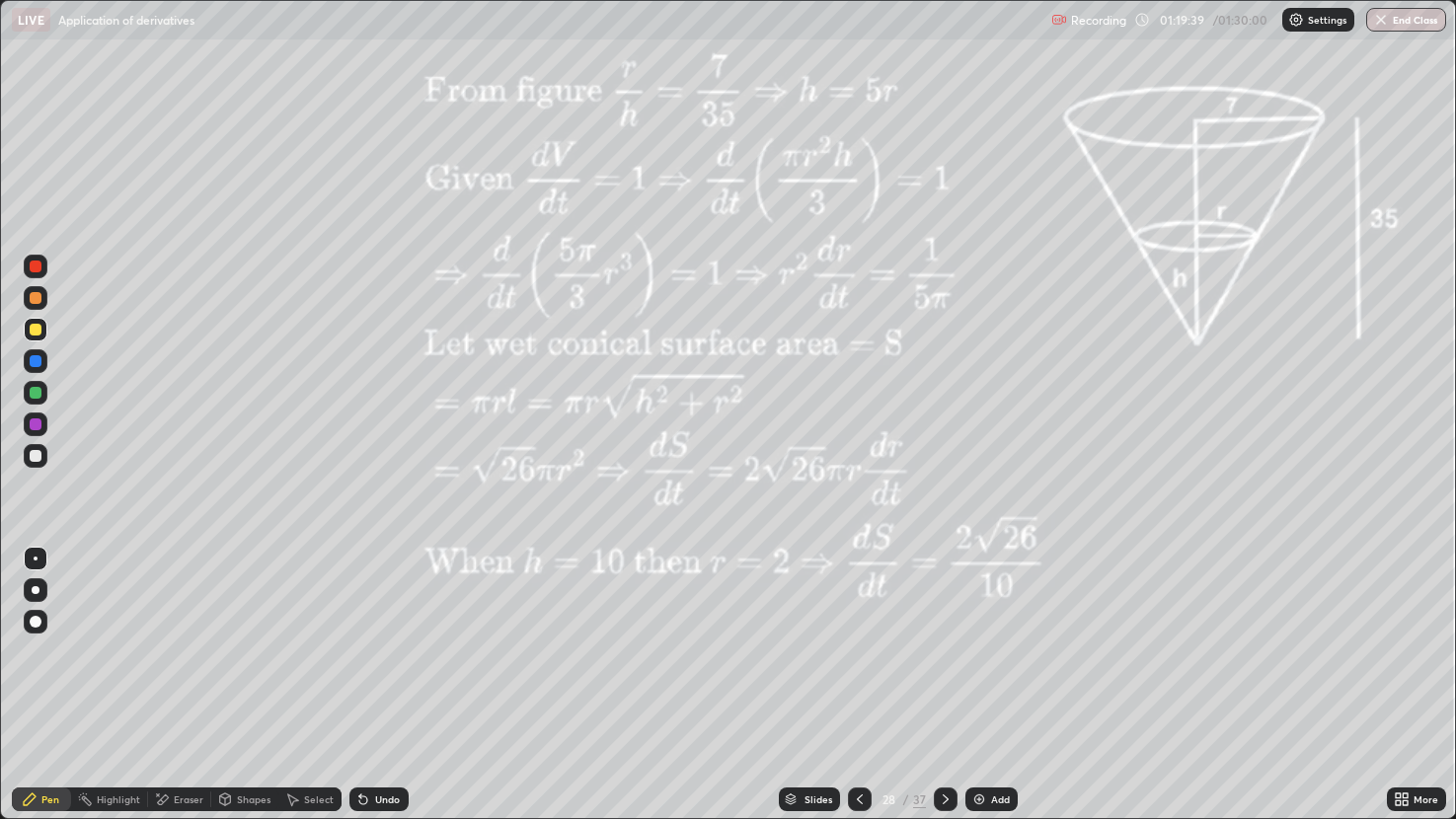 click at bounding box center [860, 799] 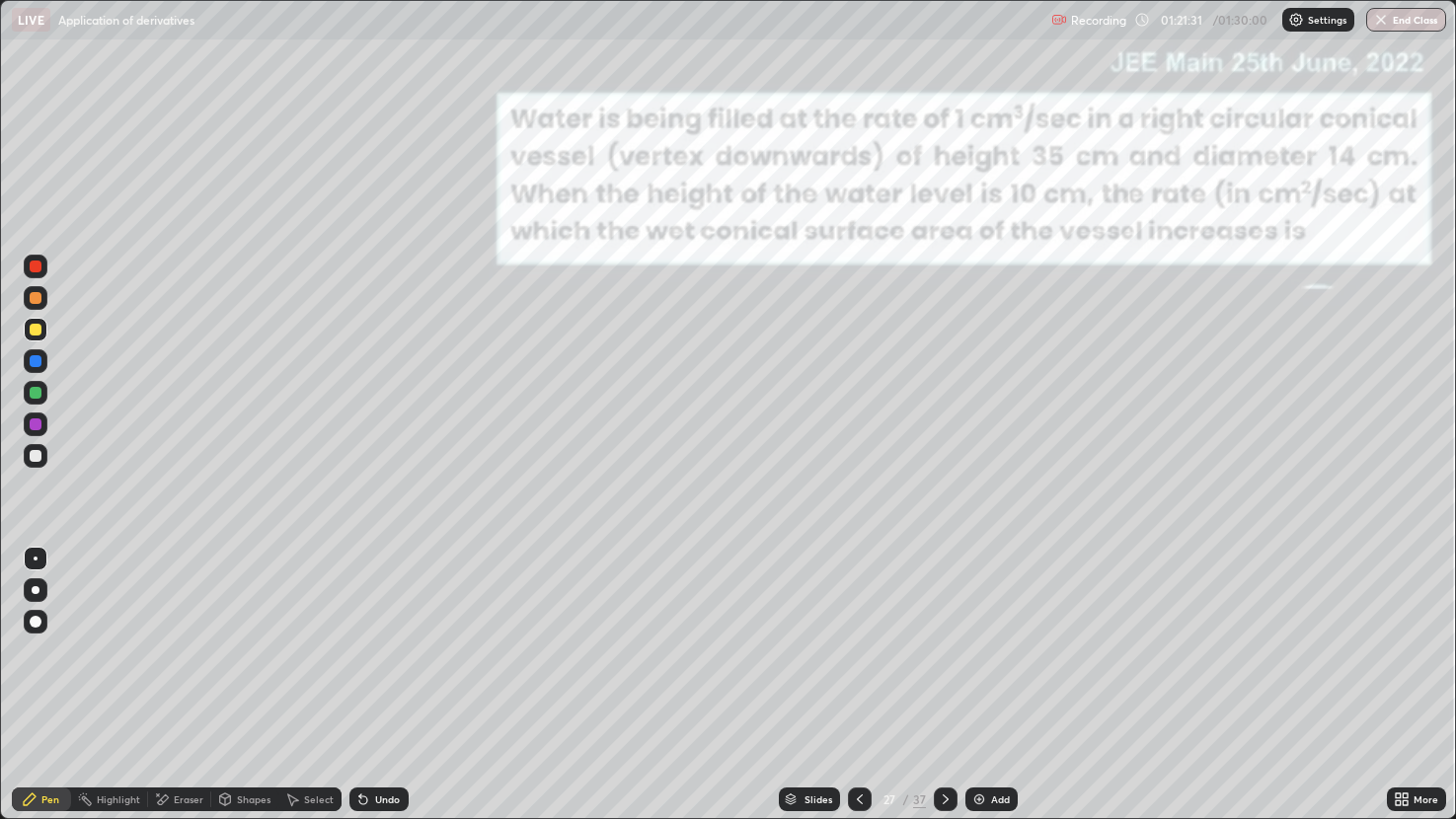 click at bounding box center [946, 799] 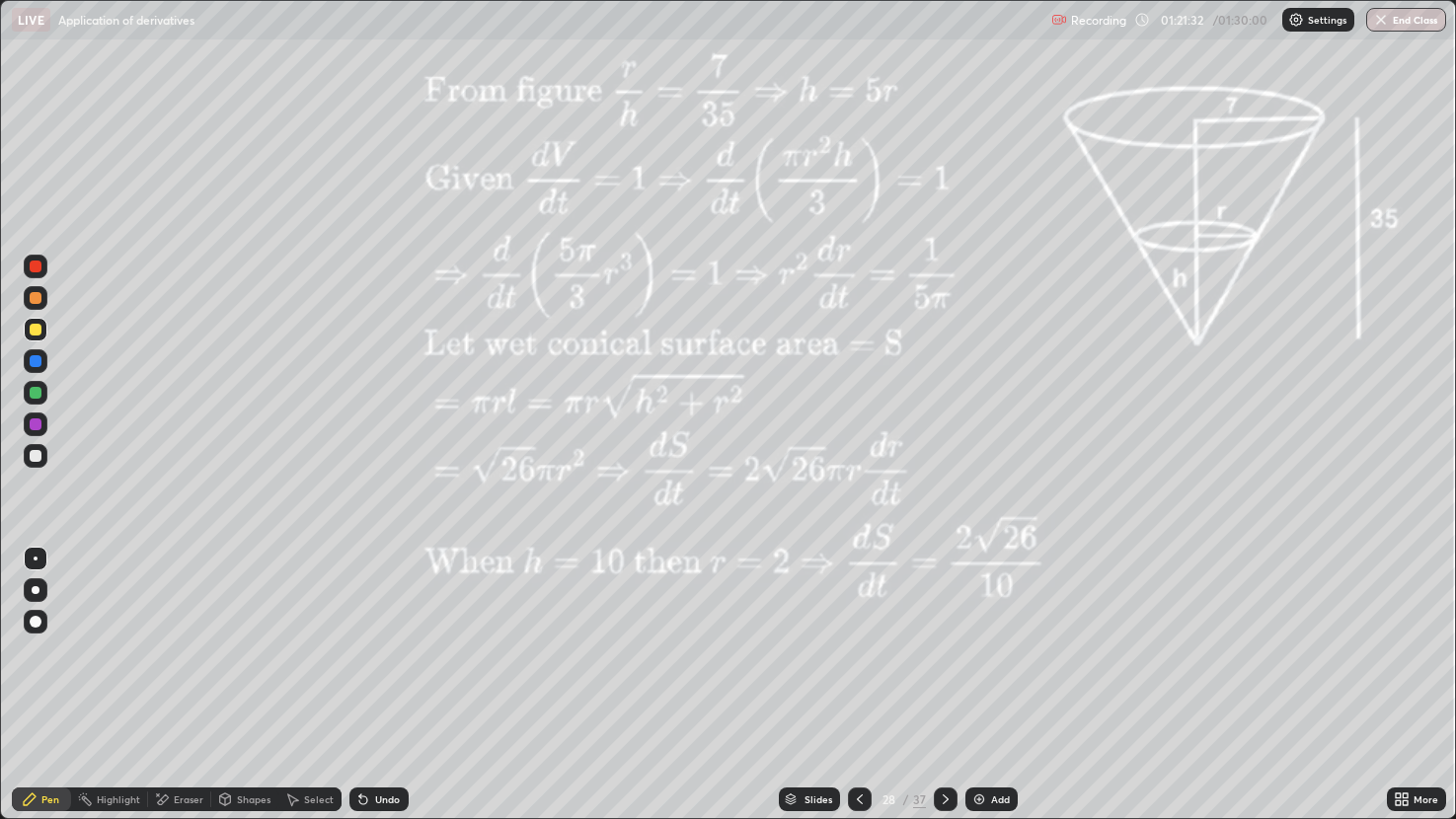 click 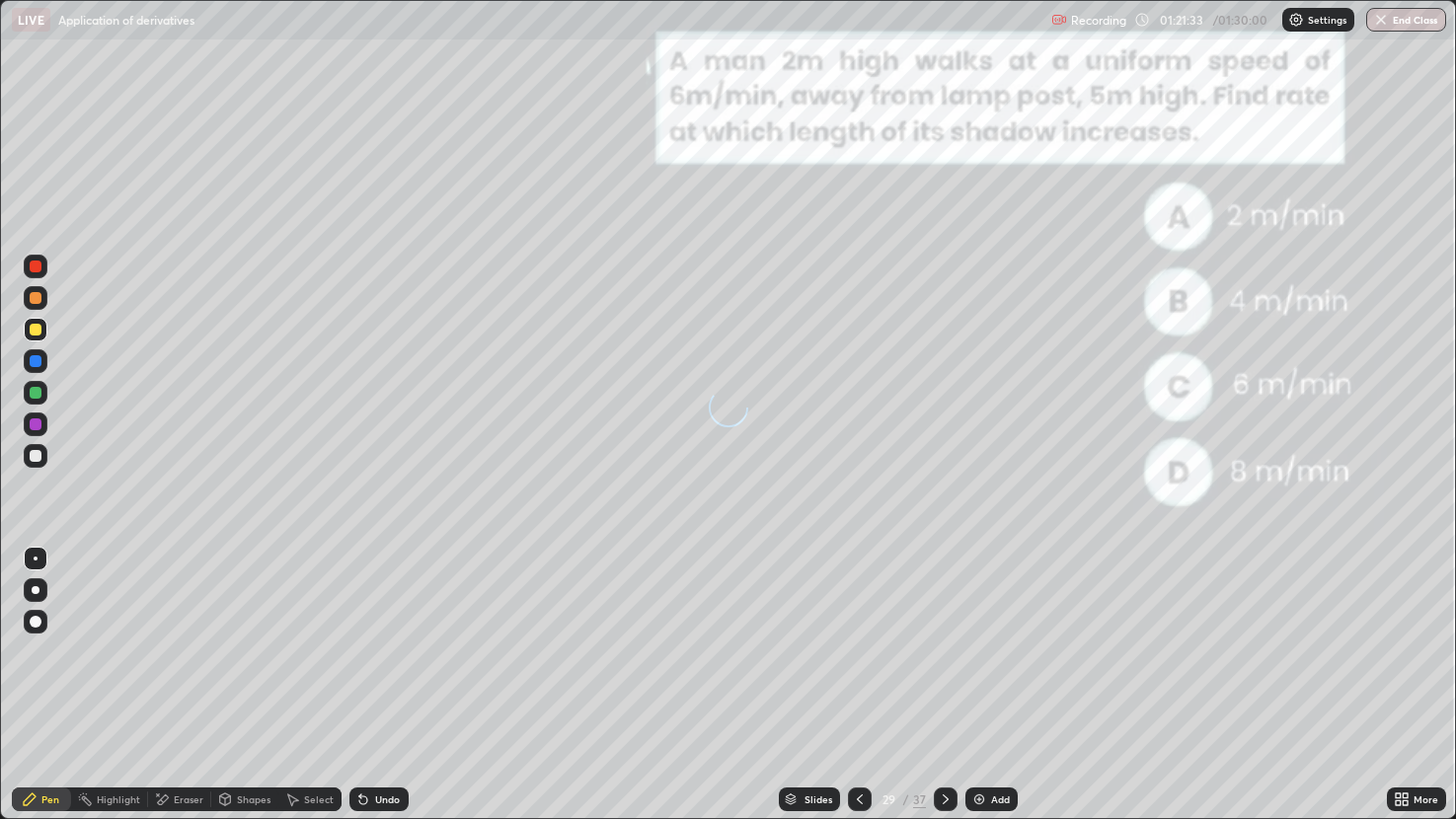 click at bounding box center [946, 799] 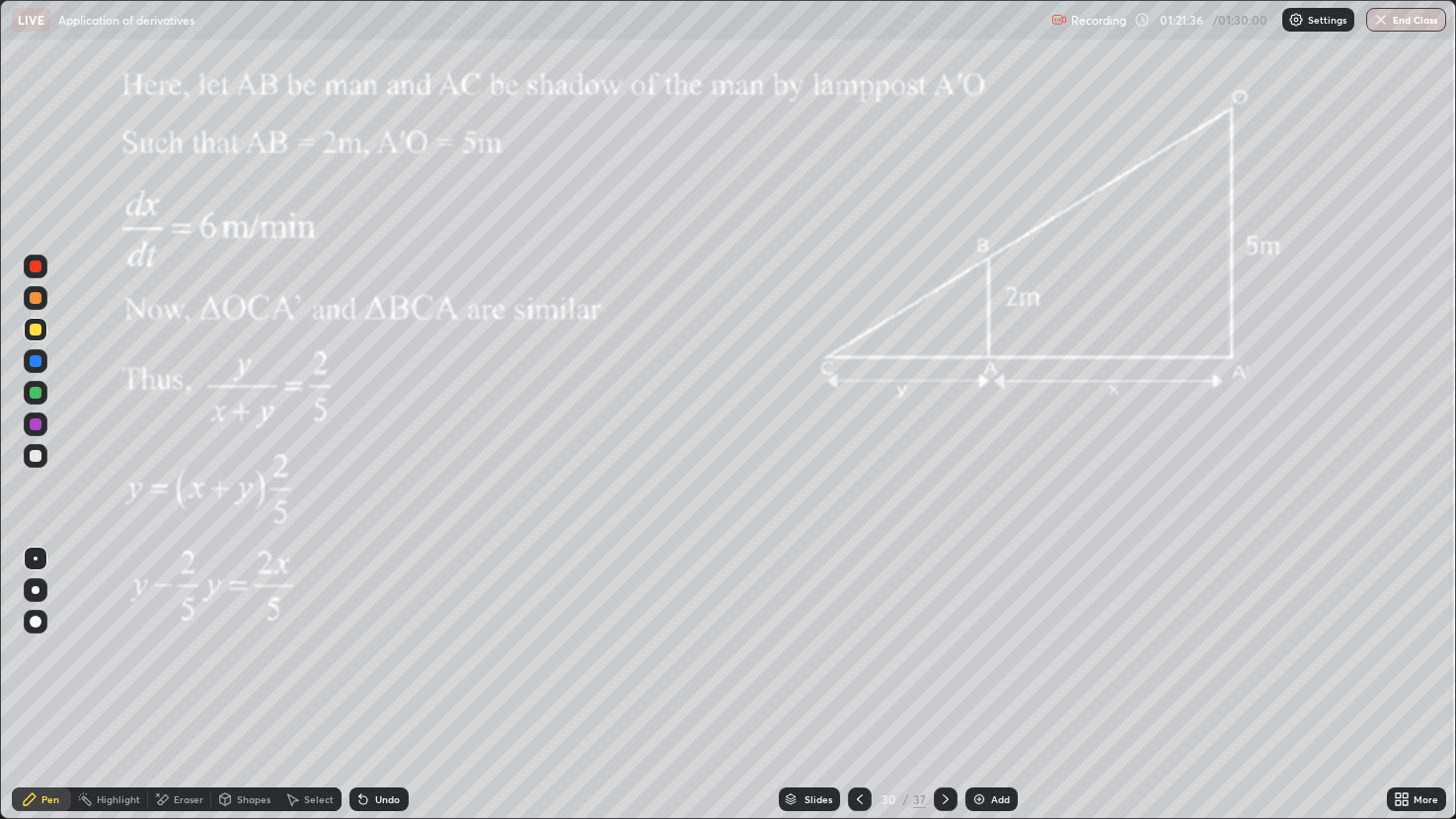 click at bounding box center [860, 799] 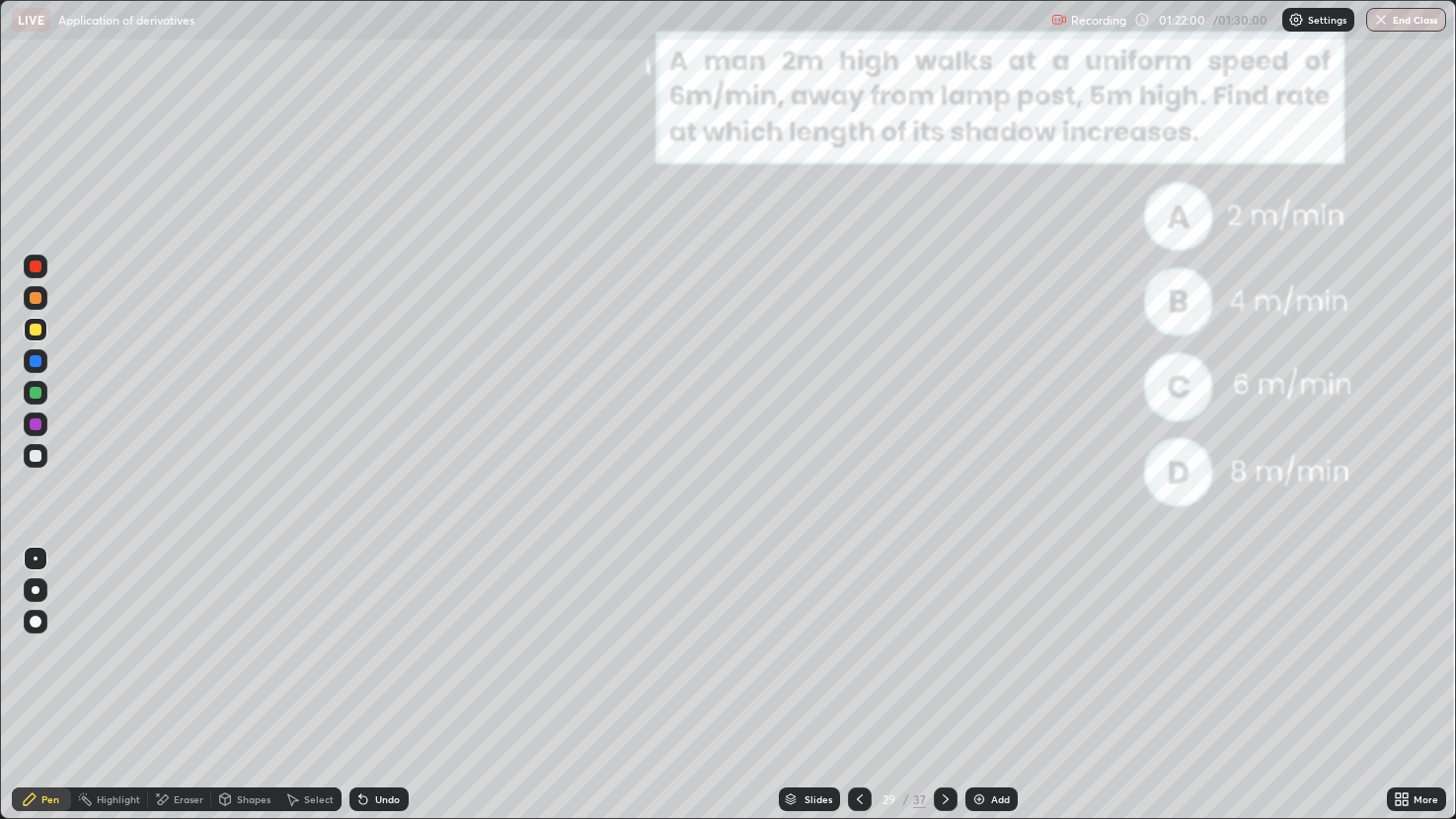 click on "Shapes" at bounding box center [254, 799] 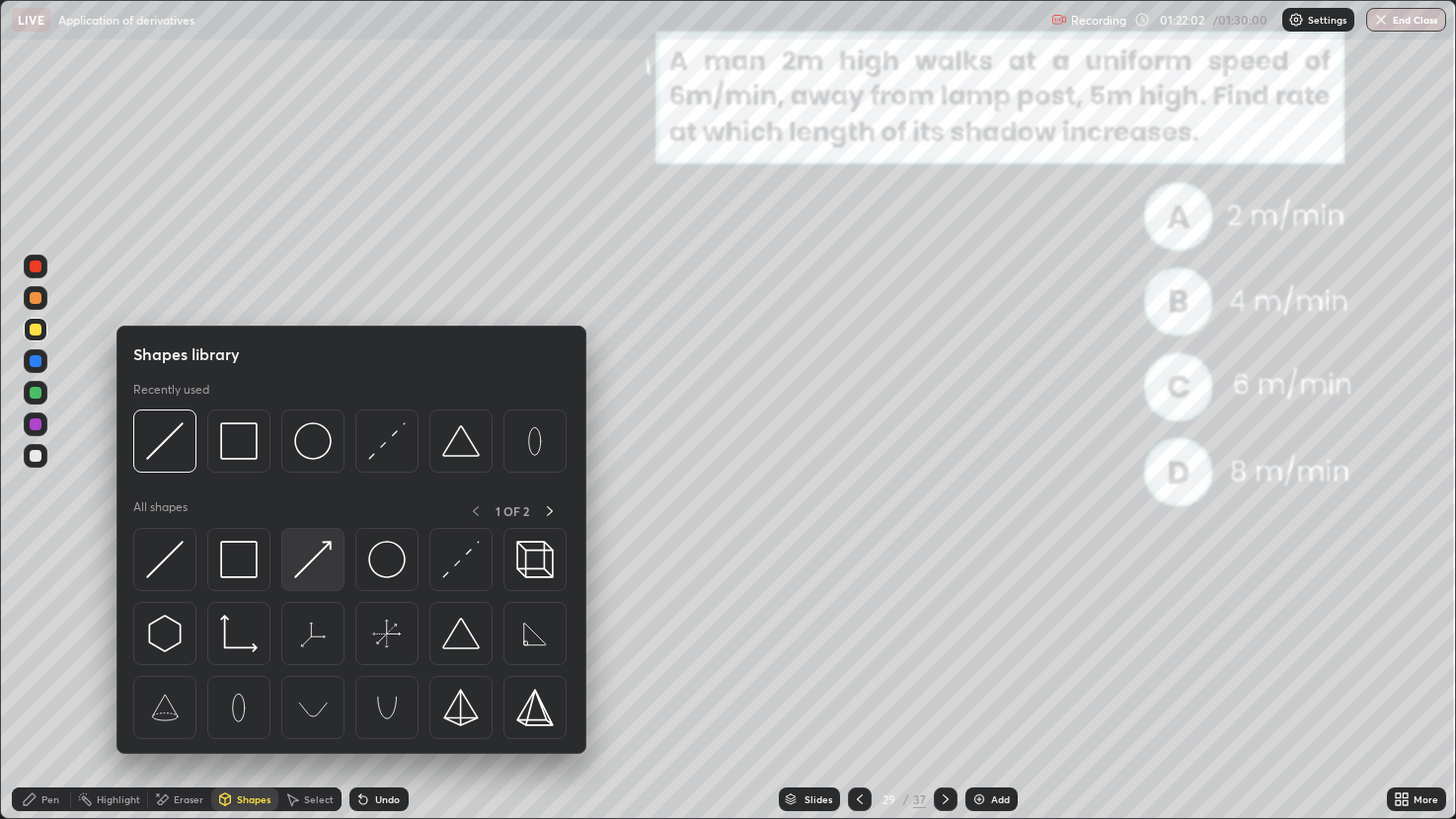 click at bounding box center [313, 559] 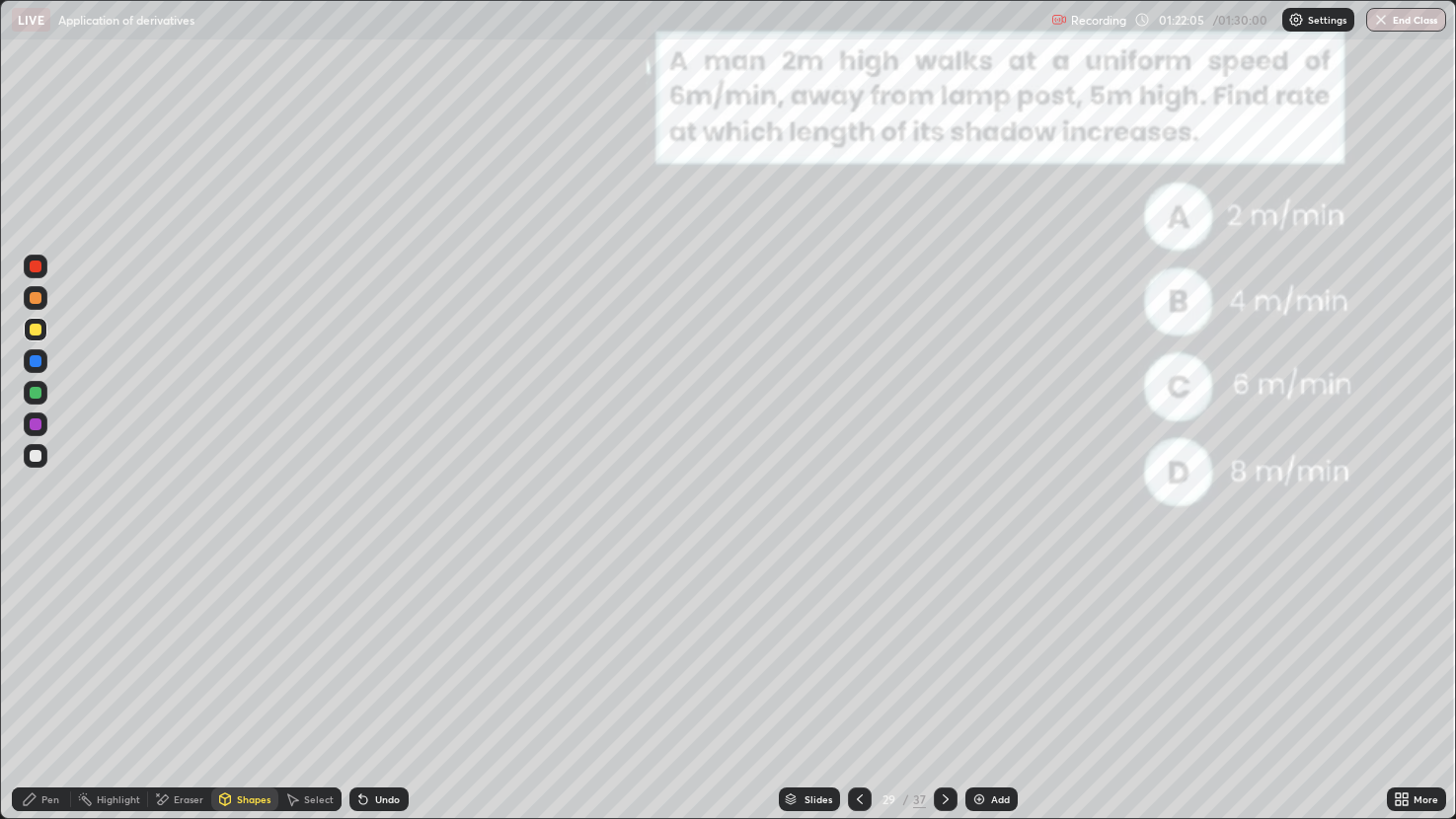 click on "Undo" at bounding box center [387, 799] 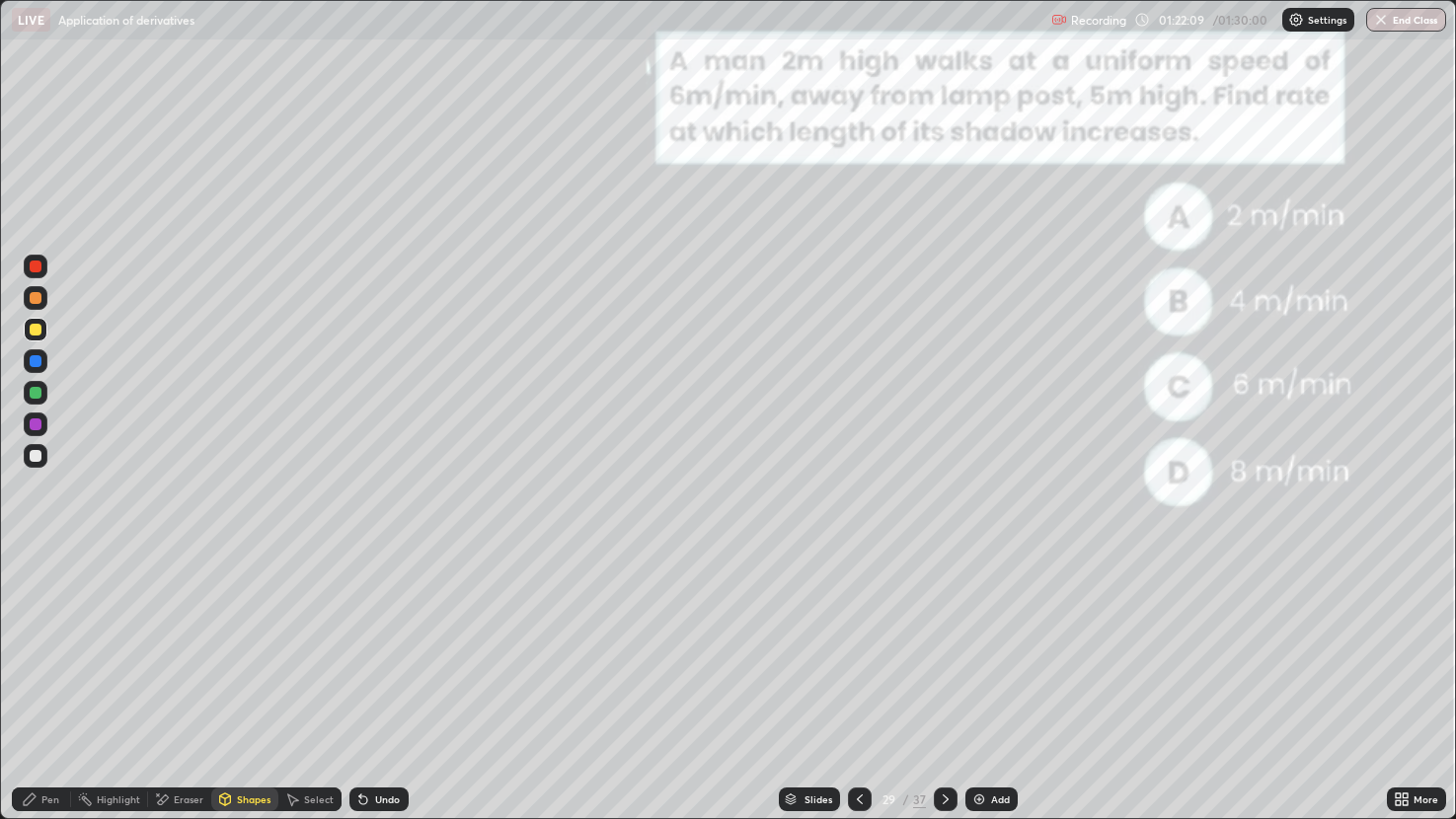 click on "Pen" at bounding box center [41, 799] 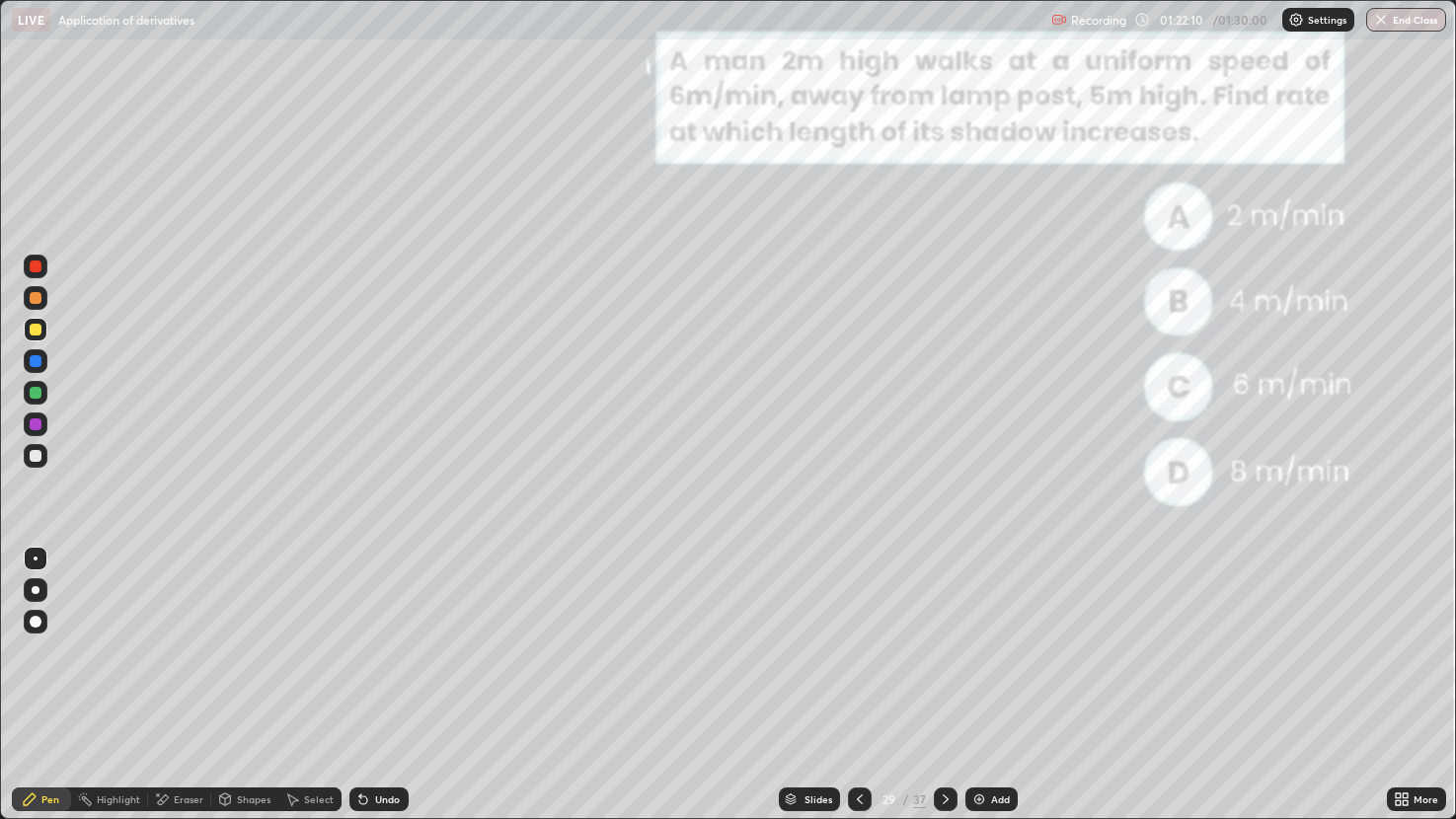click at bounding box center [36, 393] 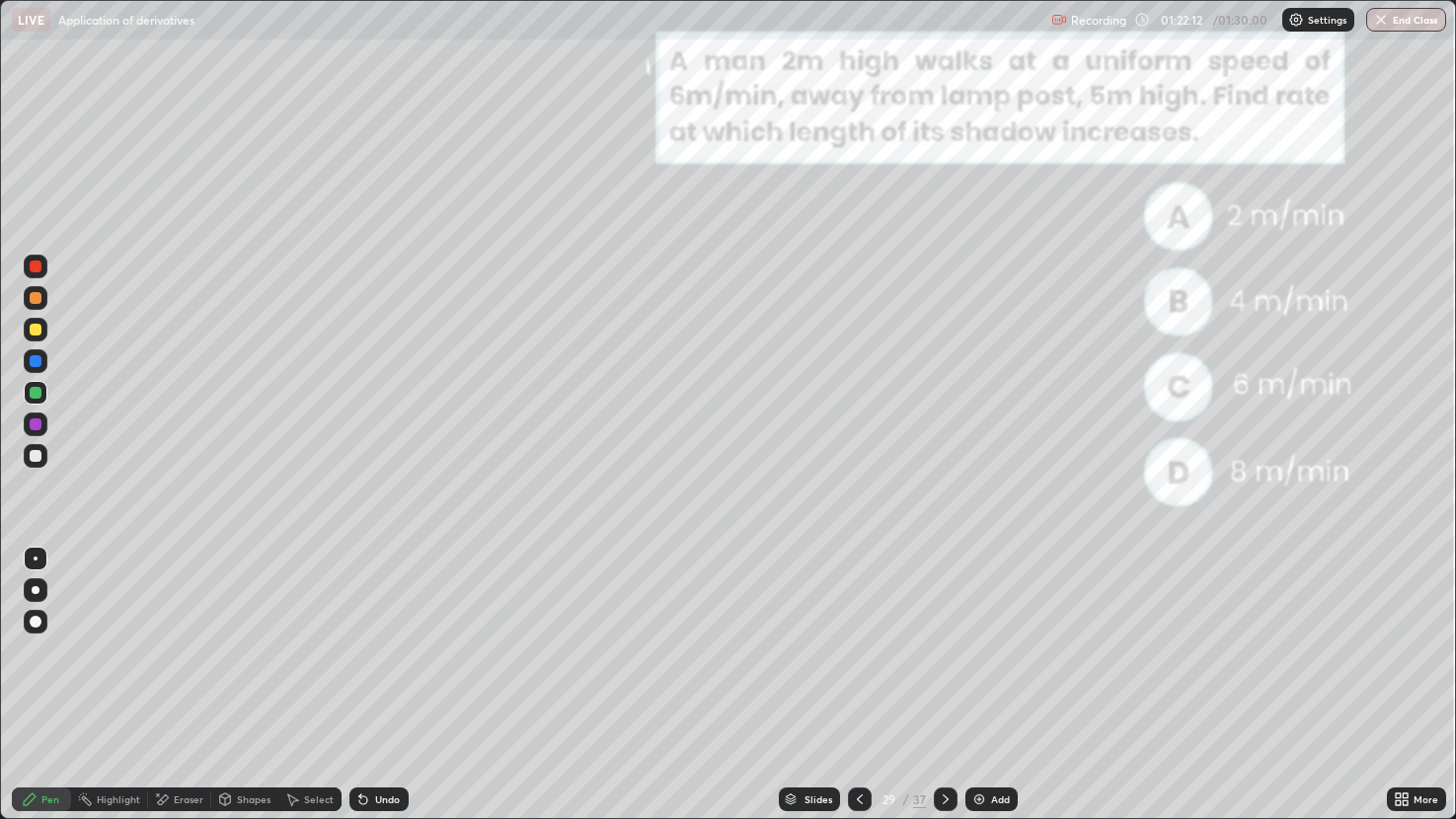 click on "Shapes" at bounding box center (245, 799) 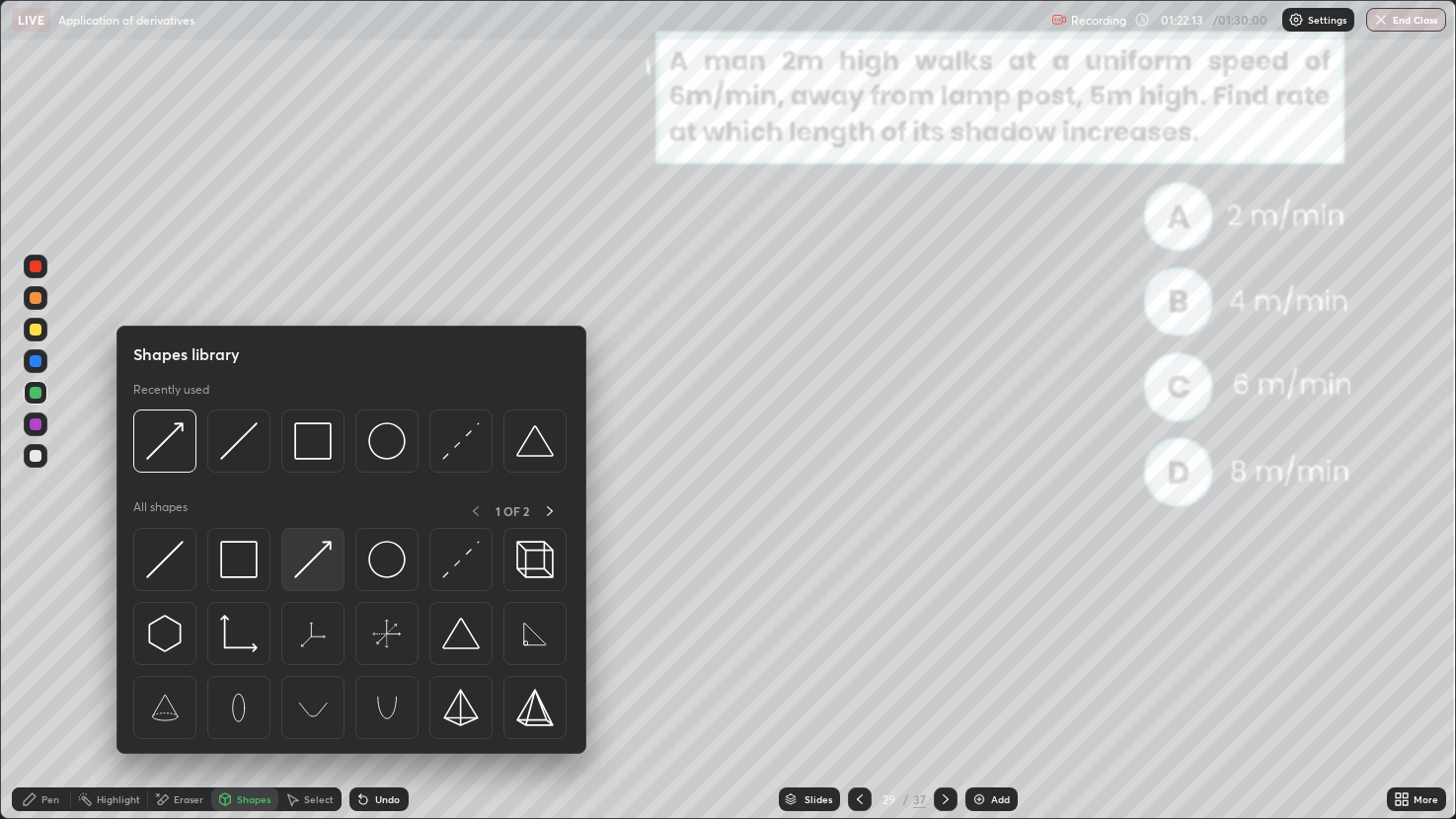 click at bounding box center [313, 559] 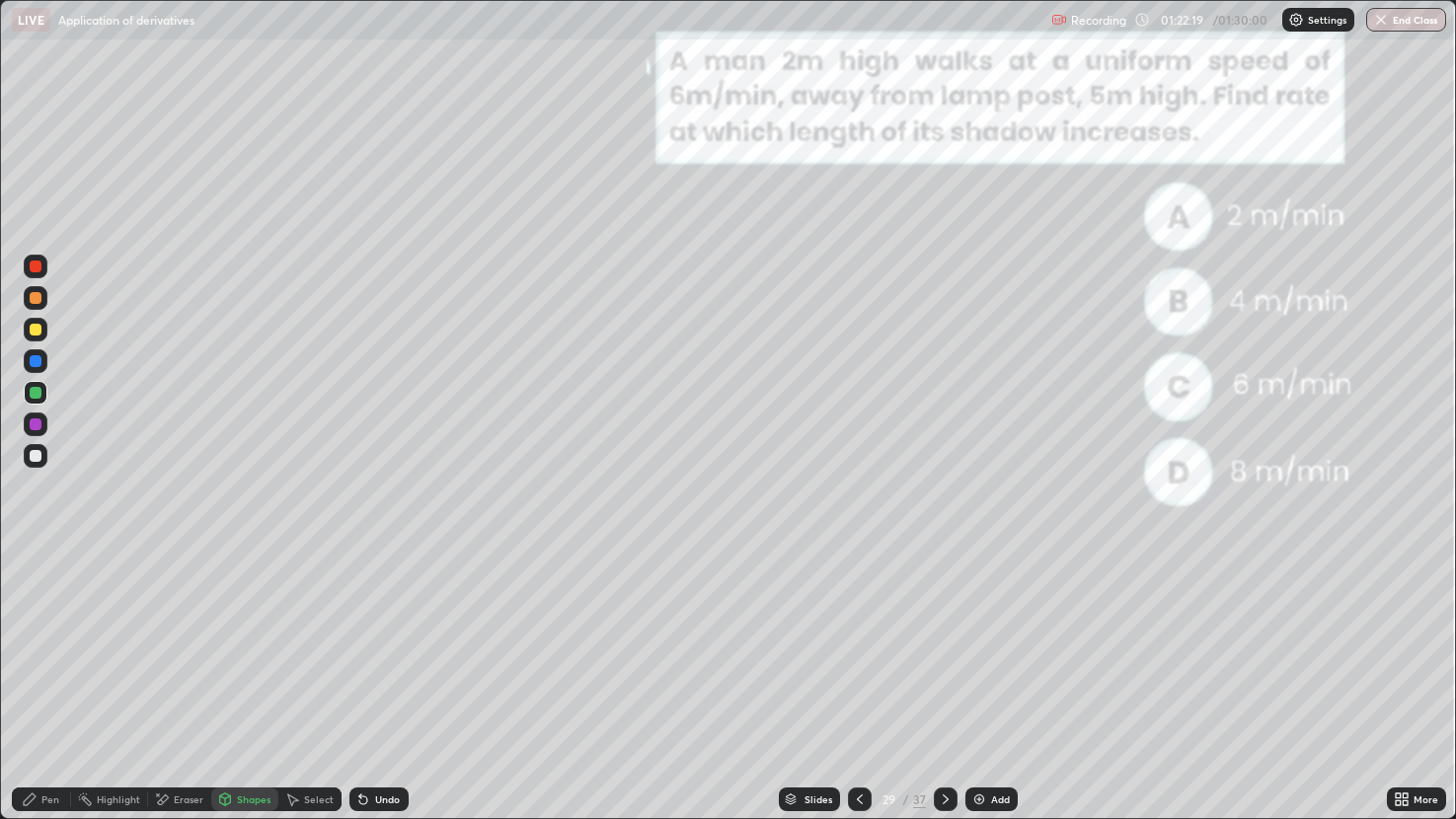 click at bounding box center (36, 266) 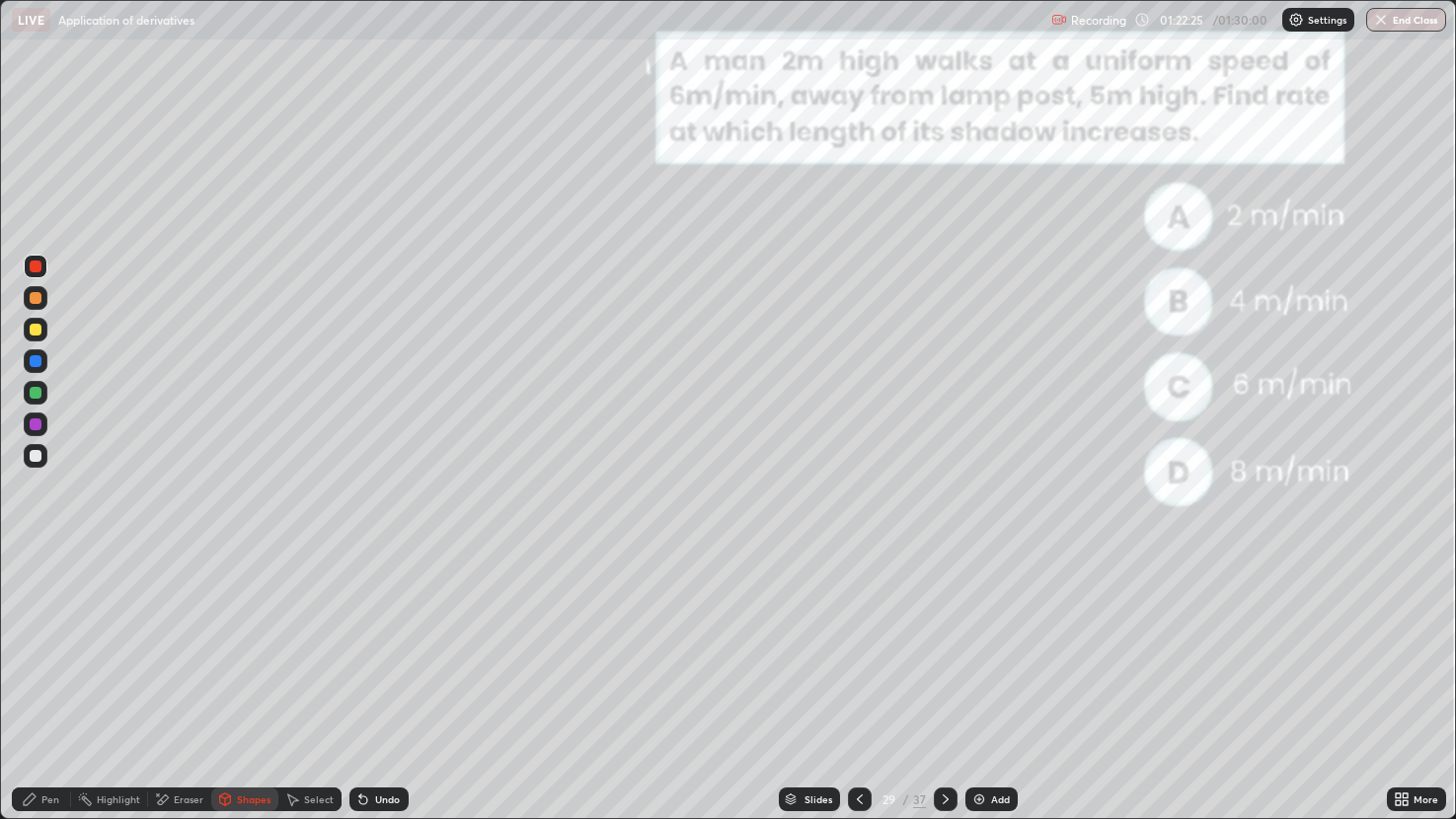 click 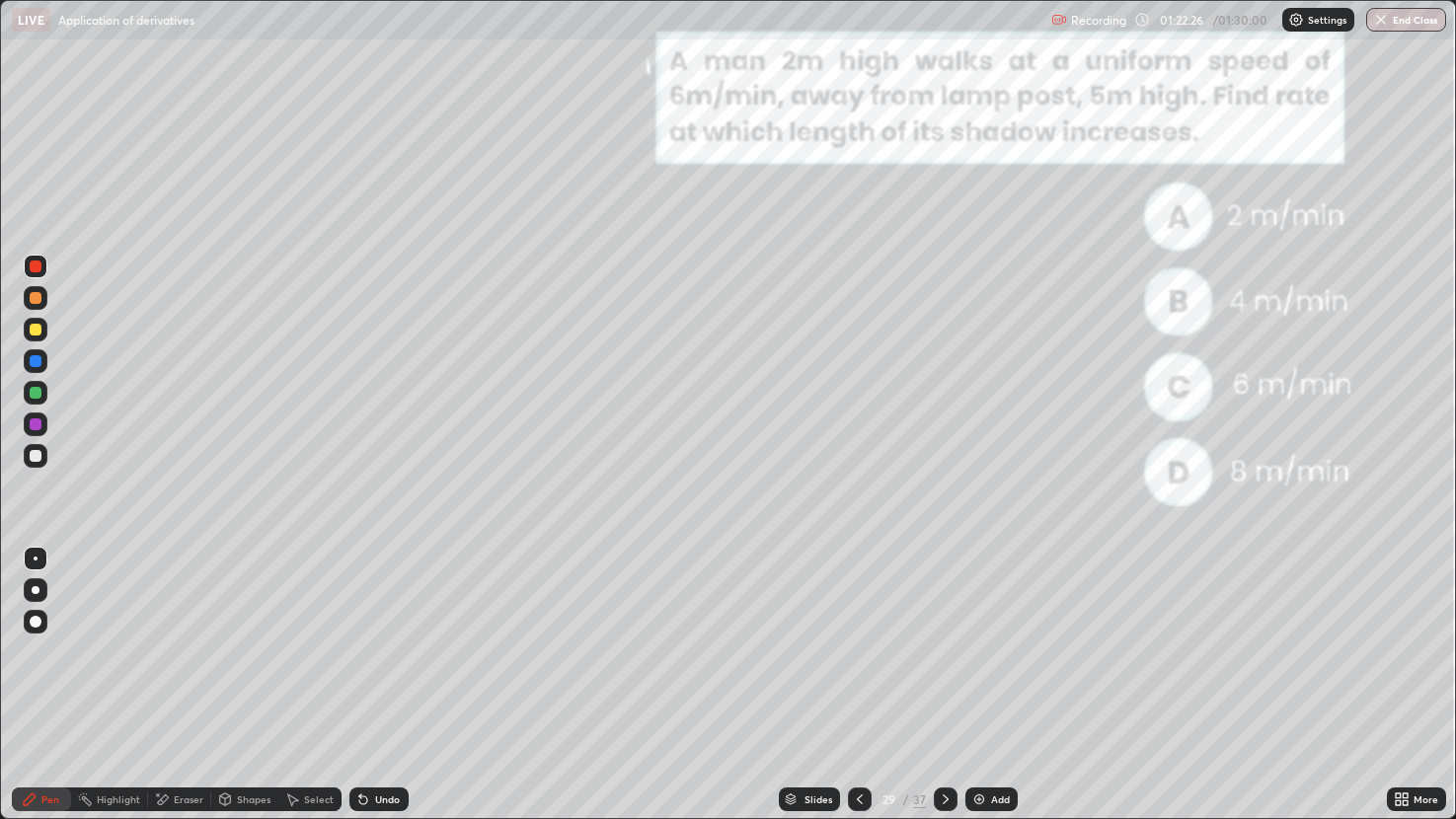 click at bounding box center [36, 298] 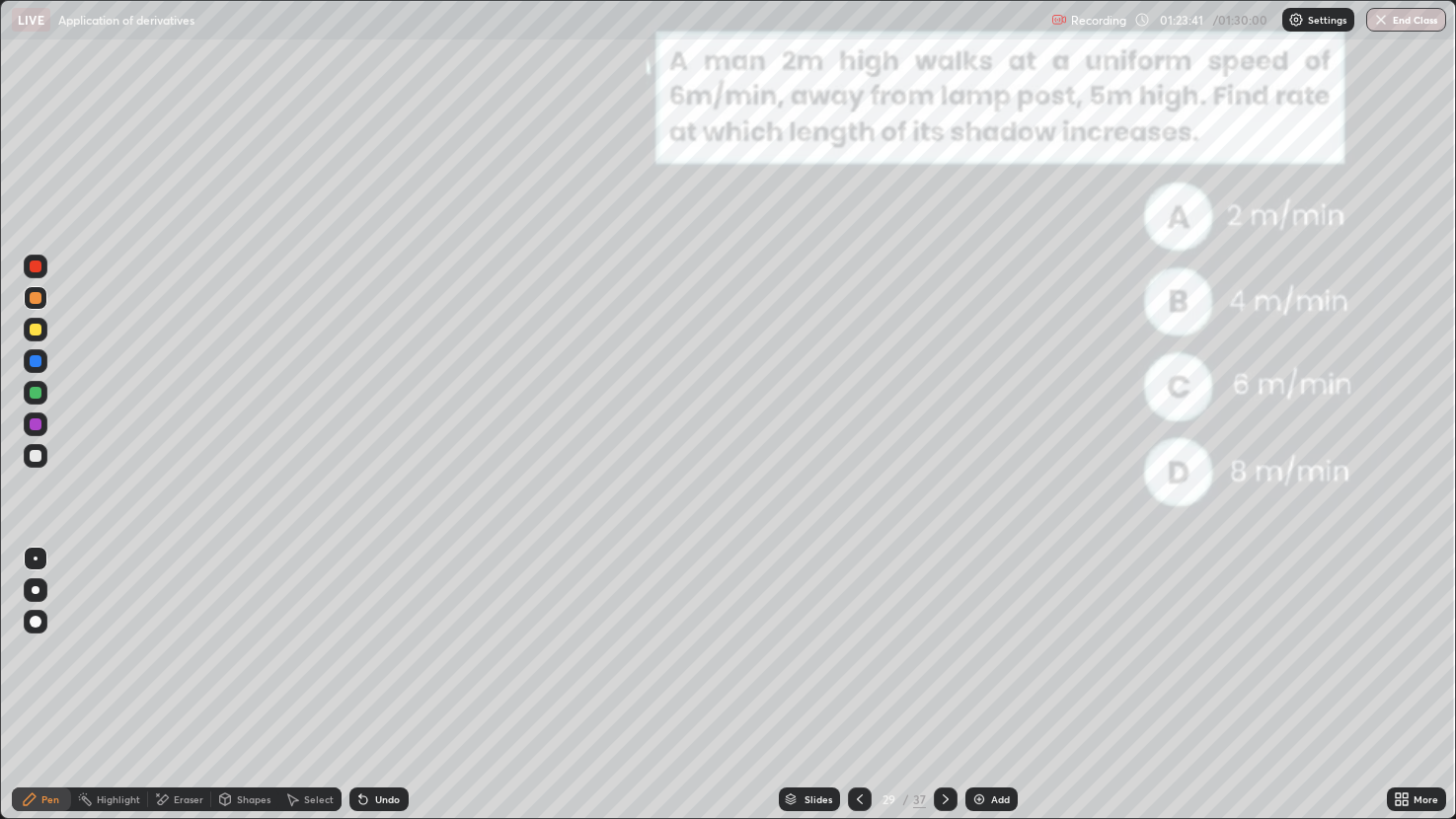click on "Eraser" at bounding box center (180, 799) 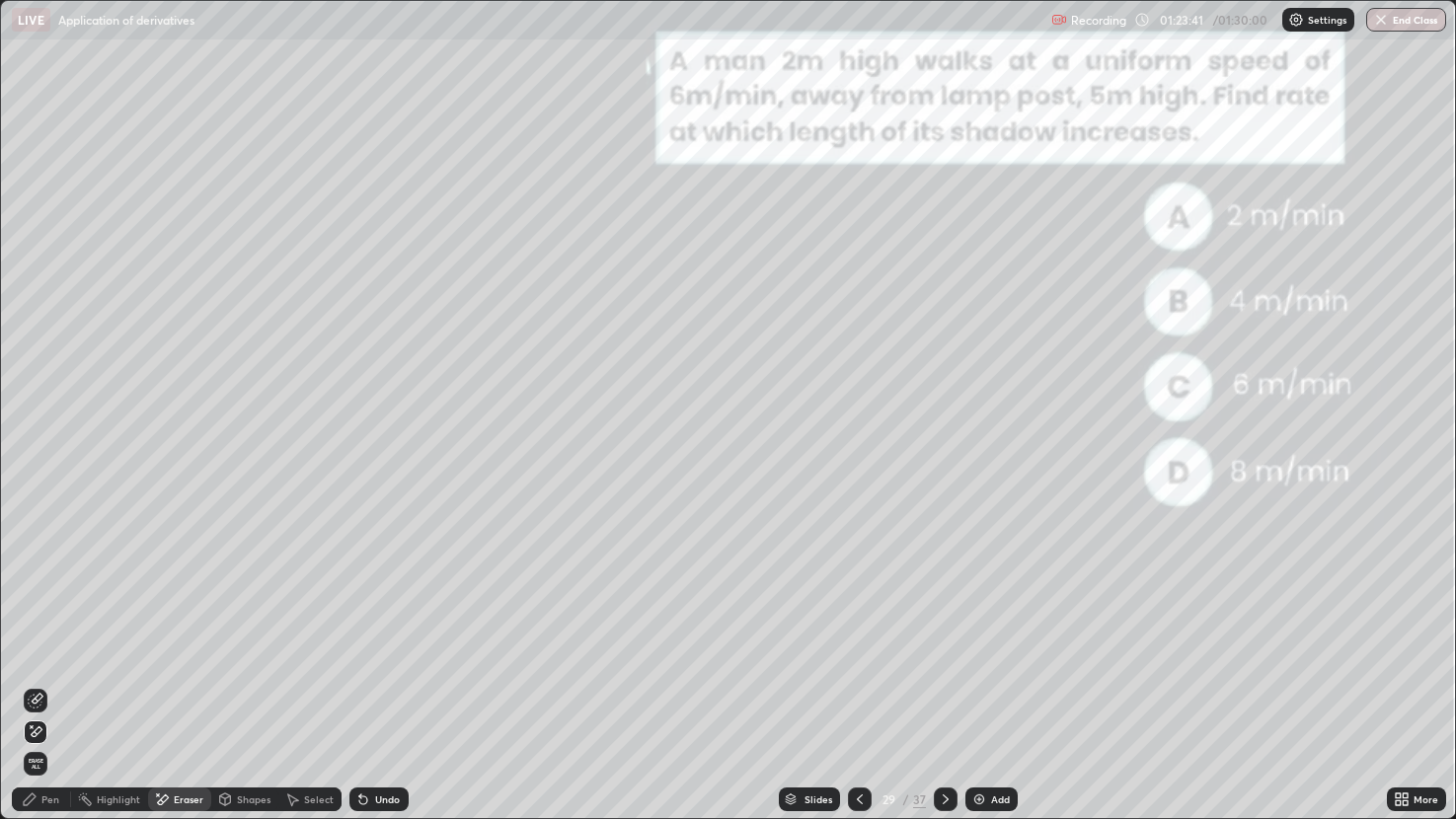 click on "Eraser" at bounding box center [189, 799] 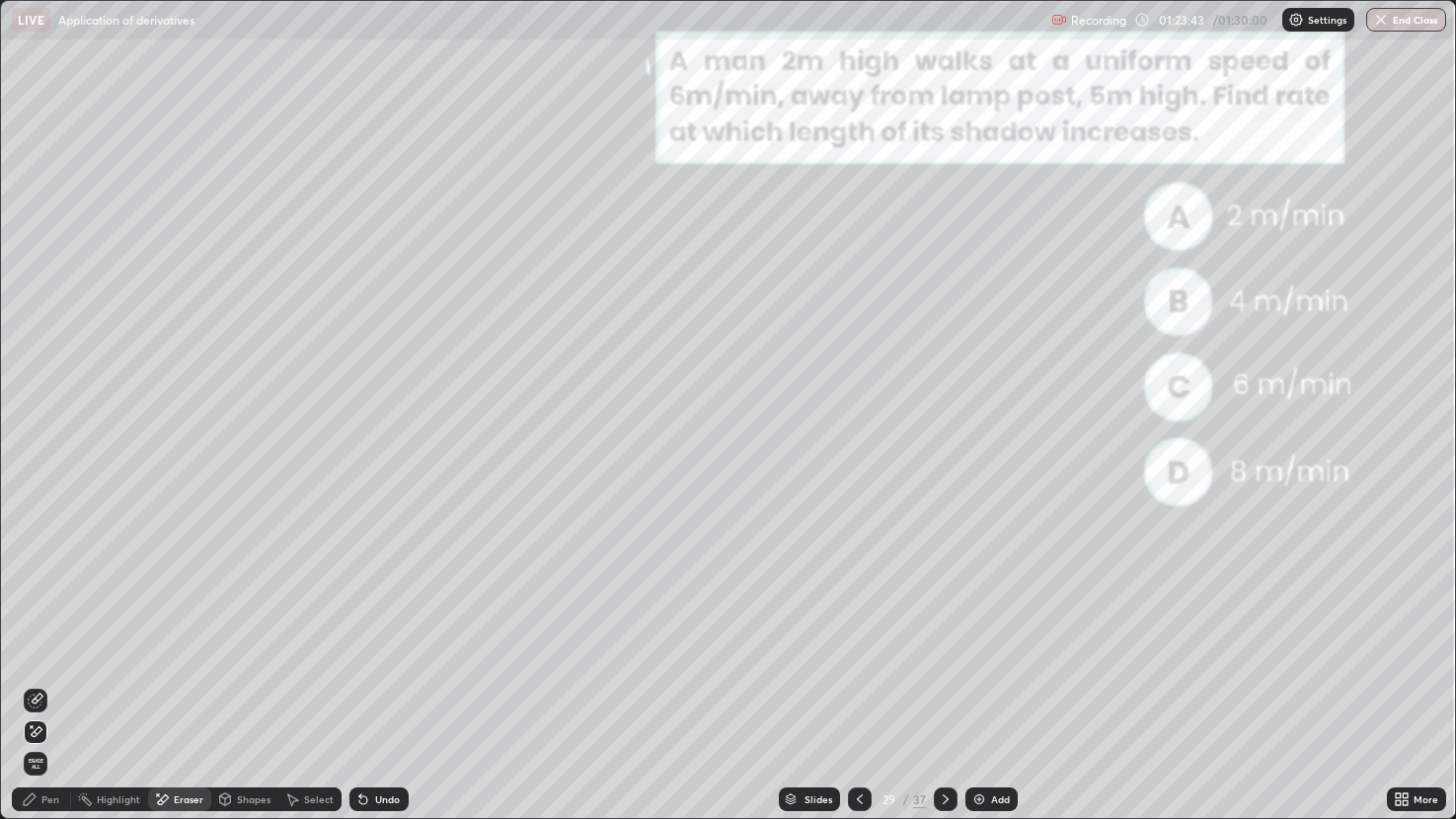 click on "Undo" at bounding box center [375, 799] 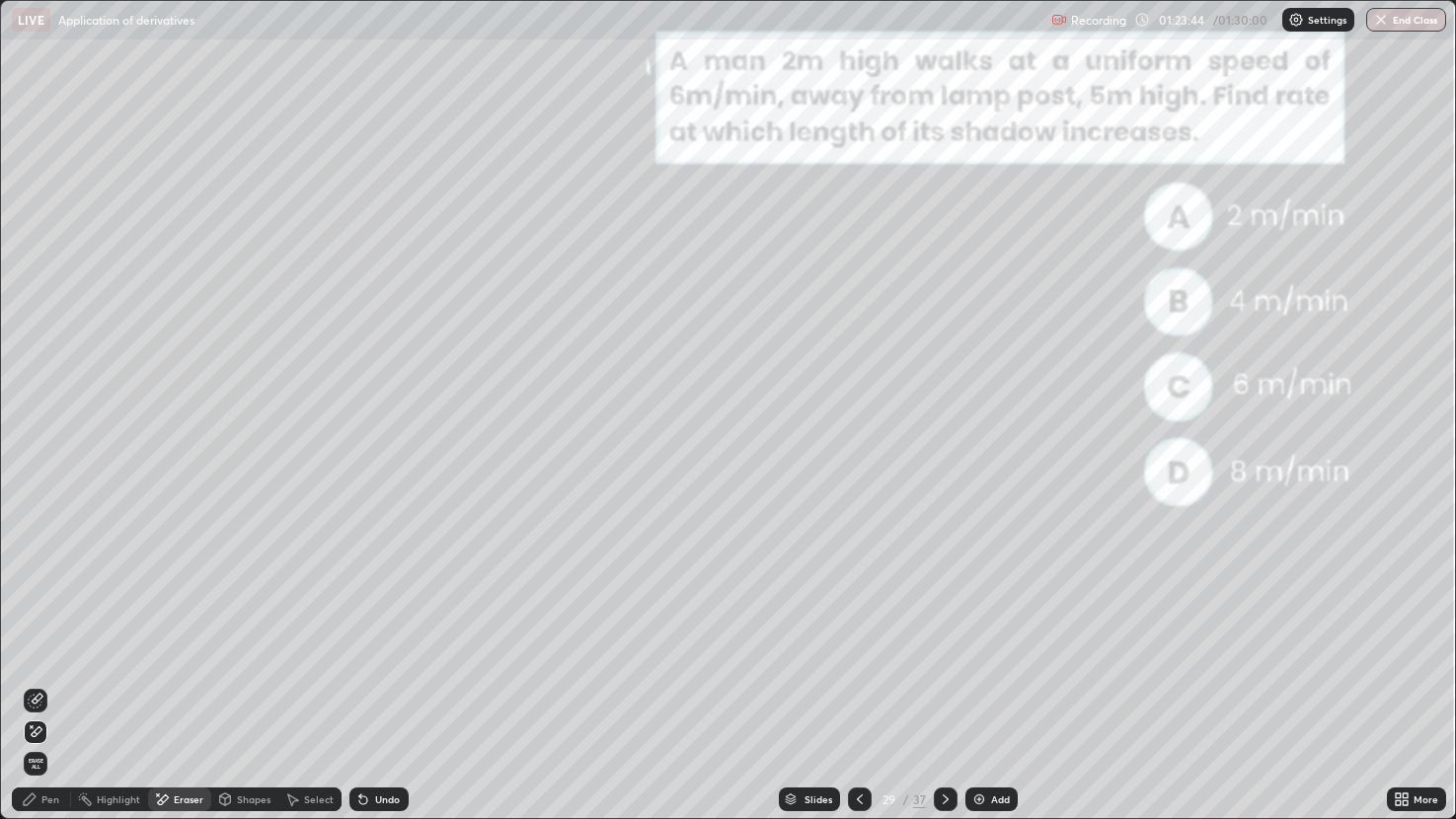 click on "Undo" at bounding box center (375, 799) 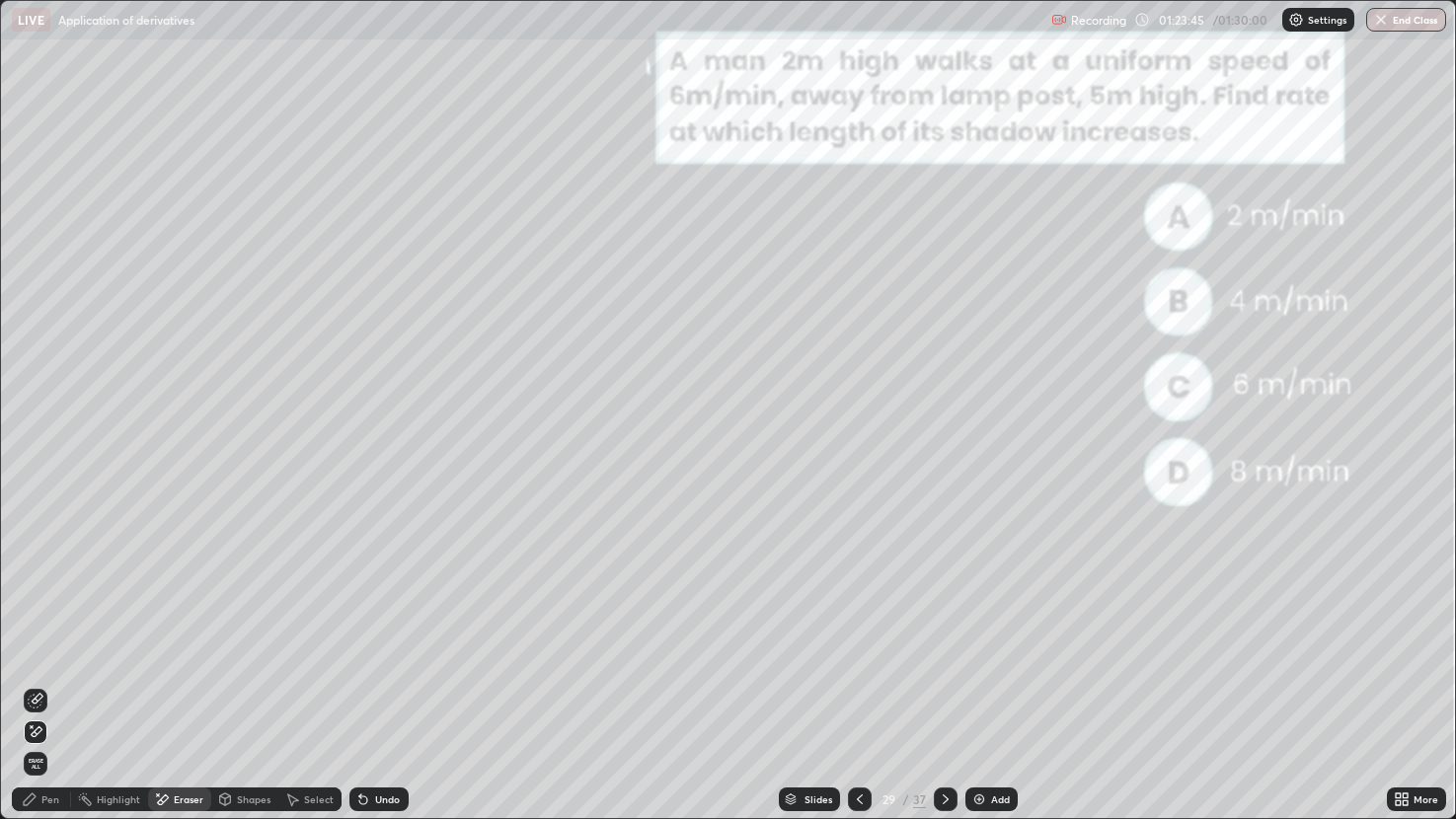 click on "Undo" at bounding box center [375, 799] 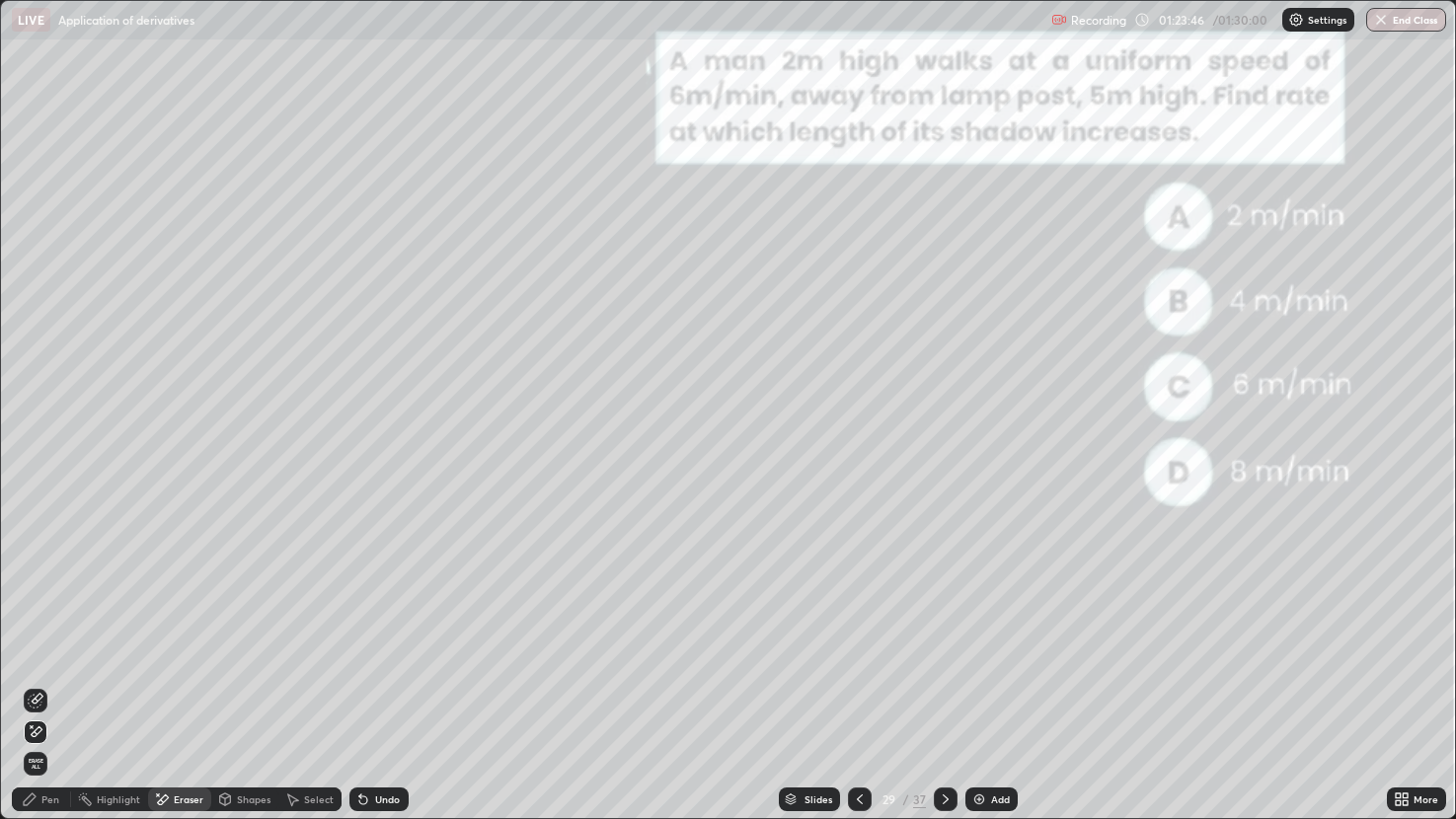 click on "Undo" at bounding box center [379, 799] 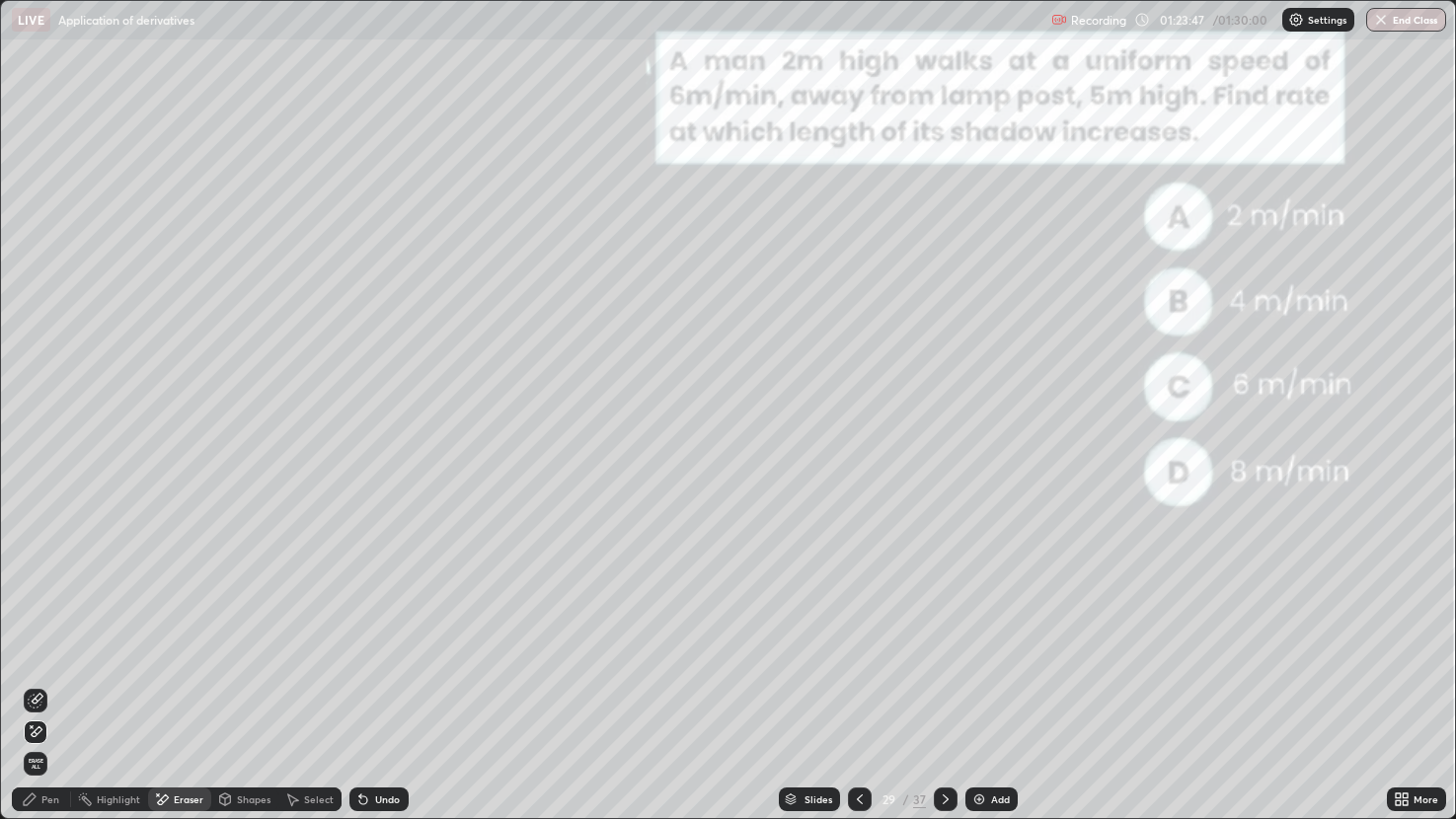 click on "Undo" at bounding box center [379, 799] 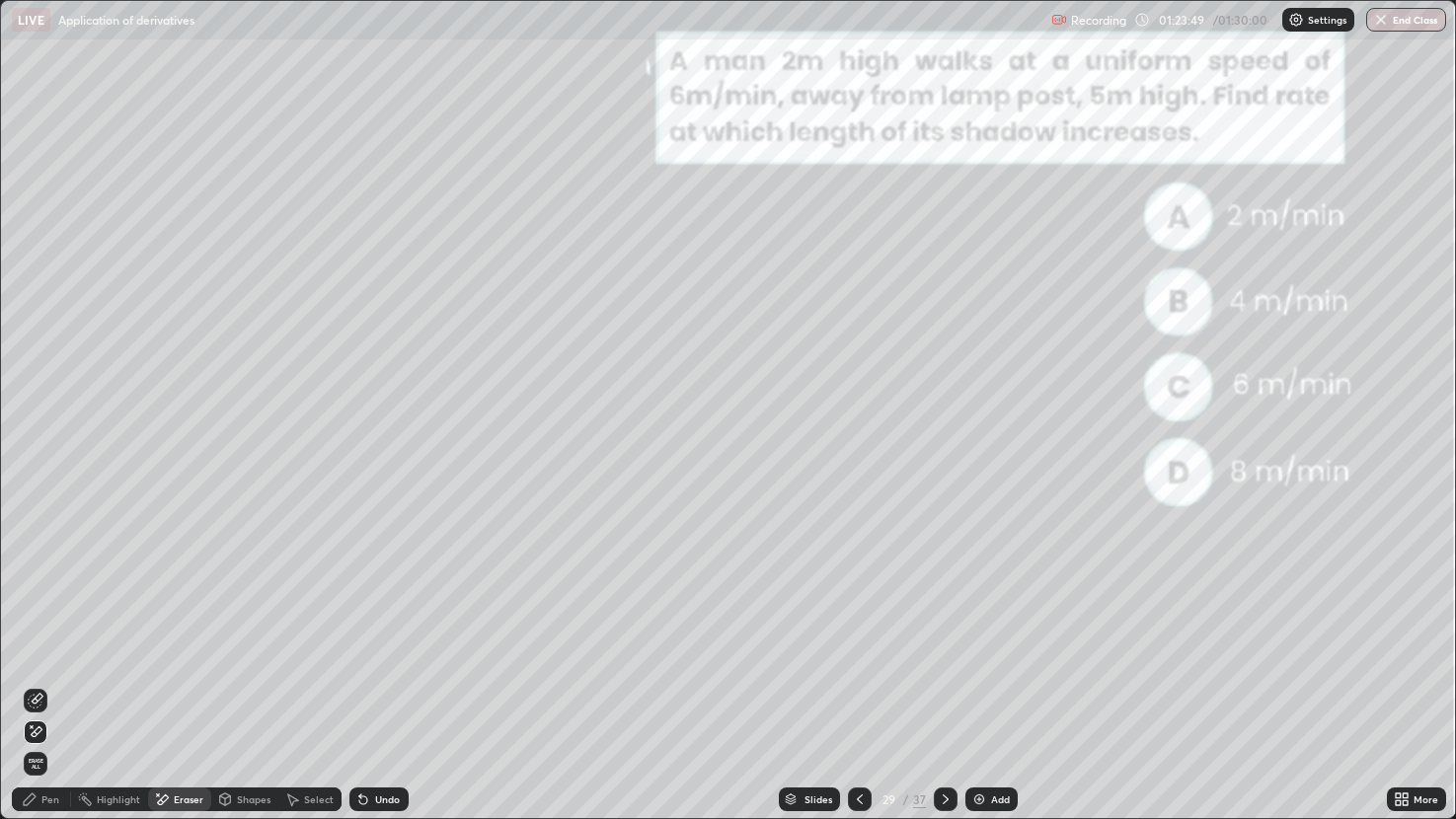click on "Eraser" at bounding box center (180, 799) 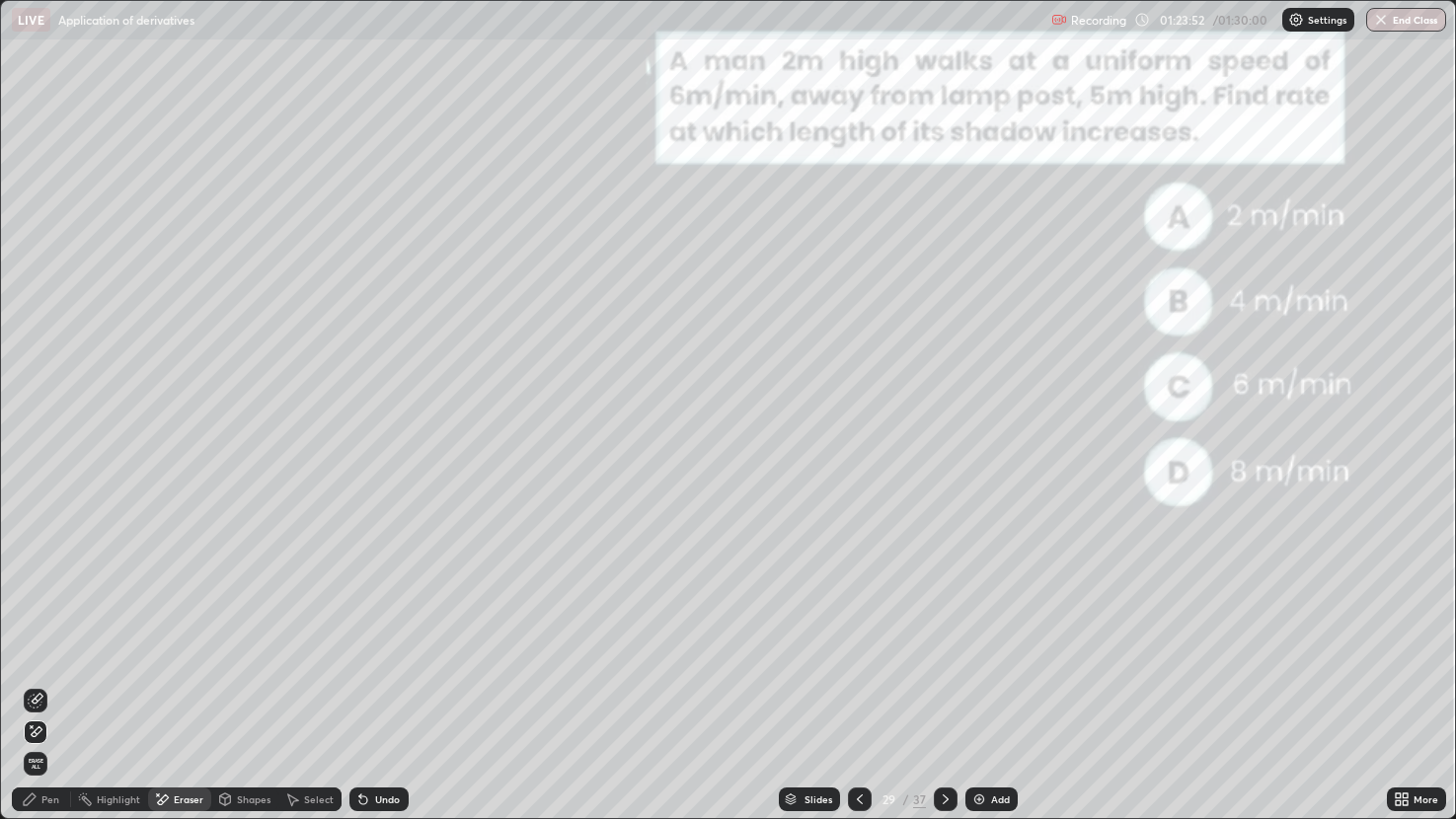 click on "Pen" at bounding box center [50, 799] 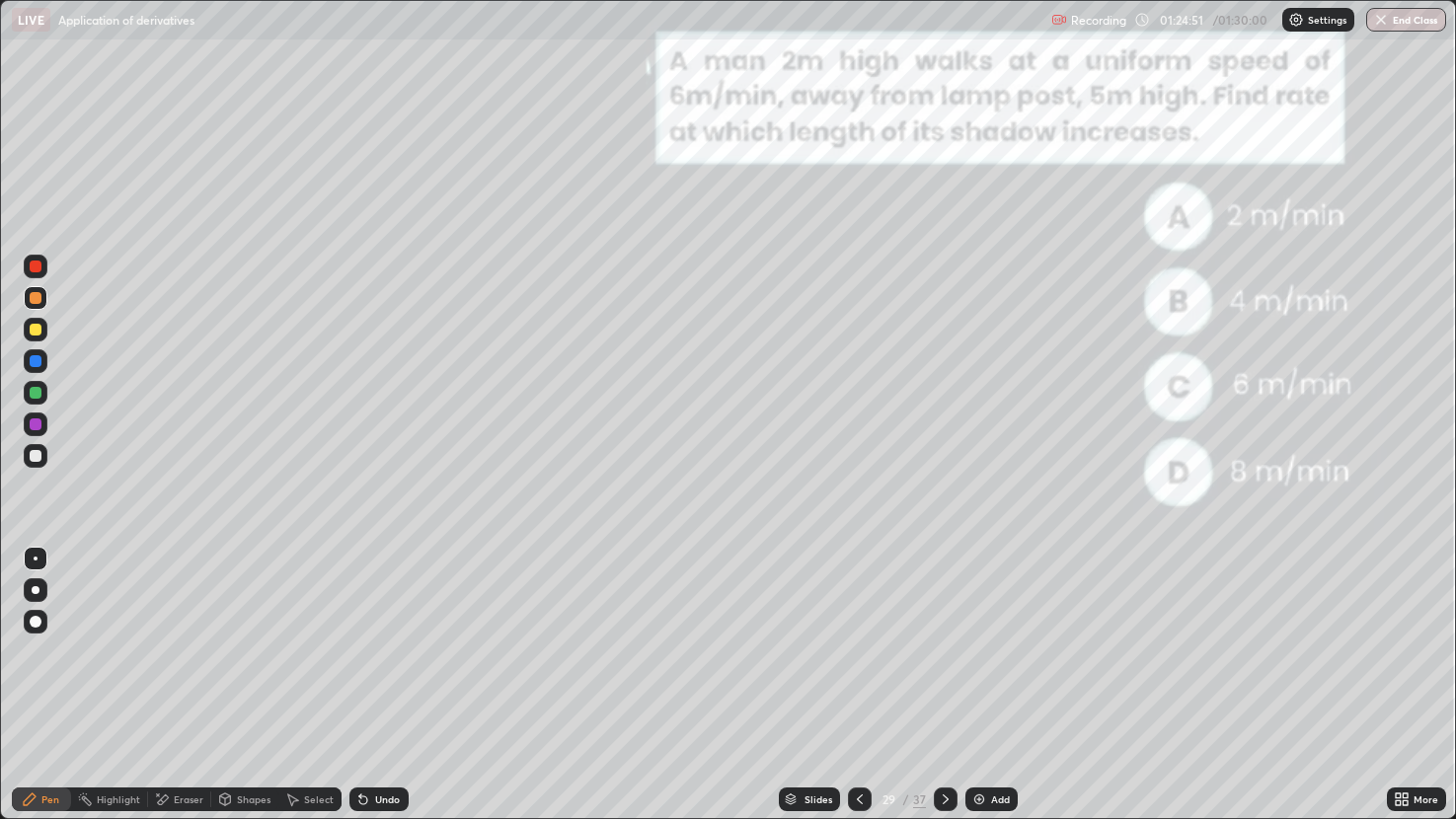 click at bounding box center (946, 799) 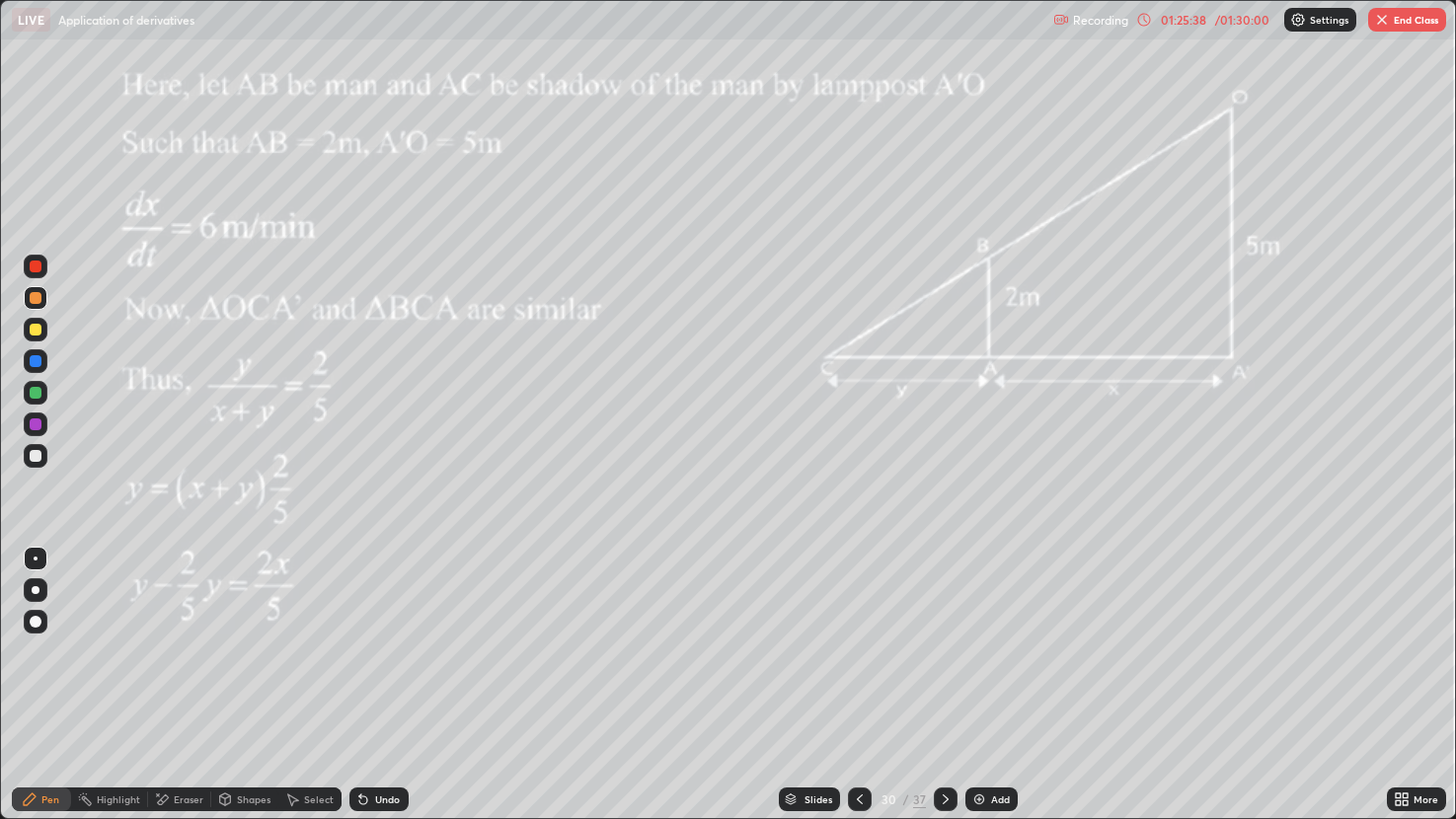 click at bounding box center [860, 799] 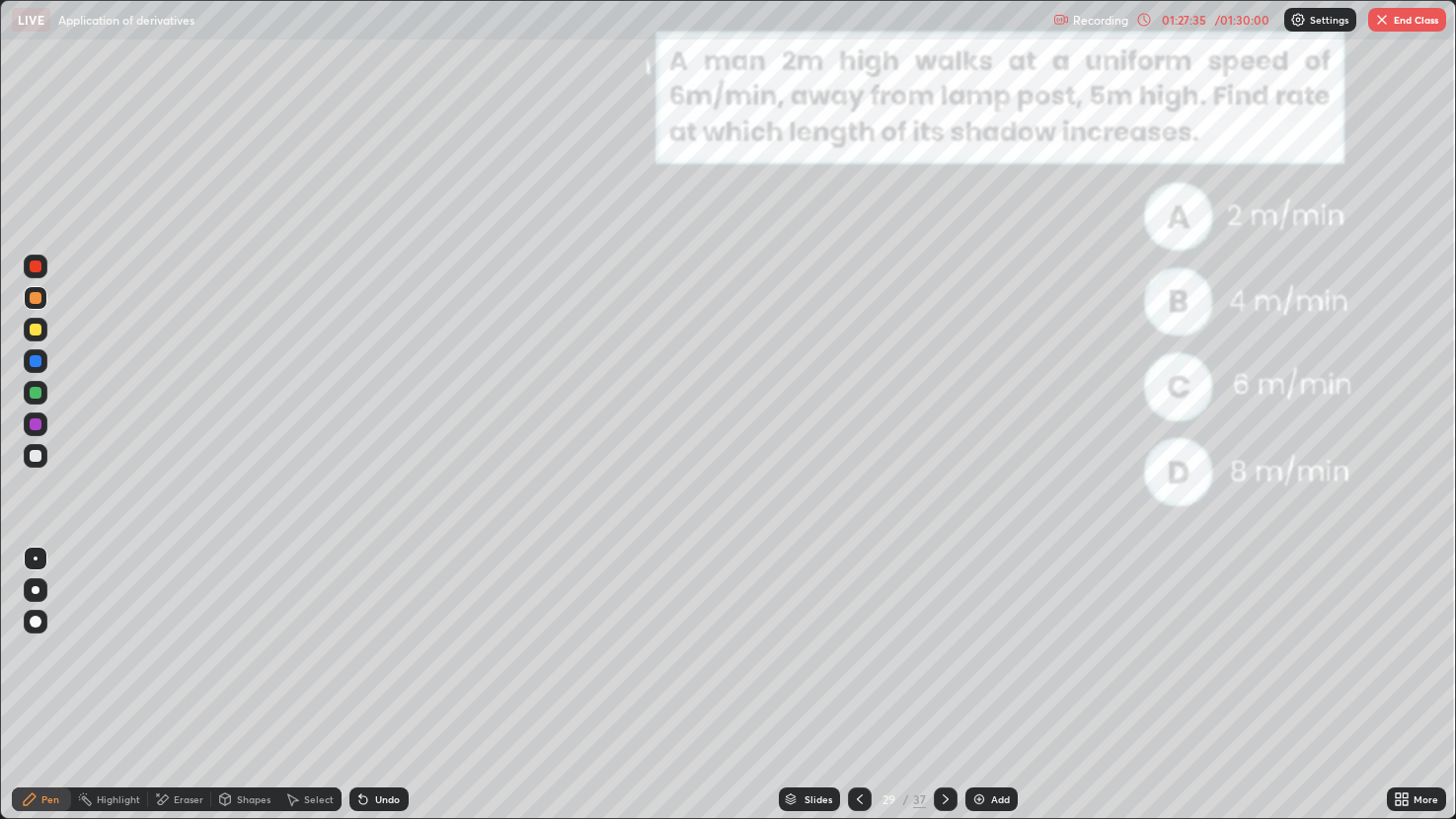 click on "End Class" at bounding box center (1407, 20) 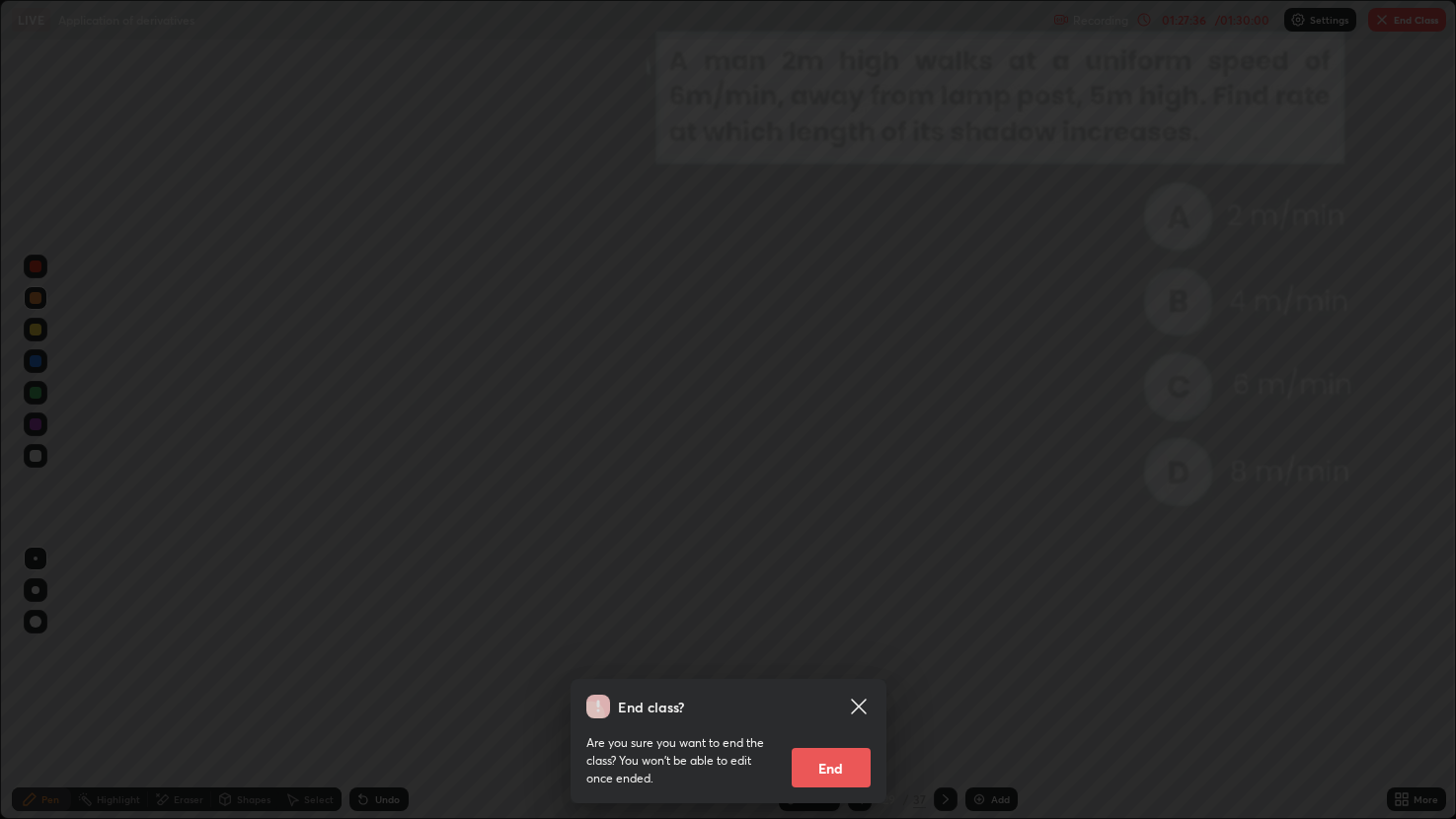 click on "End" at bounding box center [831, 768] 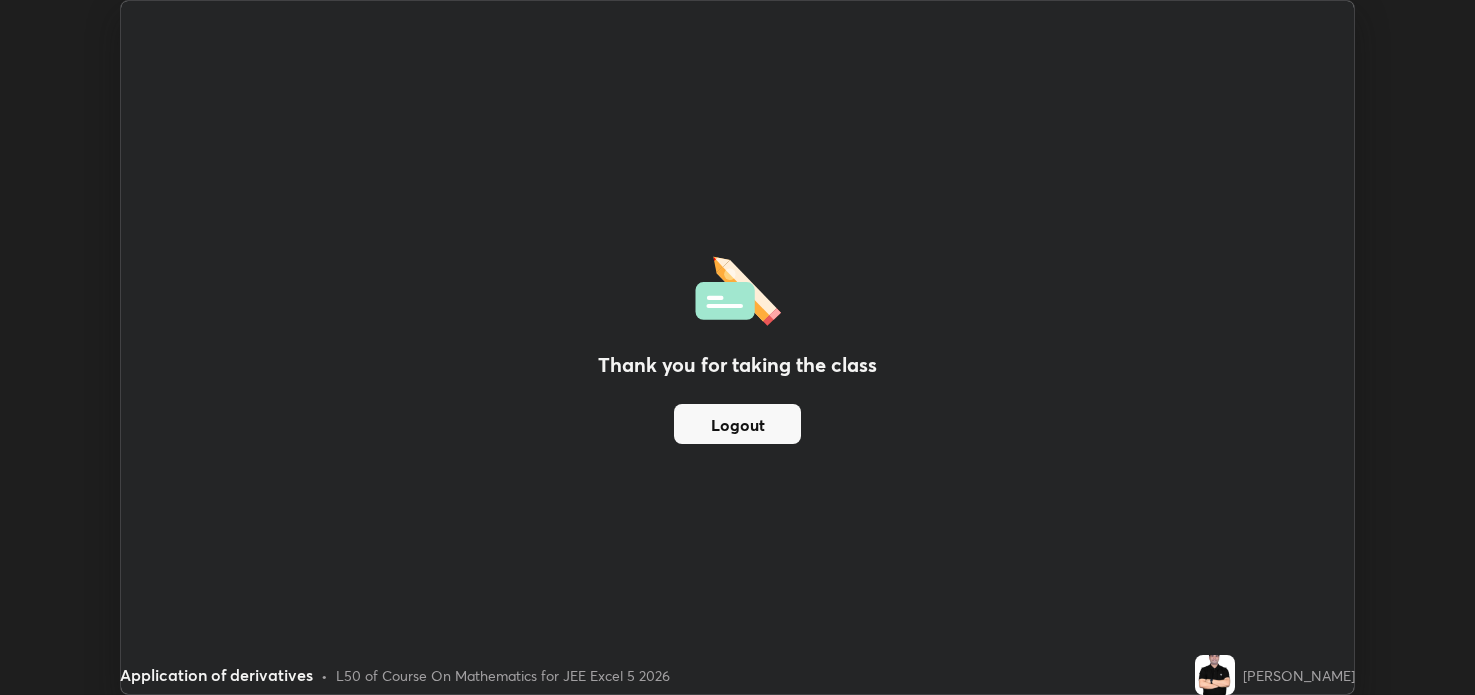 scroll, scrollTop: 695, scrollLeft: 1475, axis: both 